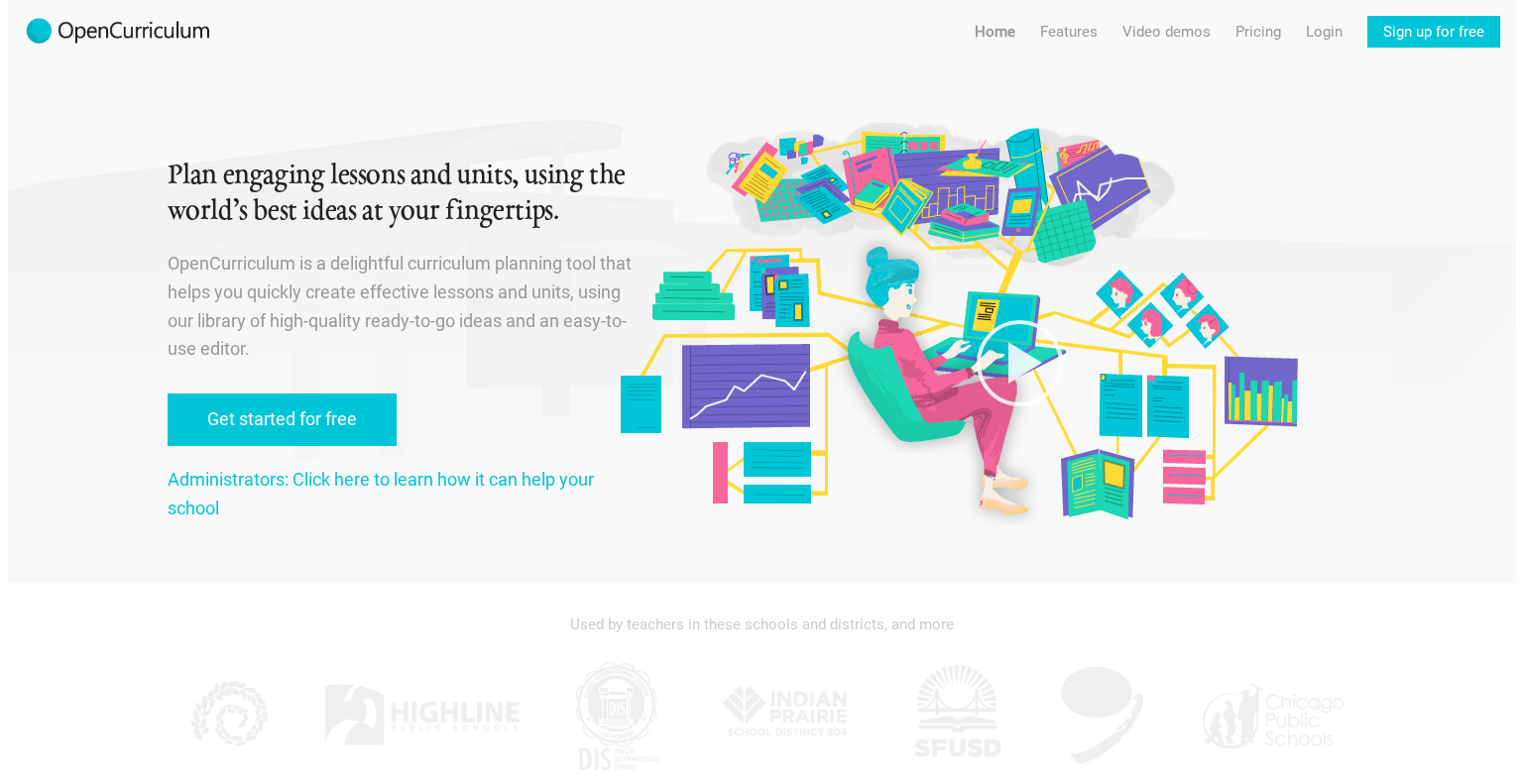 scroll, scrollTop: 0, scrollLeft: 0, axis: both 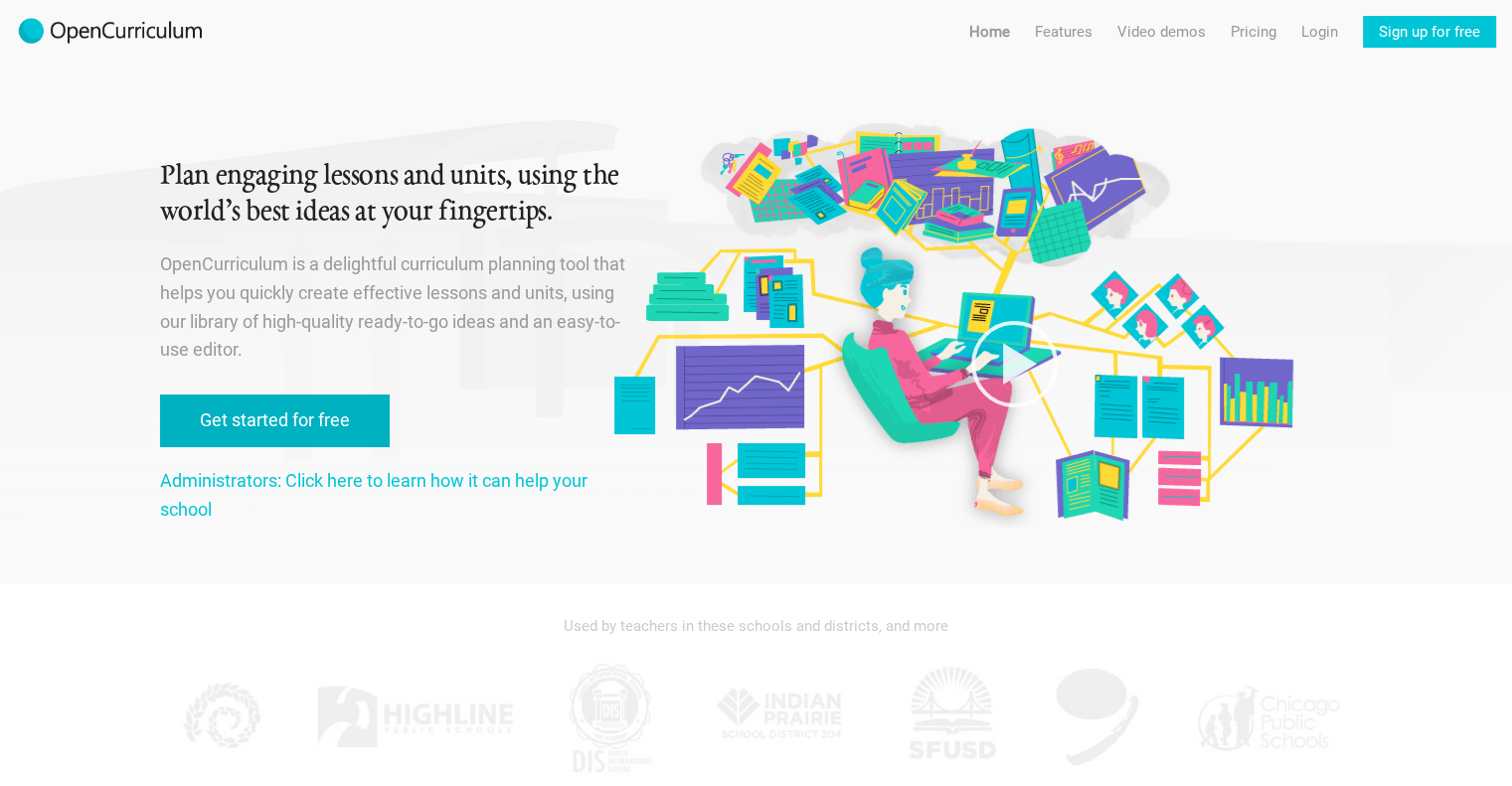 click on "Get started for free" at bounding box center (274, 420) 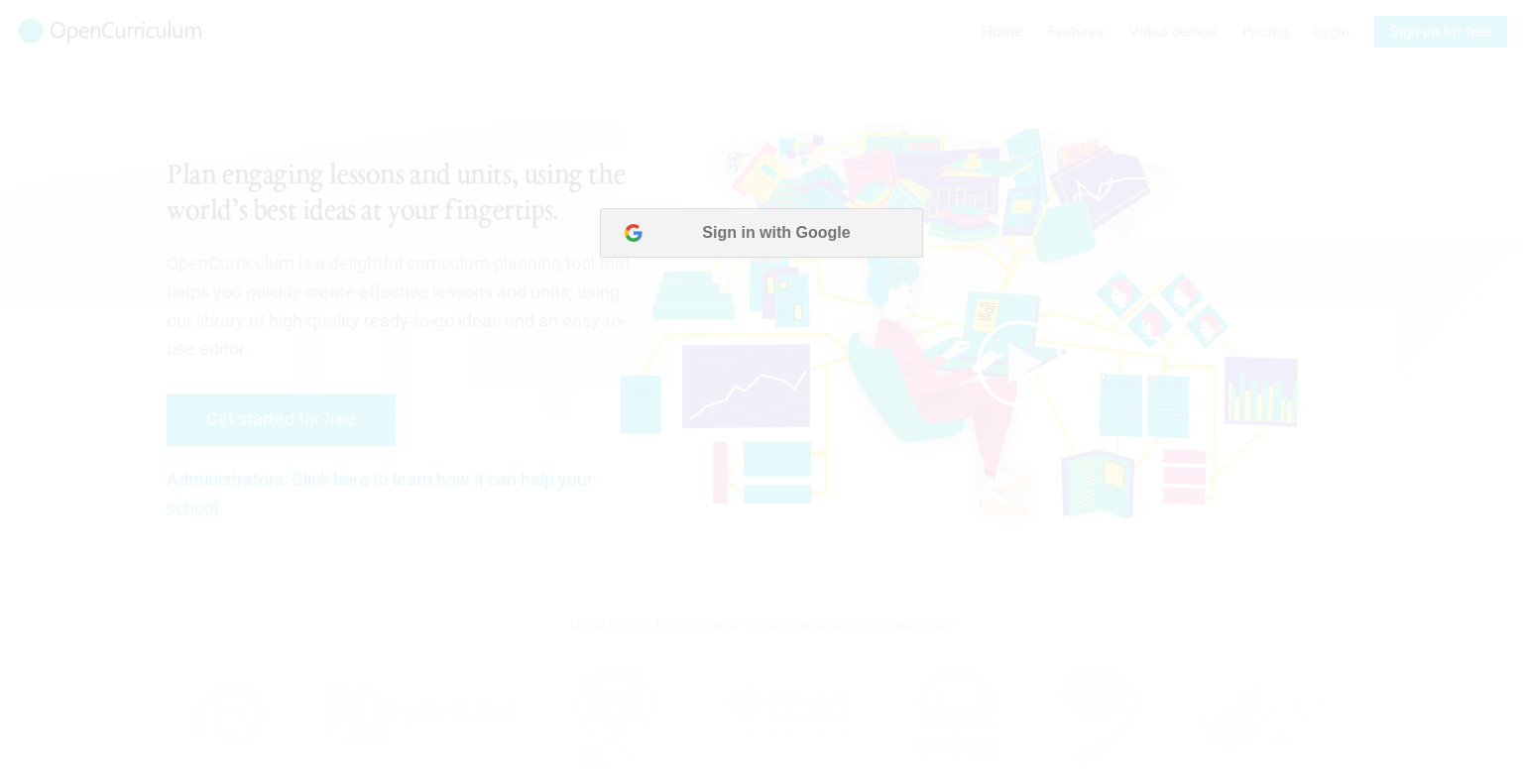 scroll, scrollTop: 0, scrollLeft: 0, axis: both 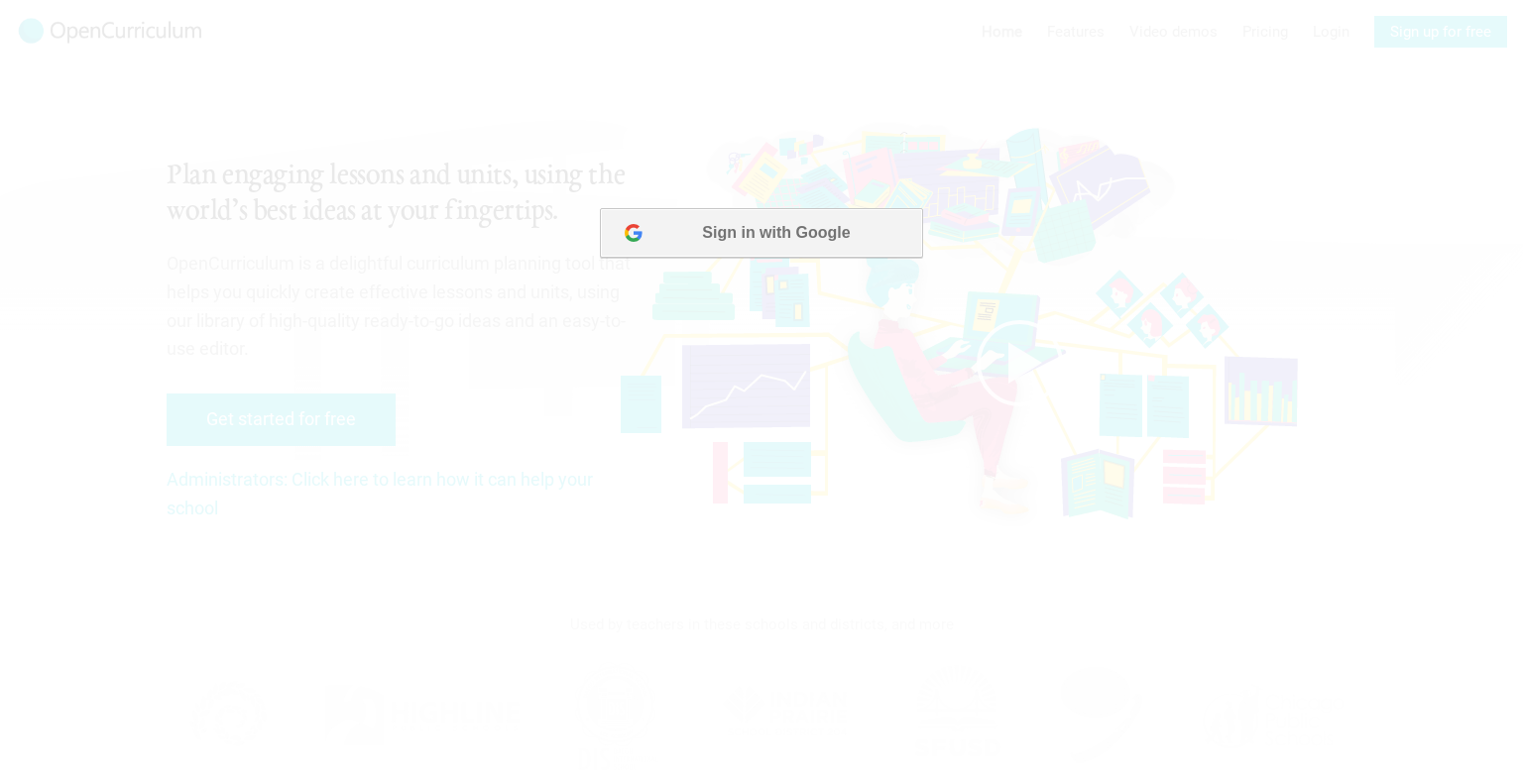 click on "Sign in with Google" at bounding box center (761, 233) 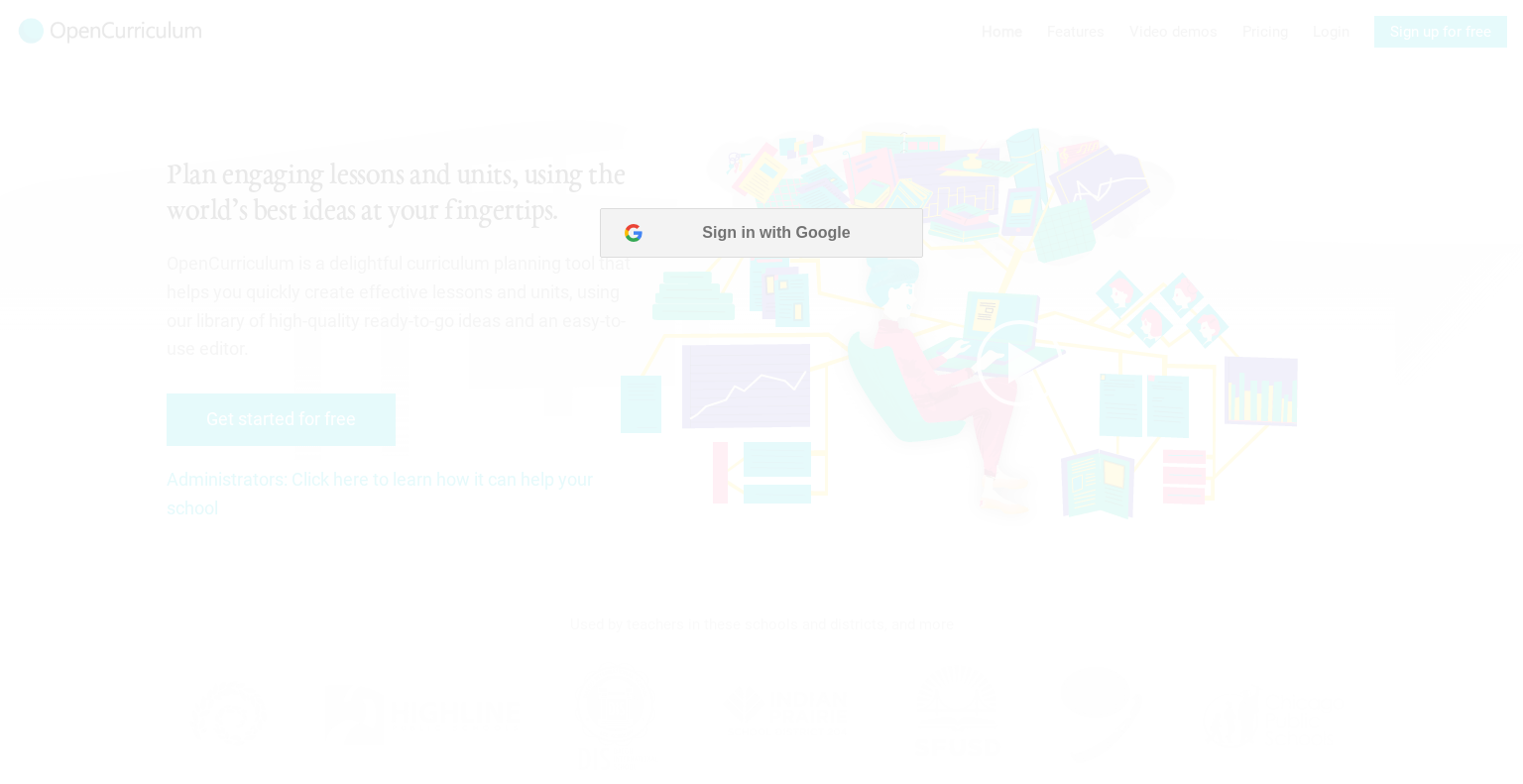 drag, startPoint x: 1427, startPoint y: 99, endPoint x: 116, endPoint y: 225, distance: 1317.041 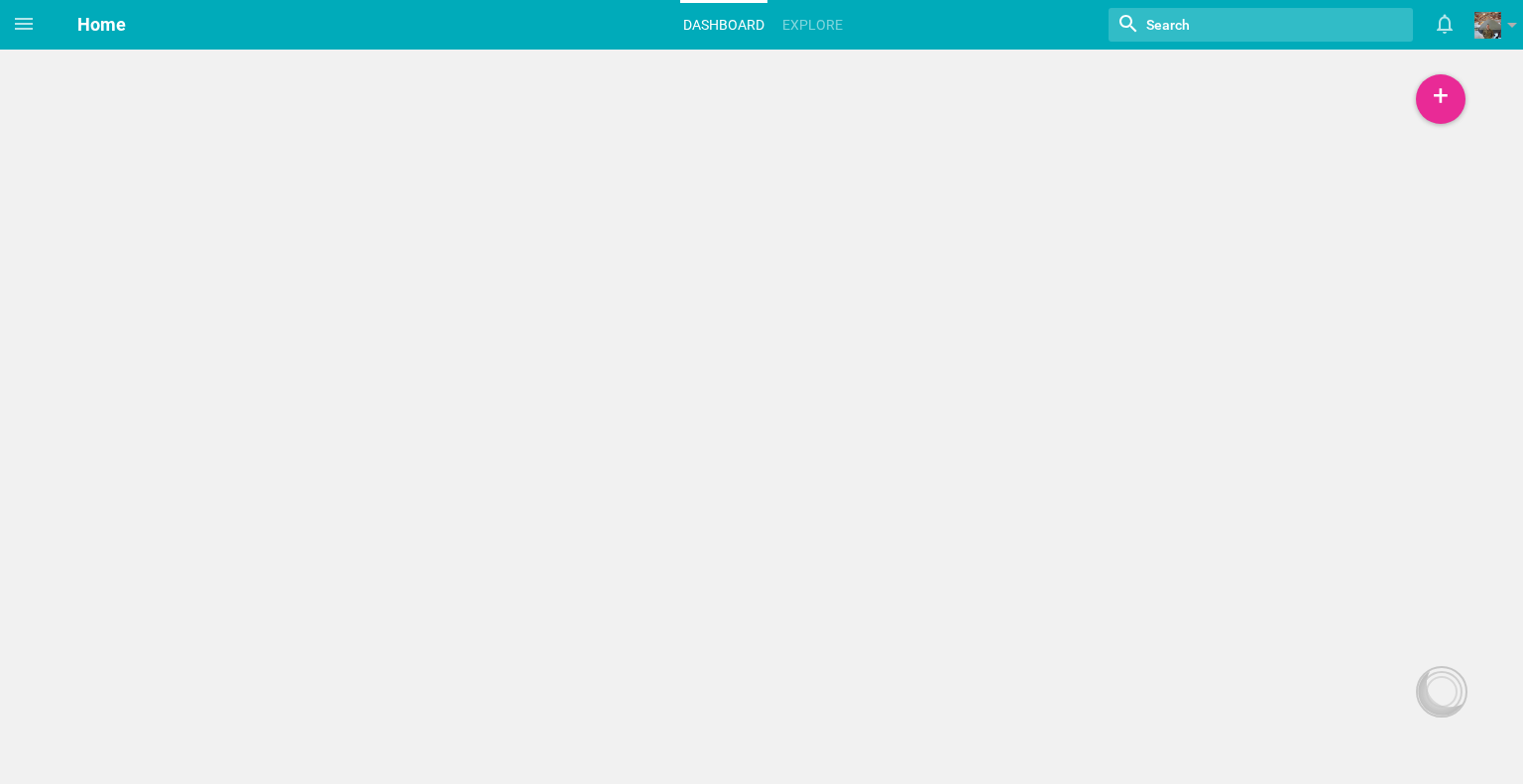 scroll, scrollTop: 0, scrollLeft: 0, axis: both 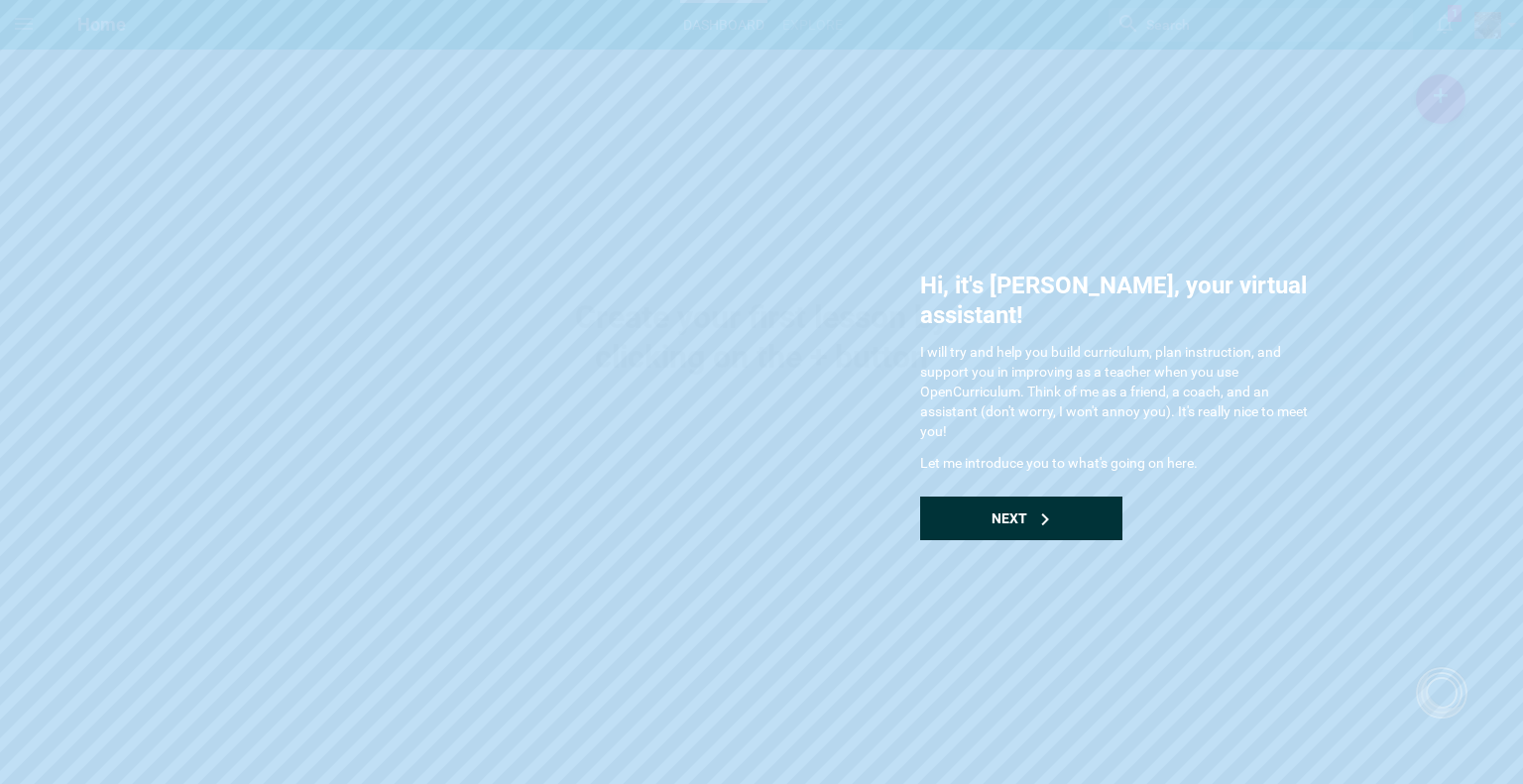 click on "Next" at bounding box center (1021, 518) 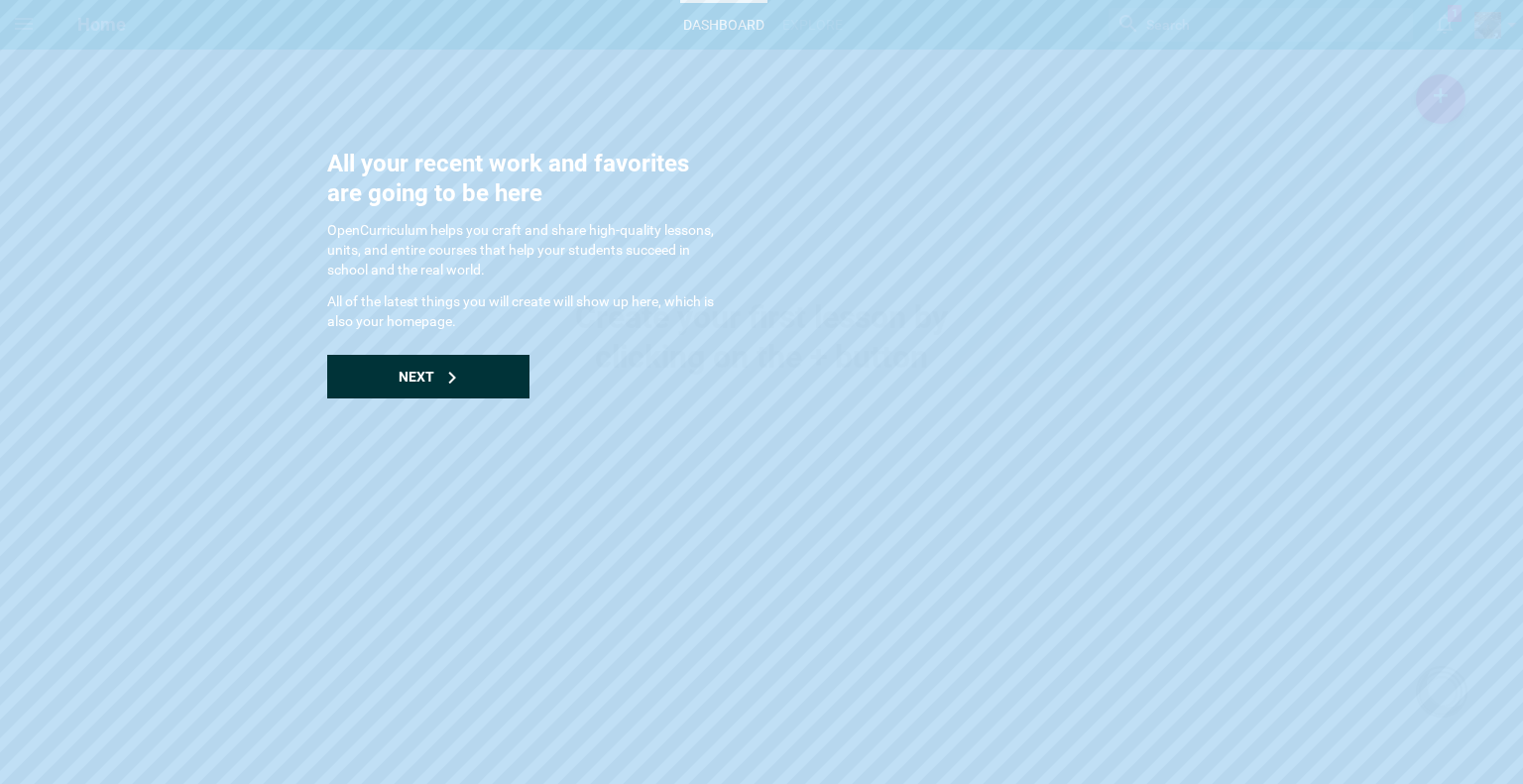 click on "Next" at bounding box center (428, 377) 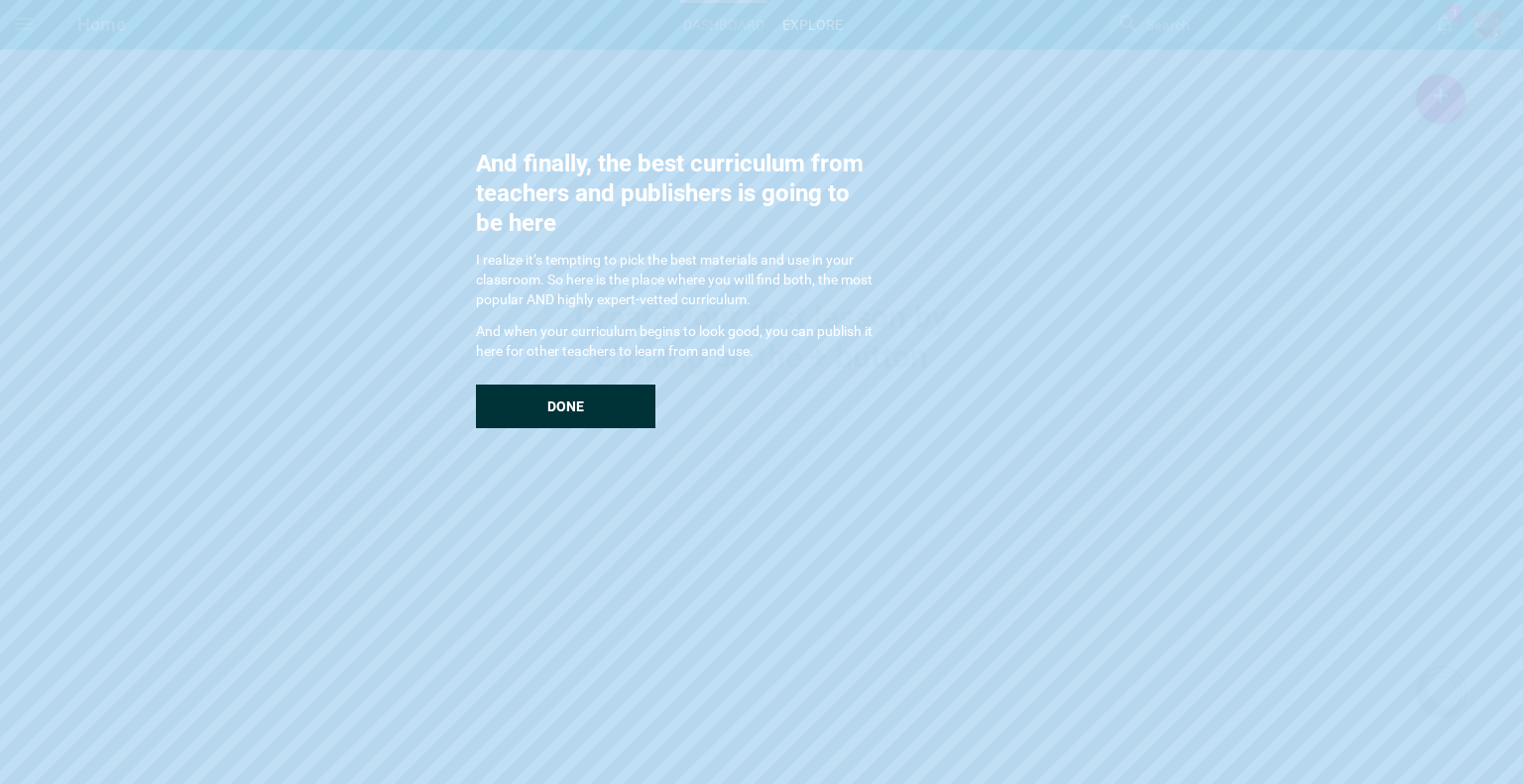 click on "Done" at bounding box center [565, 406] 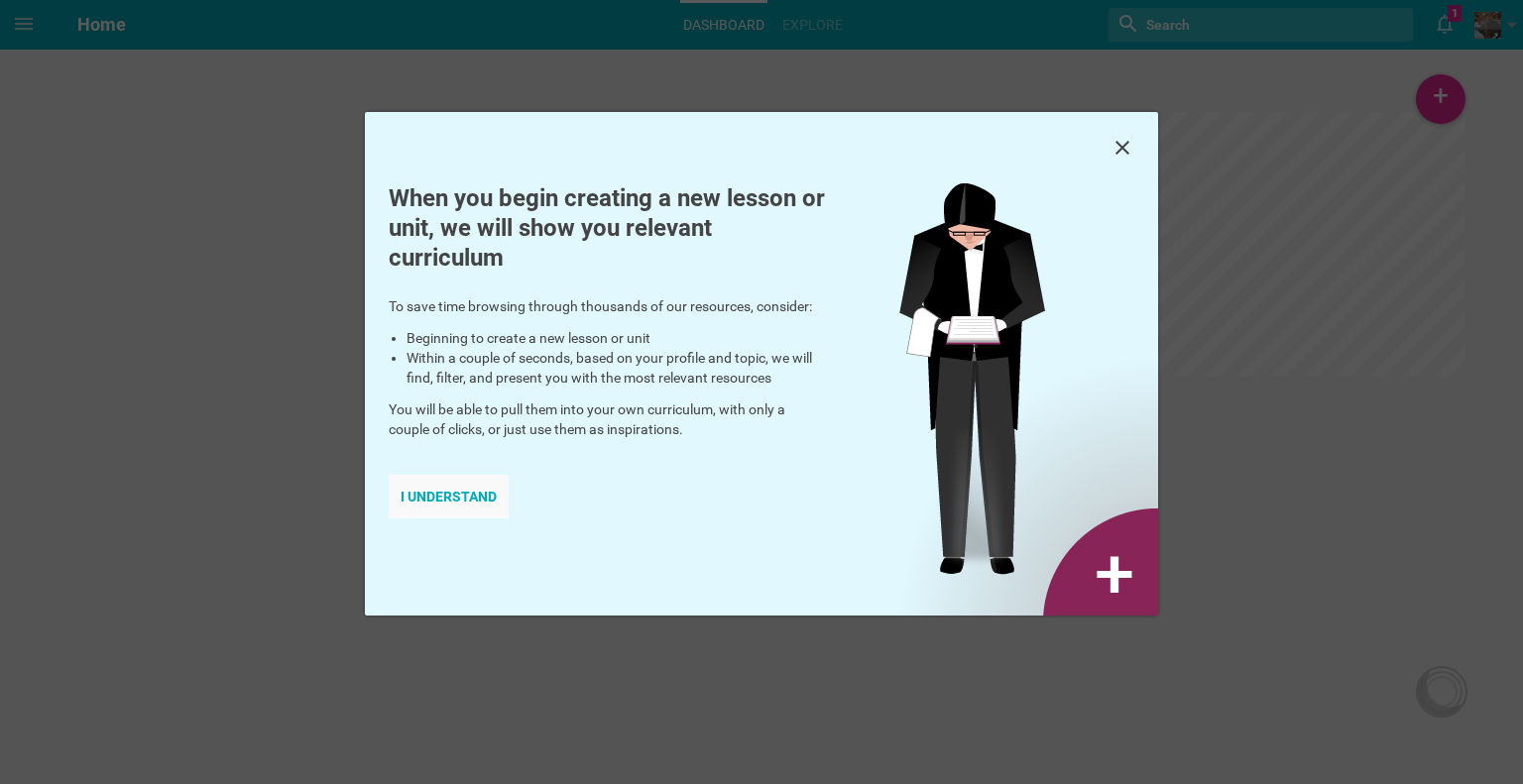 click on "I understand" at bounding box center [448, 497] 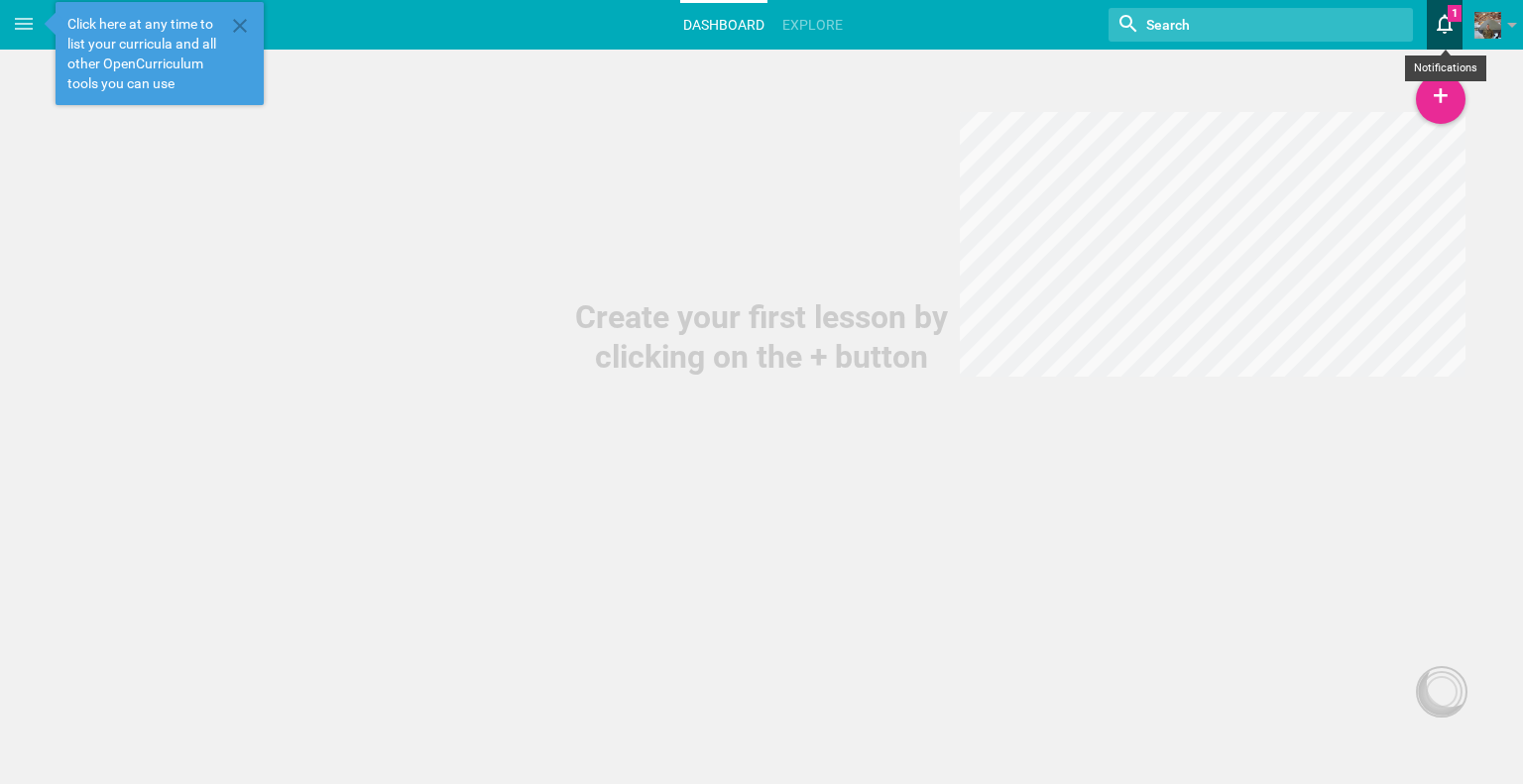 click 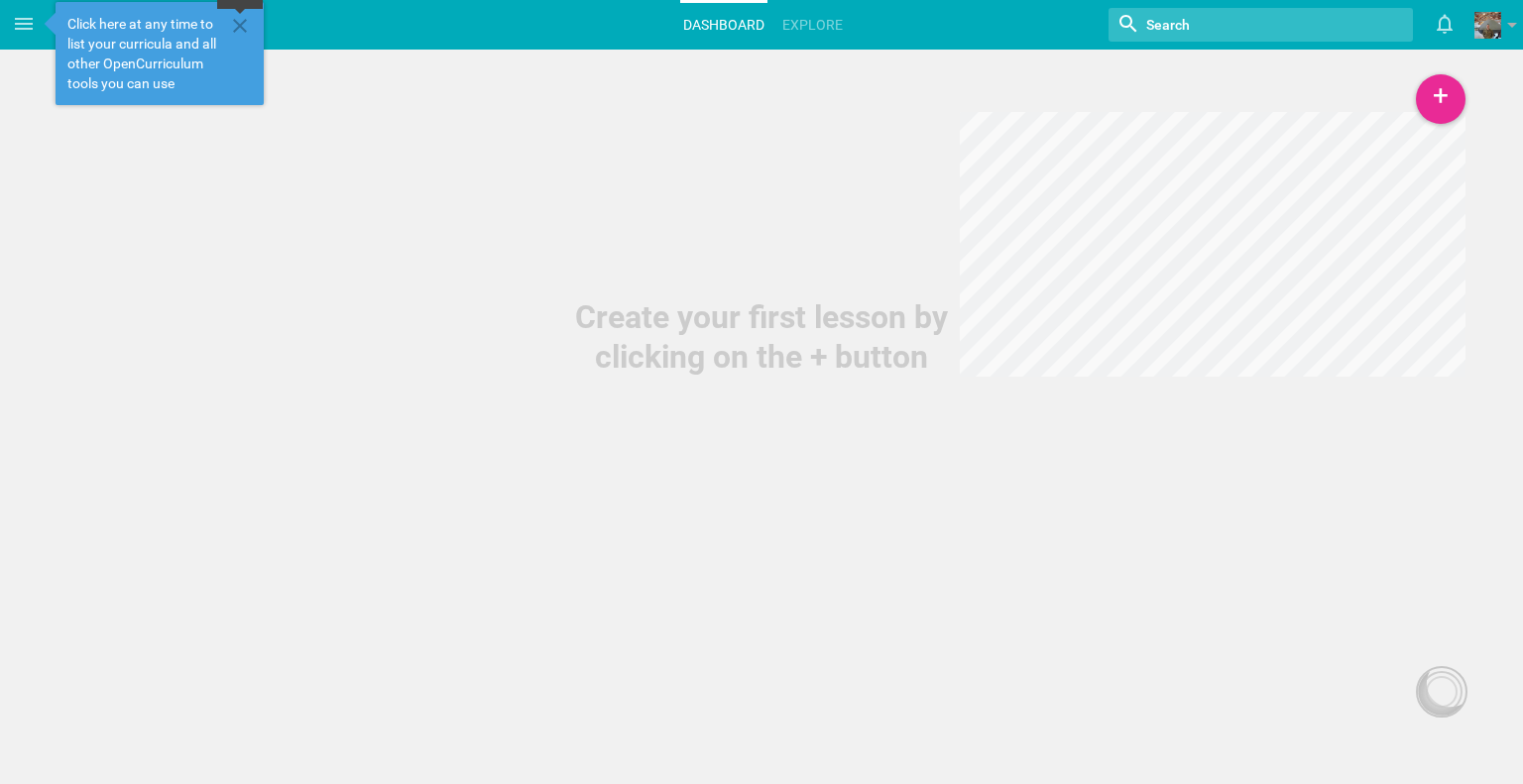 click 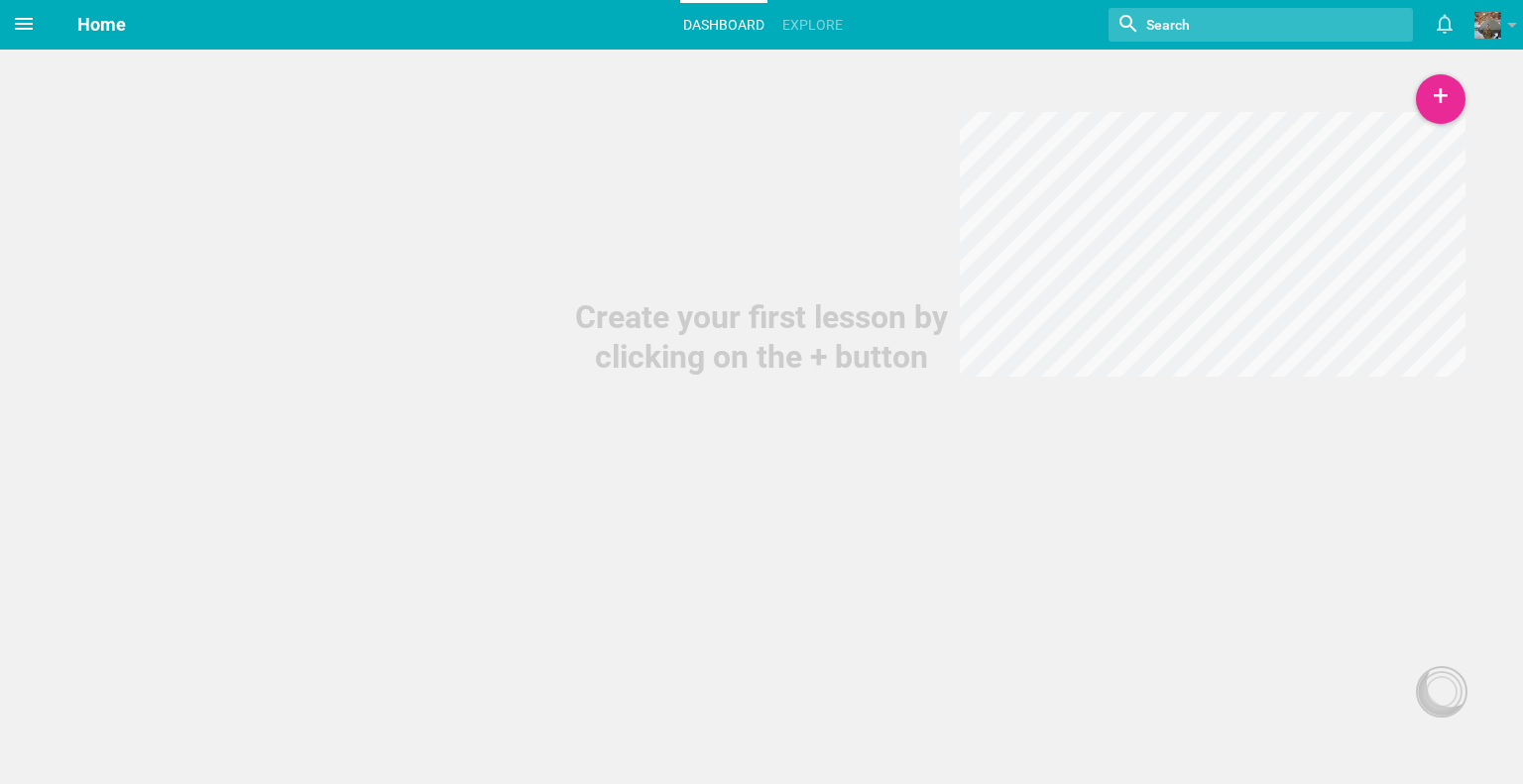 click 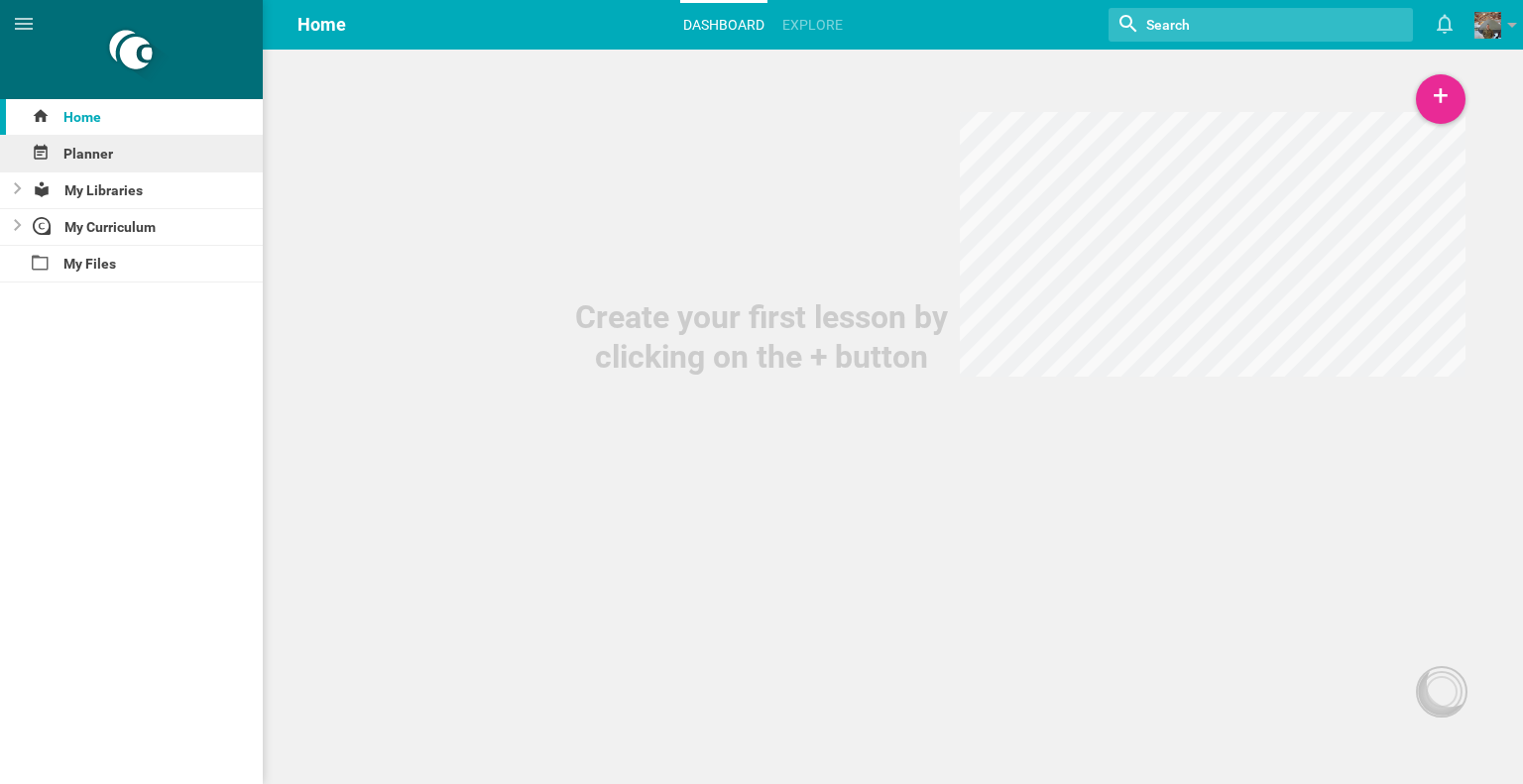 click on "Planner" at bounding box center (131, 154) 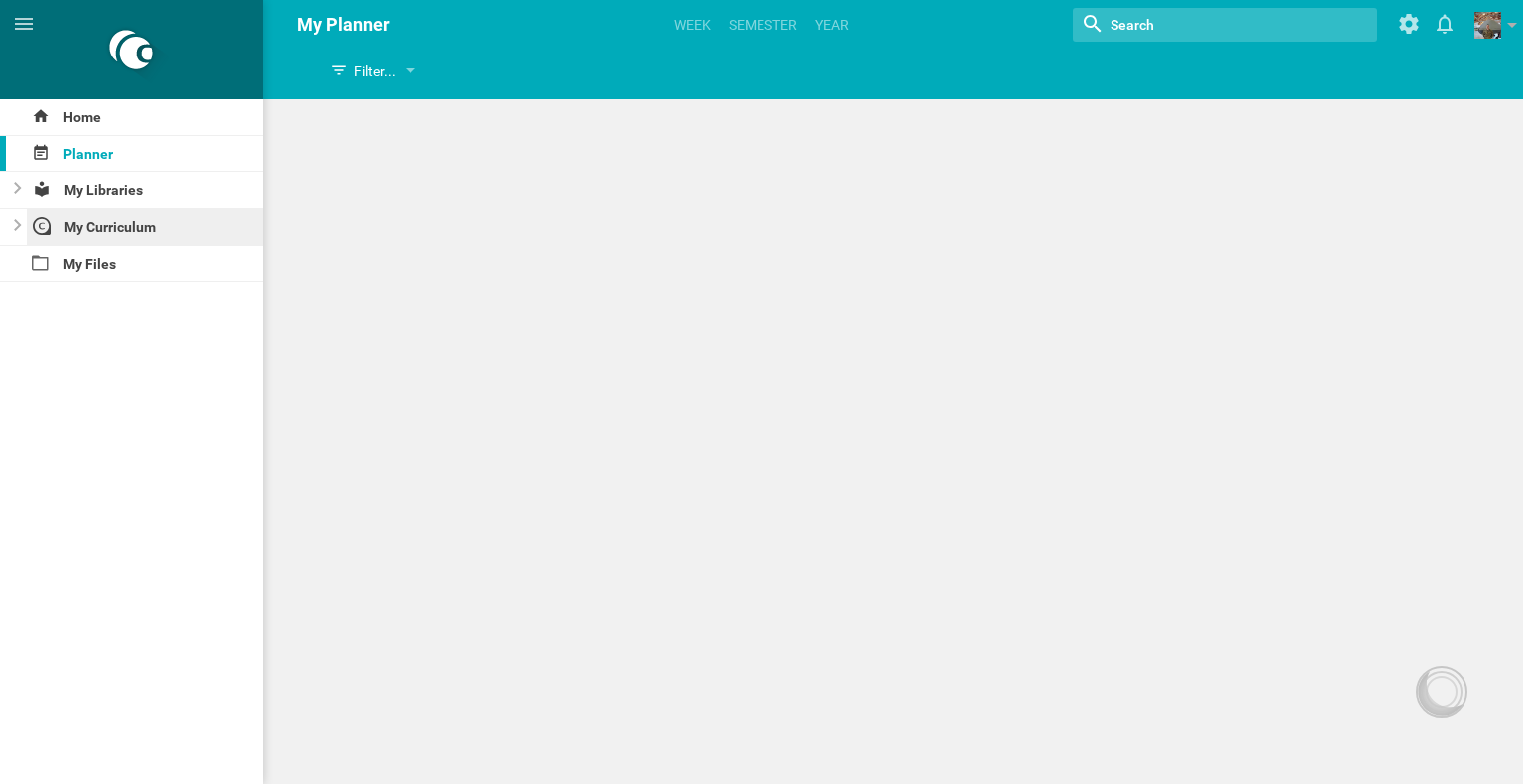 click on "My Curriculum" at bounding box center [145, 227] 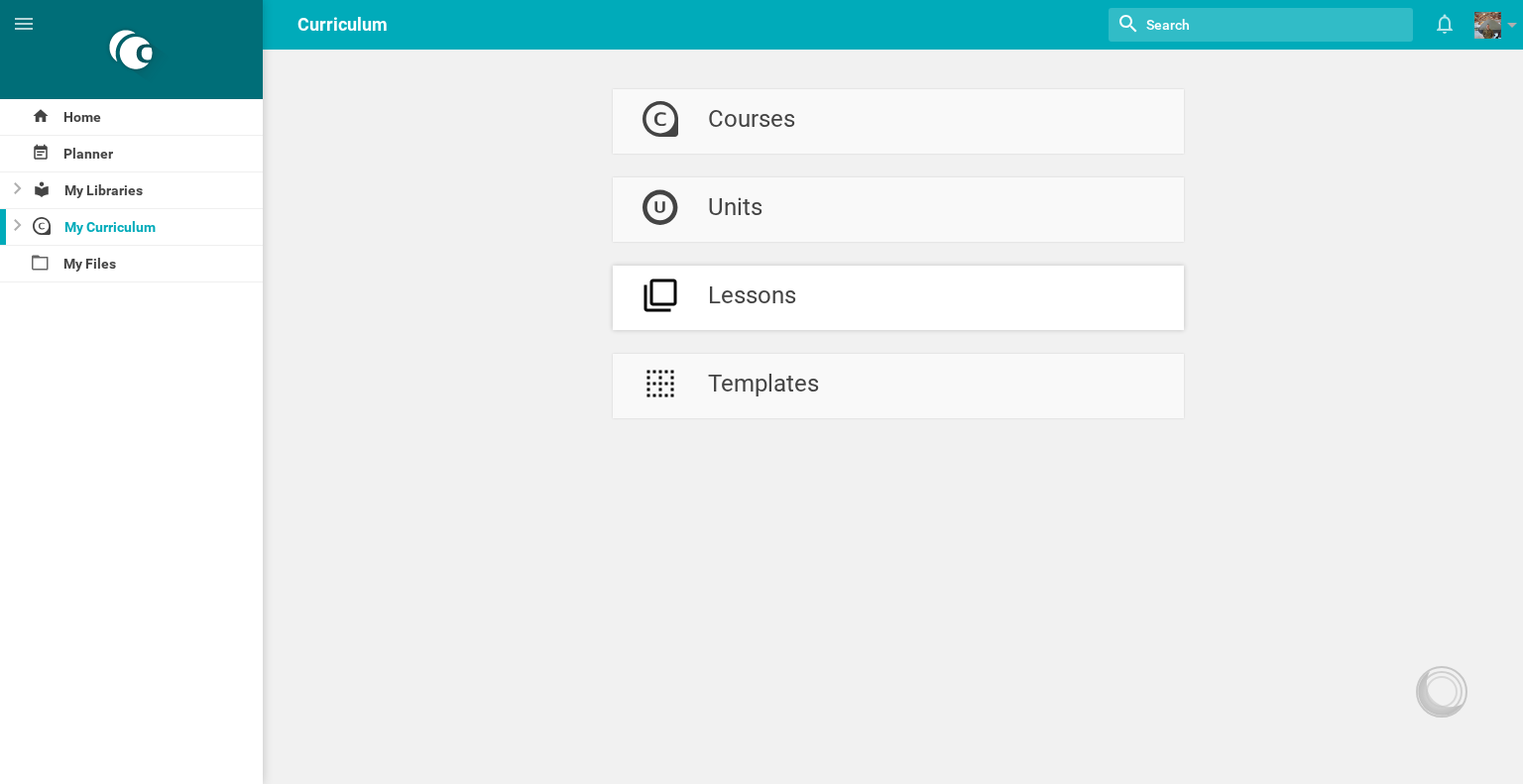 click on "Lessons" at bounding box center (898, 297) 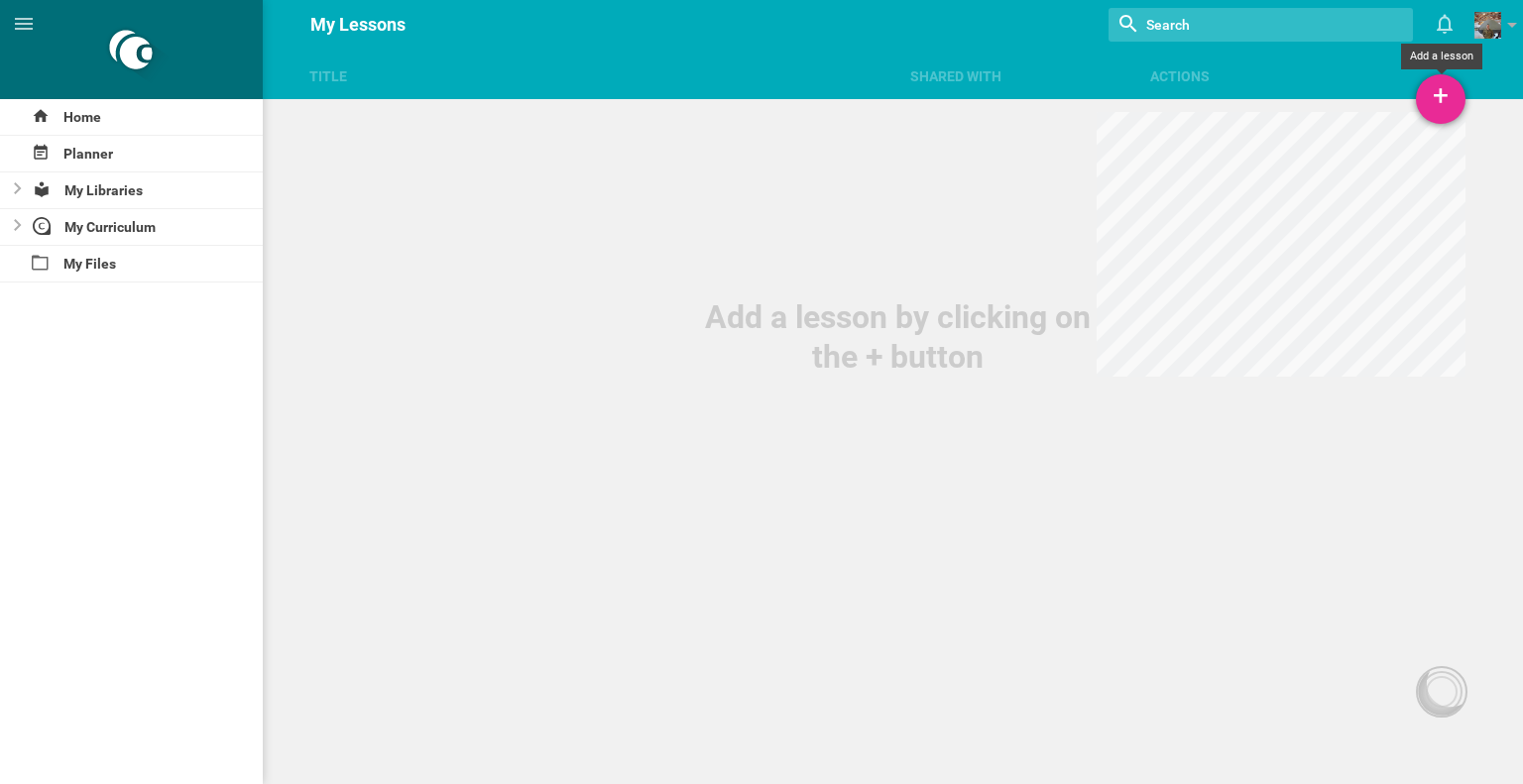 click on "+" at bounding box center (1441, 99) 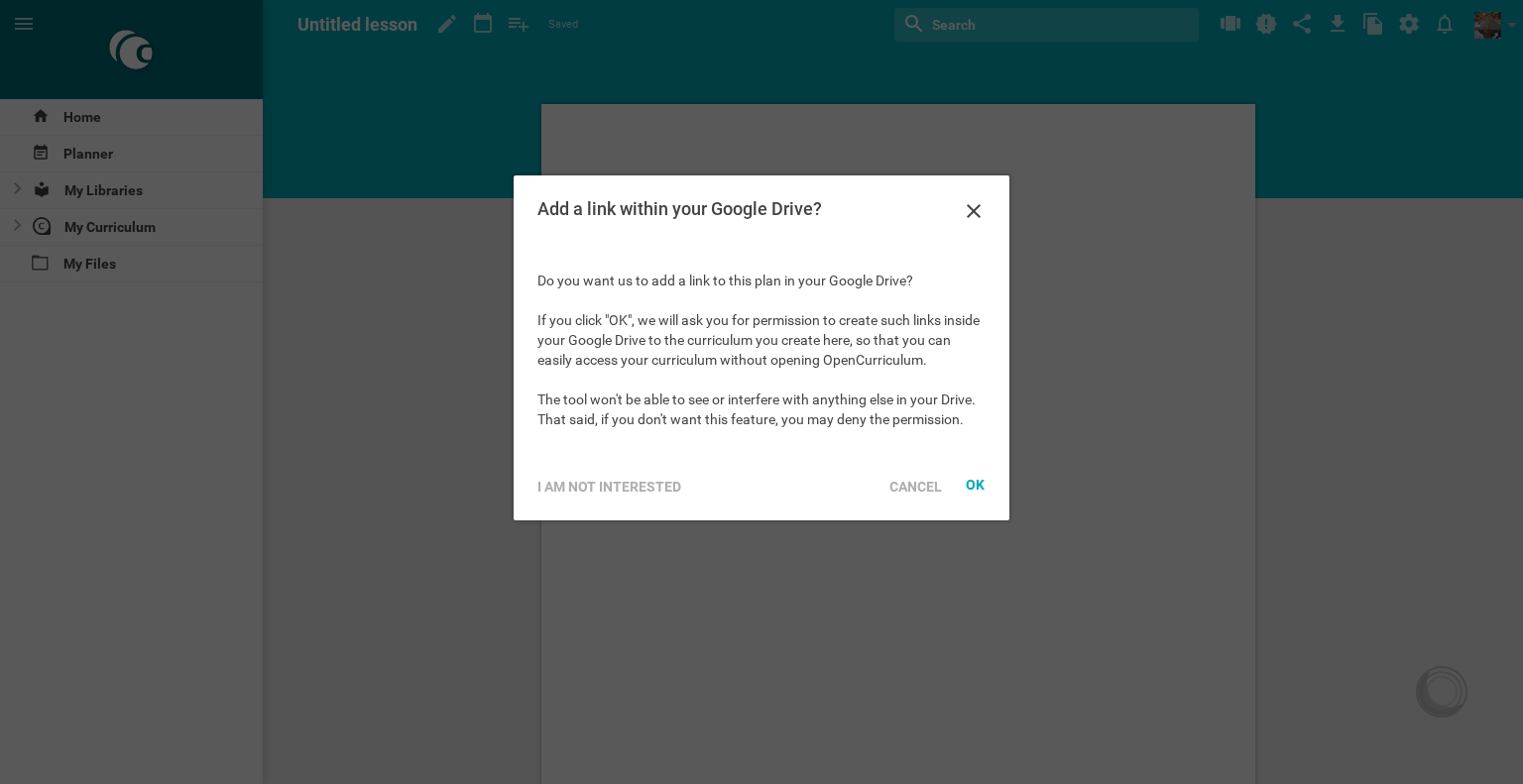 scroll, scrollTop: 0, scrollLeft: 0, axis: both 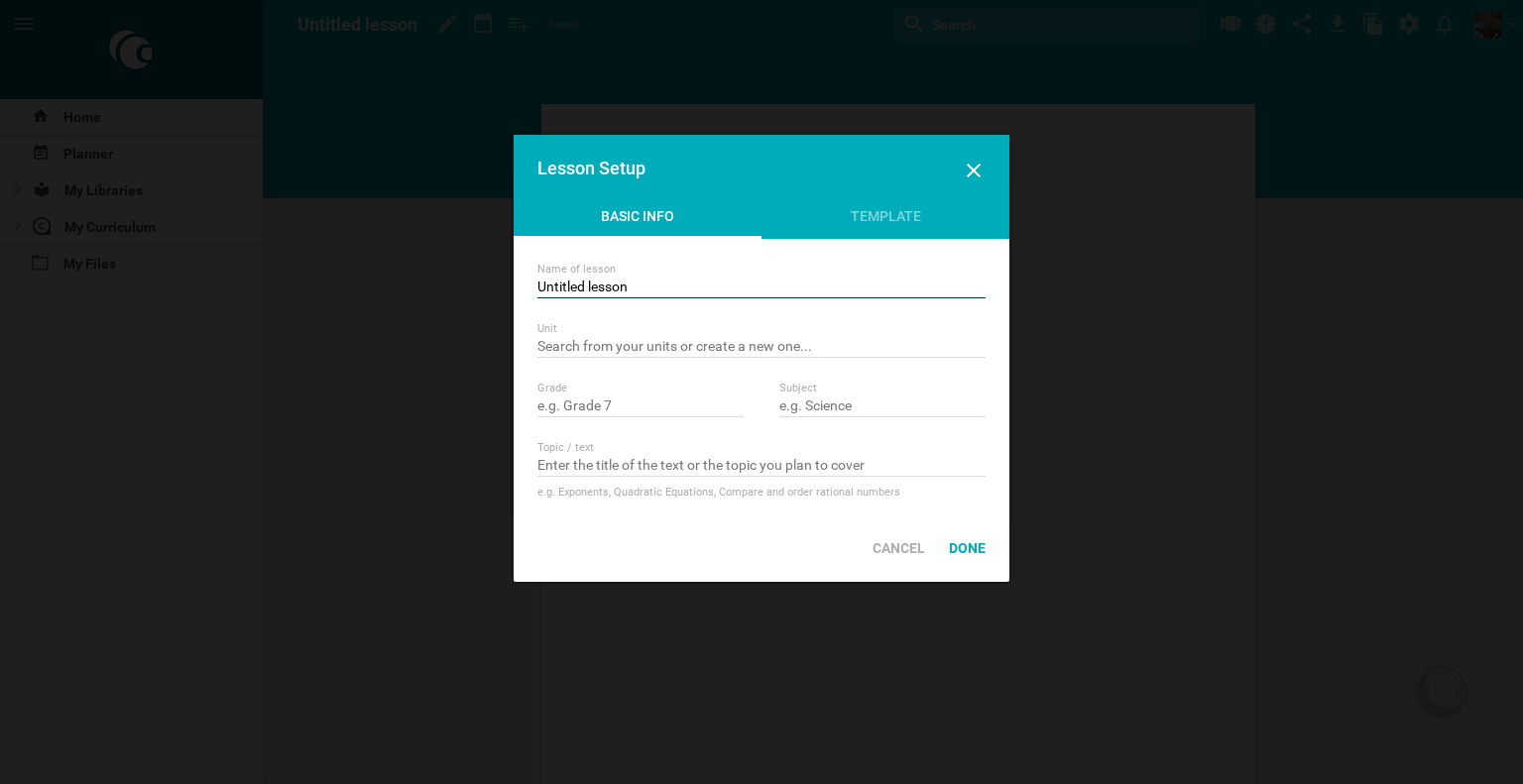 drag, startPoint x: 636, startPoint y: 273, endPoint x: 258, endPoint y: 197, distance: 385.5645 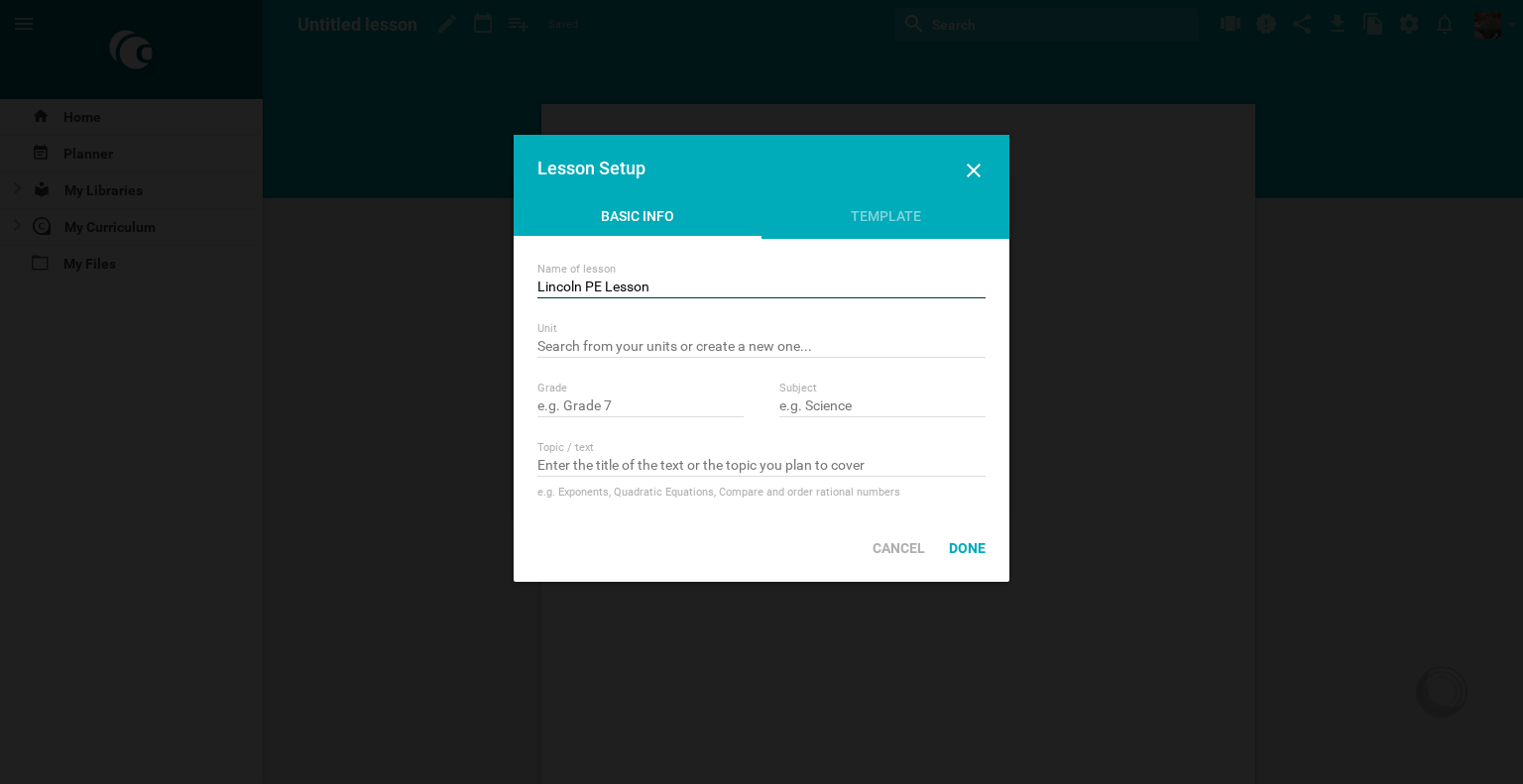type on "Lincoln PE Lesson" 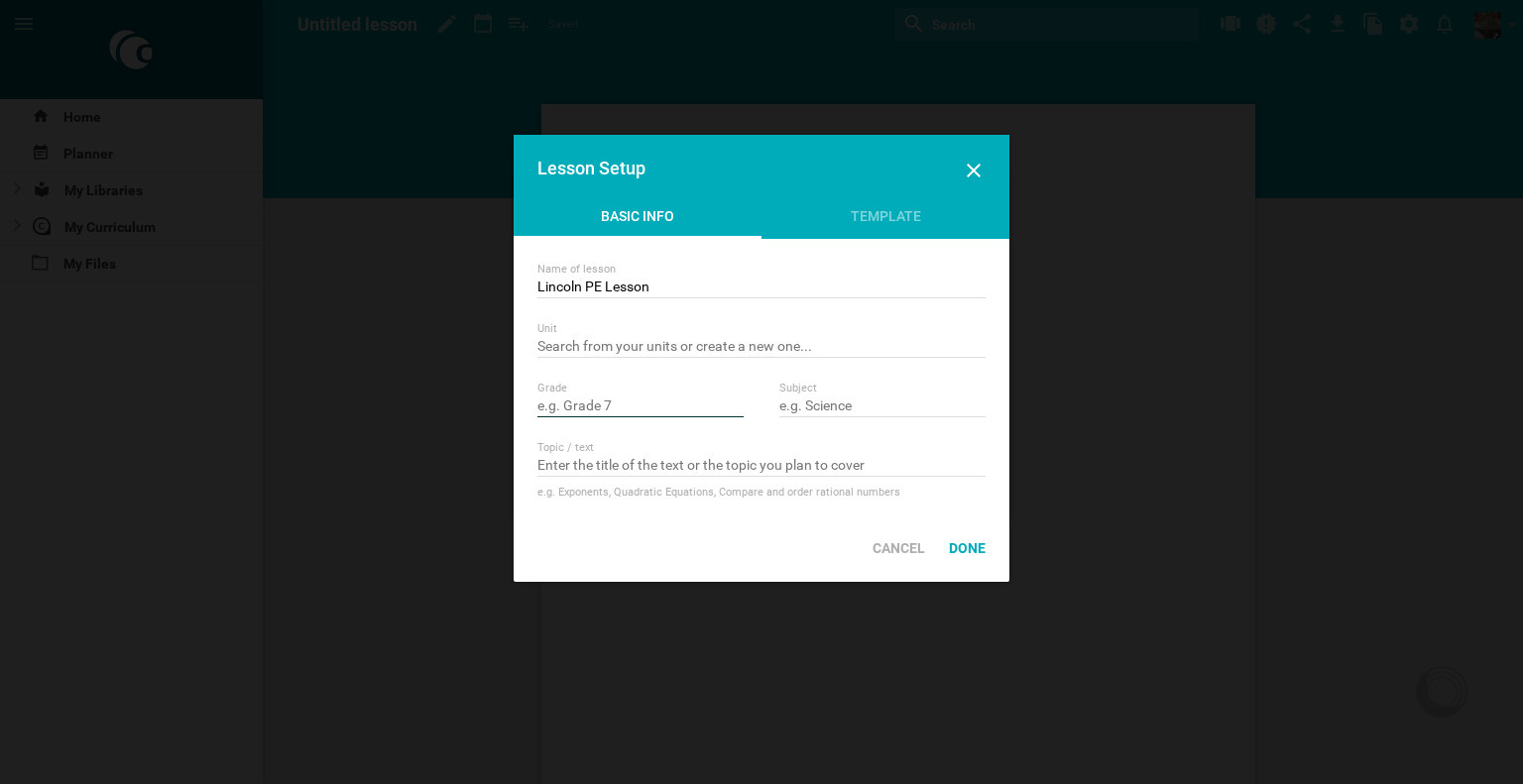 click at bounding box center [641, 407] 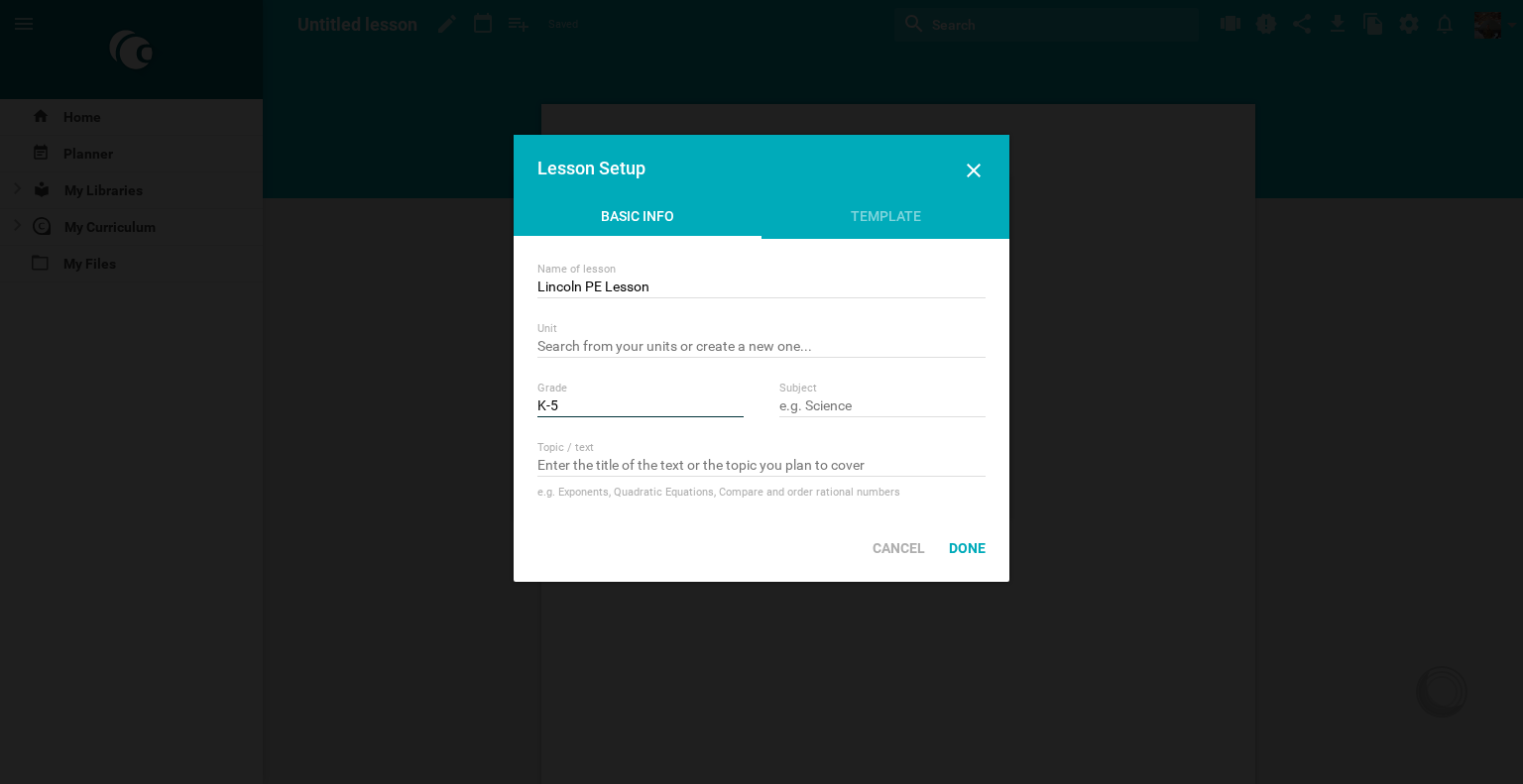 type on "K-5" 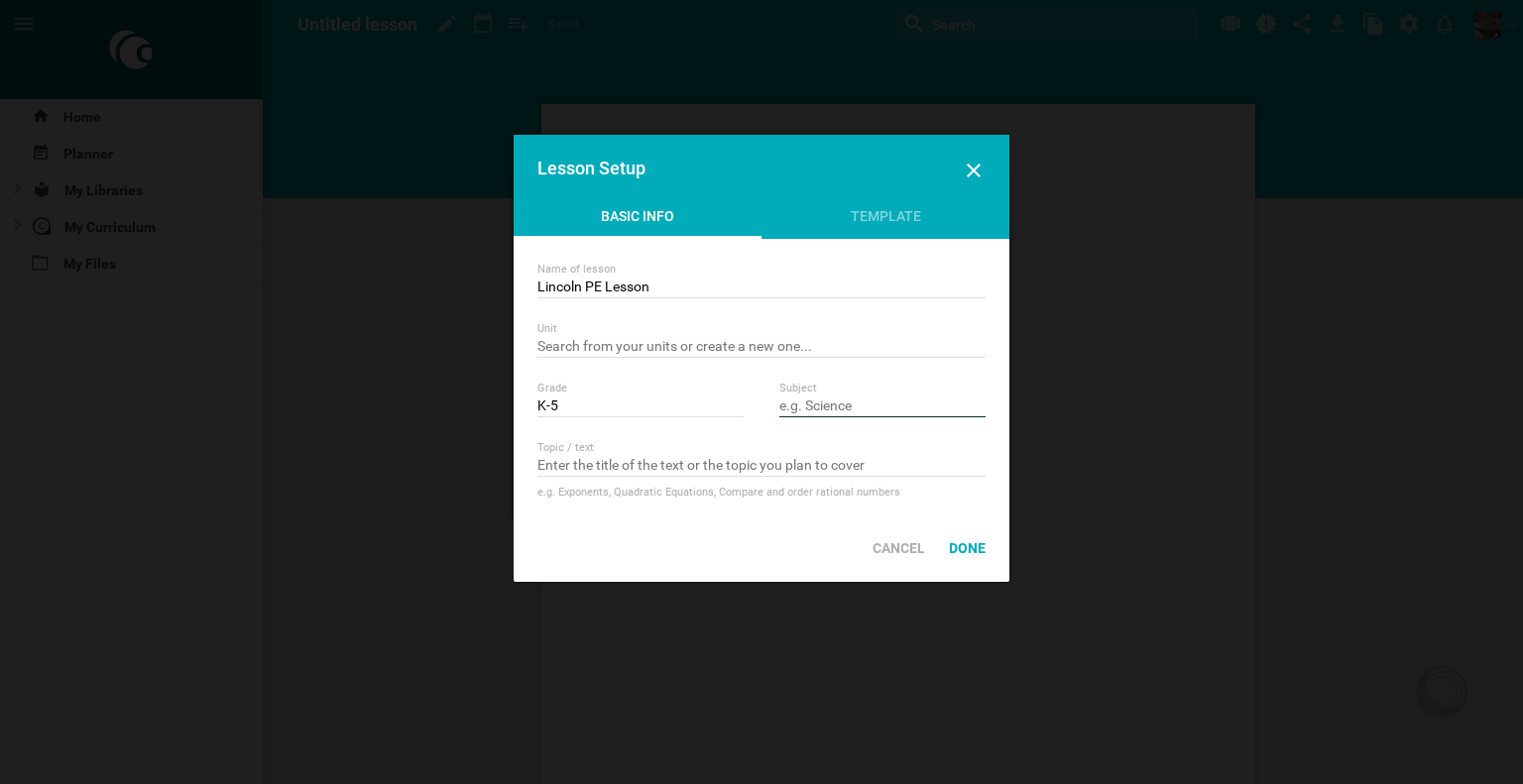 click at bounding box center [882, 407] 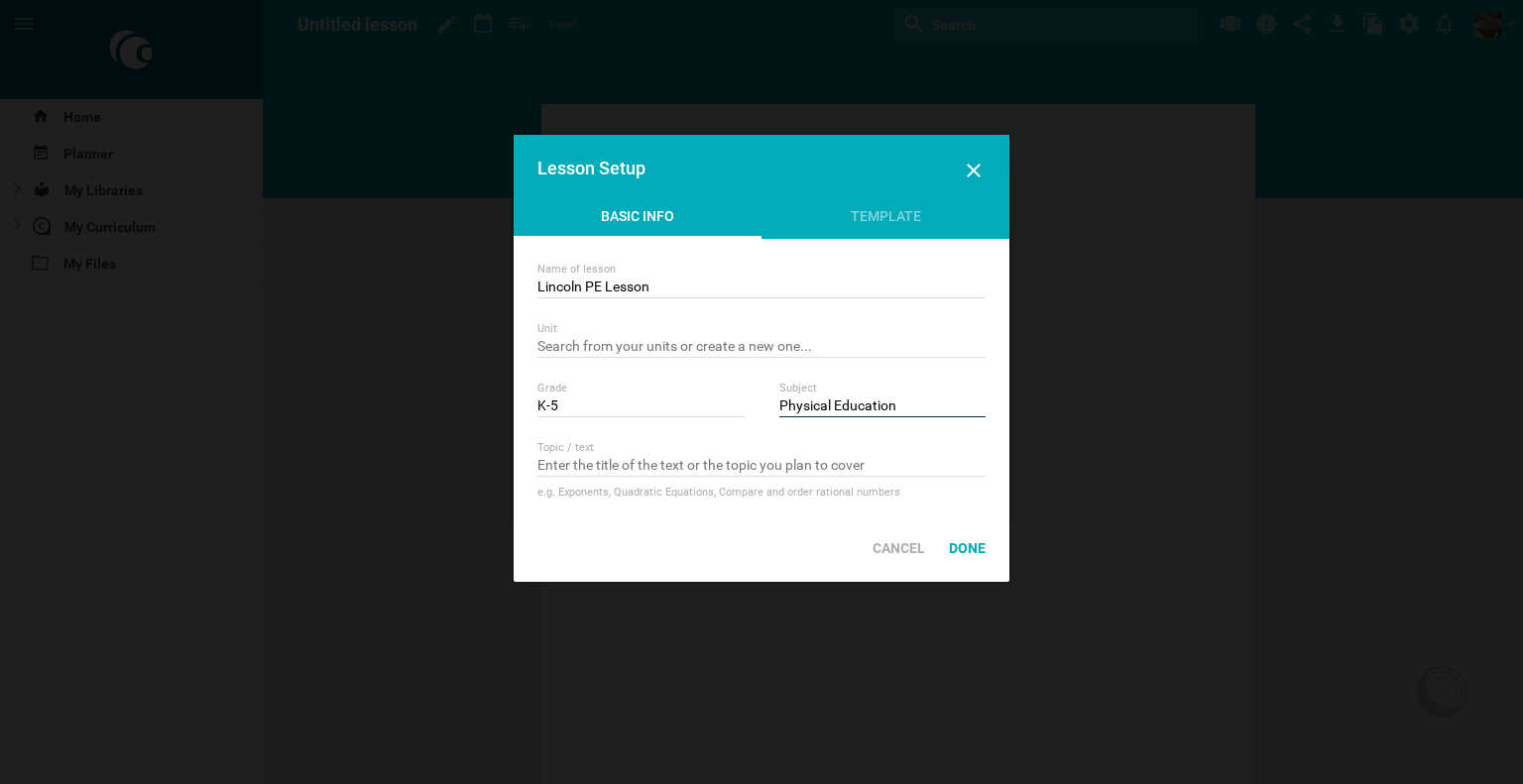 type on "Physical Education" 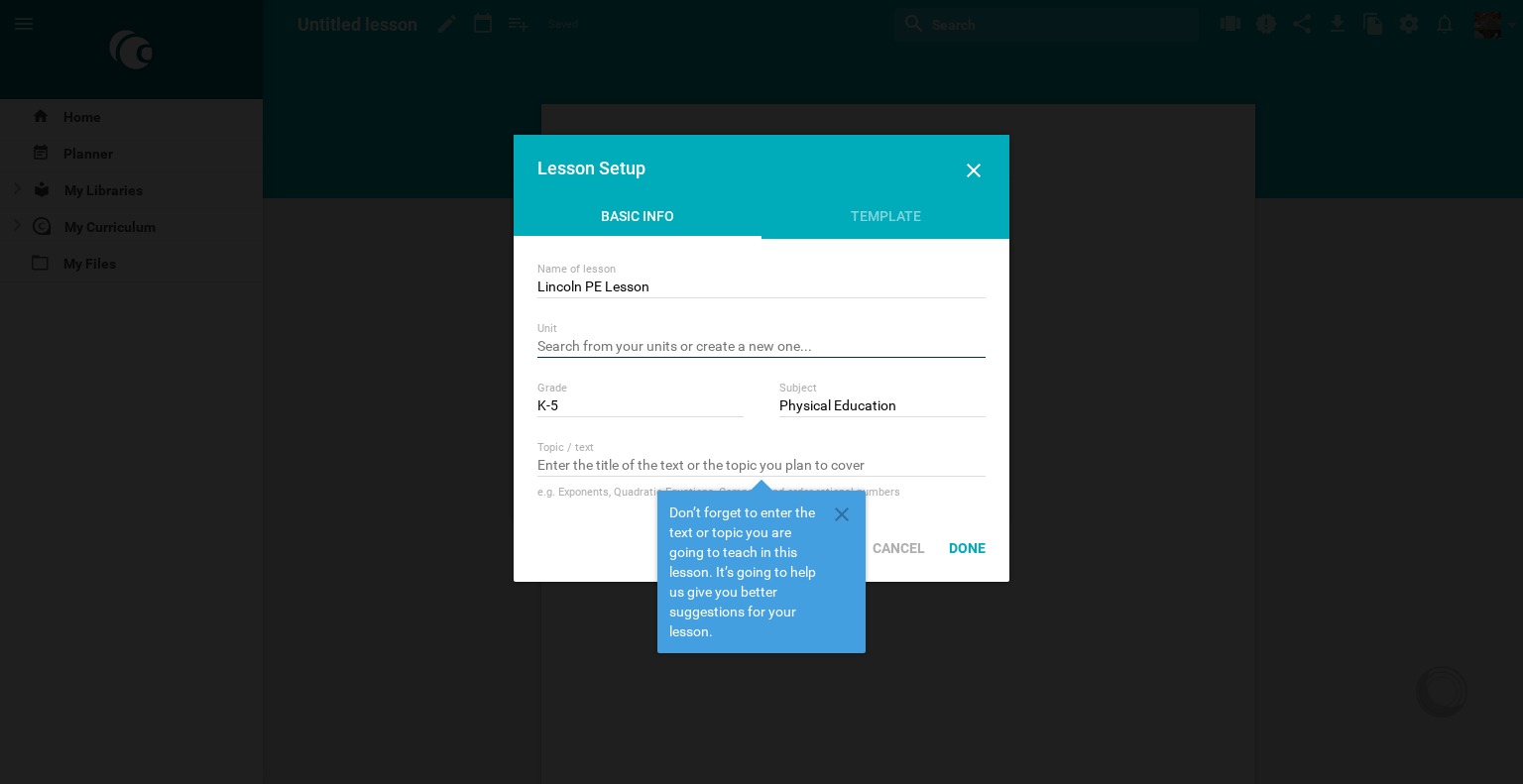 click at bounding box center (762, 348) 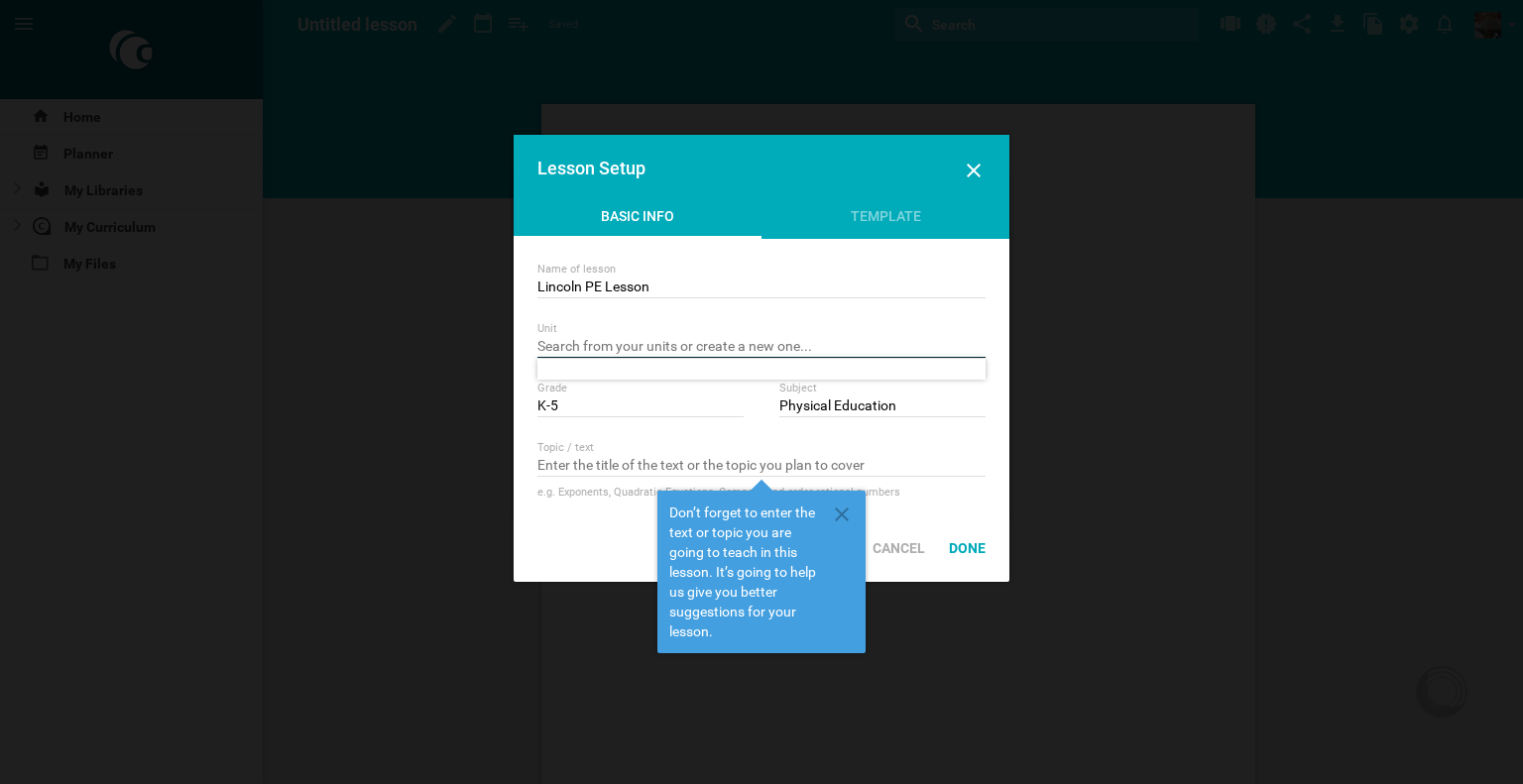 click at bounding box center (762, 348) 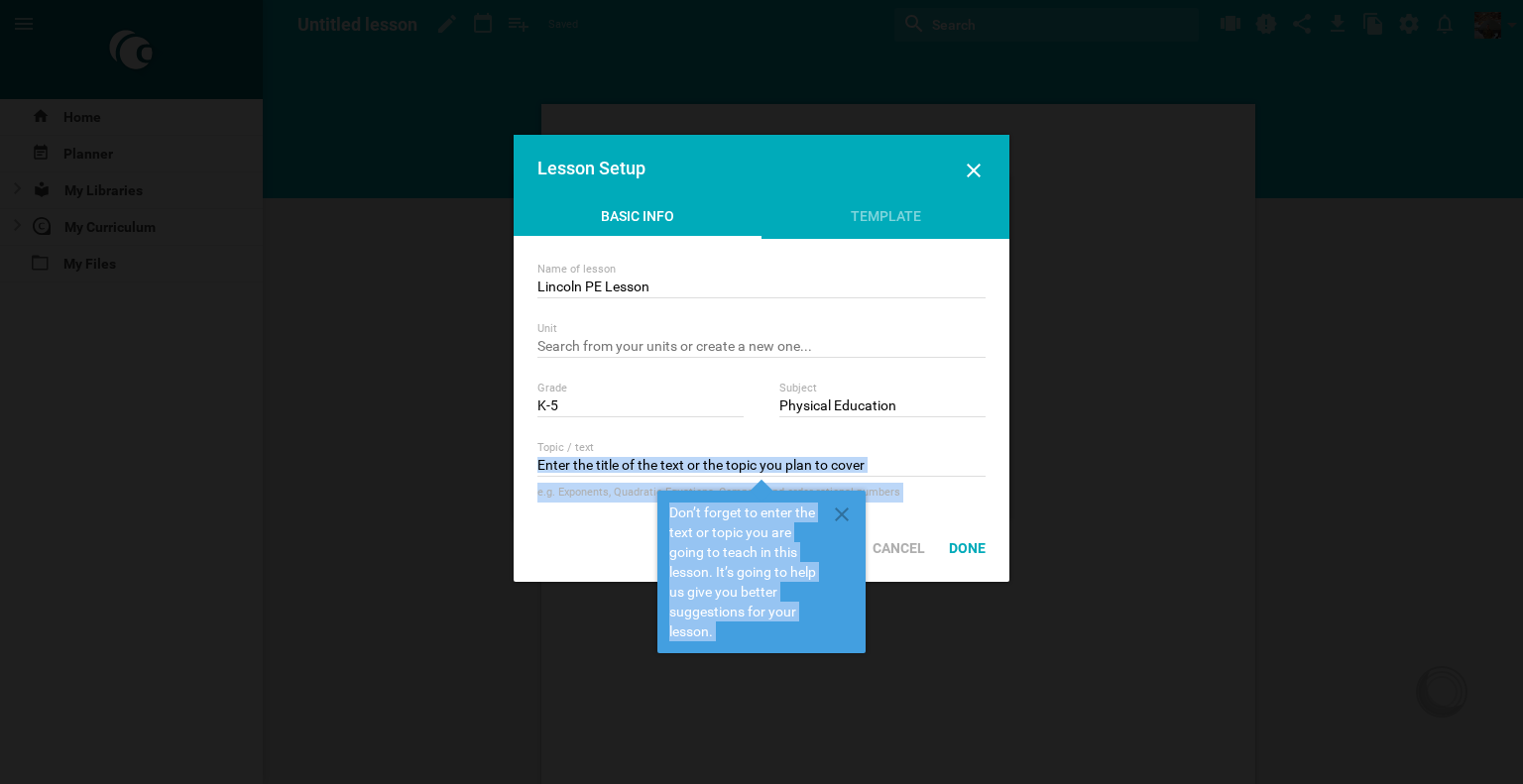 drag, startPoint x: 841, startPoint y: 515, endPoint x: 663, endPoint y: 439, distance: 193.54586 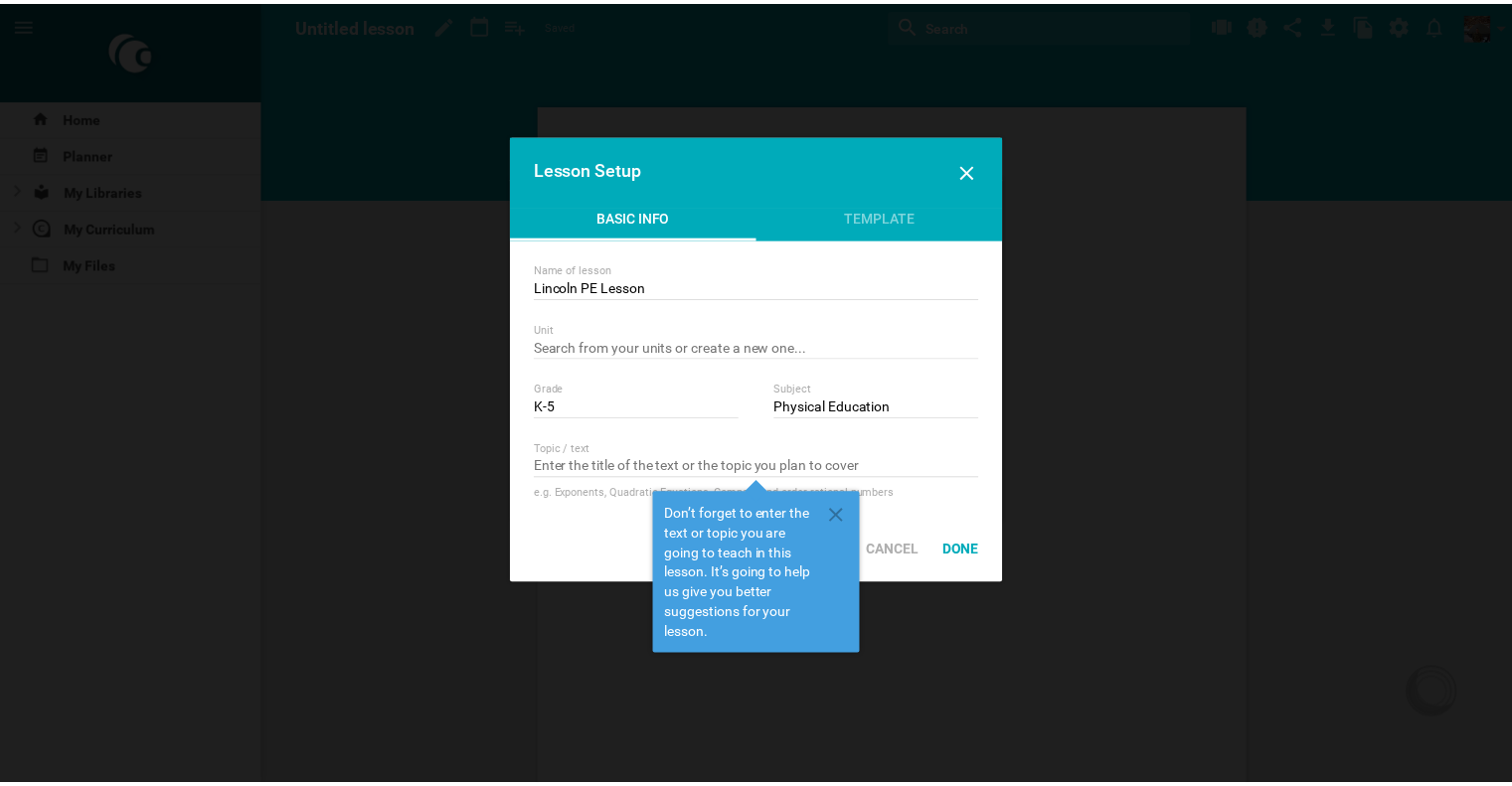 scroll, scrollTop: 0, scrollLeft: 0, axis: both 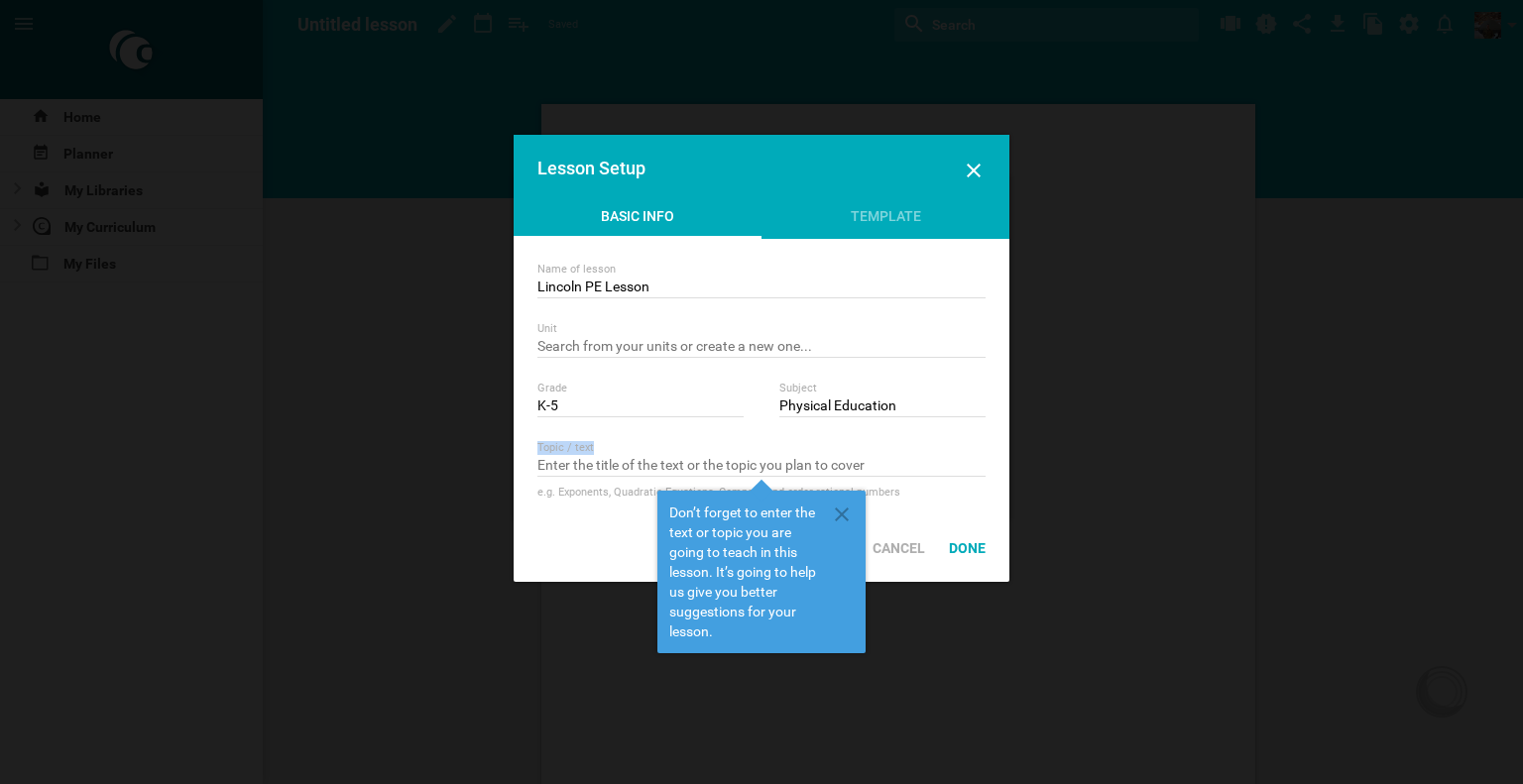 drag, startPoint x: 869, startPoint y: 452, endPoint x: 869, endPoint y: 464, distance: 12 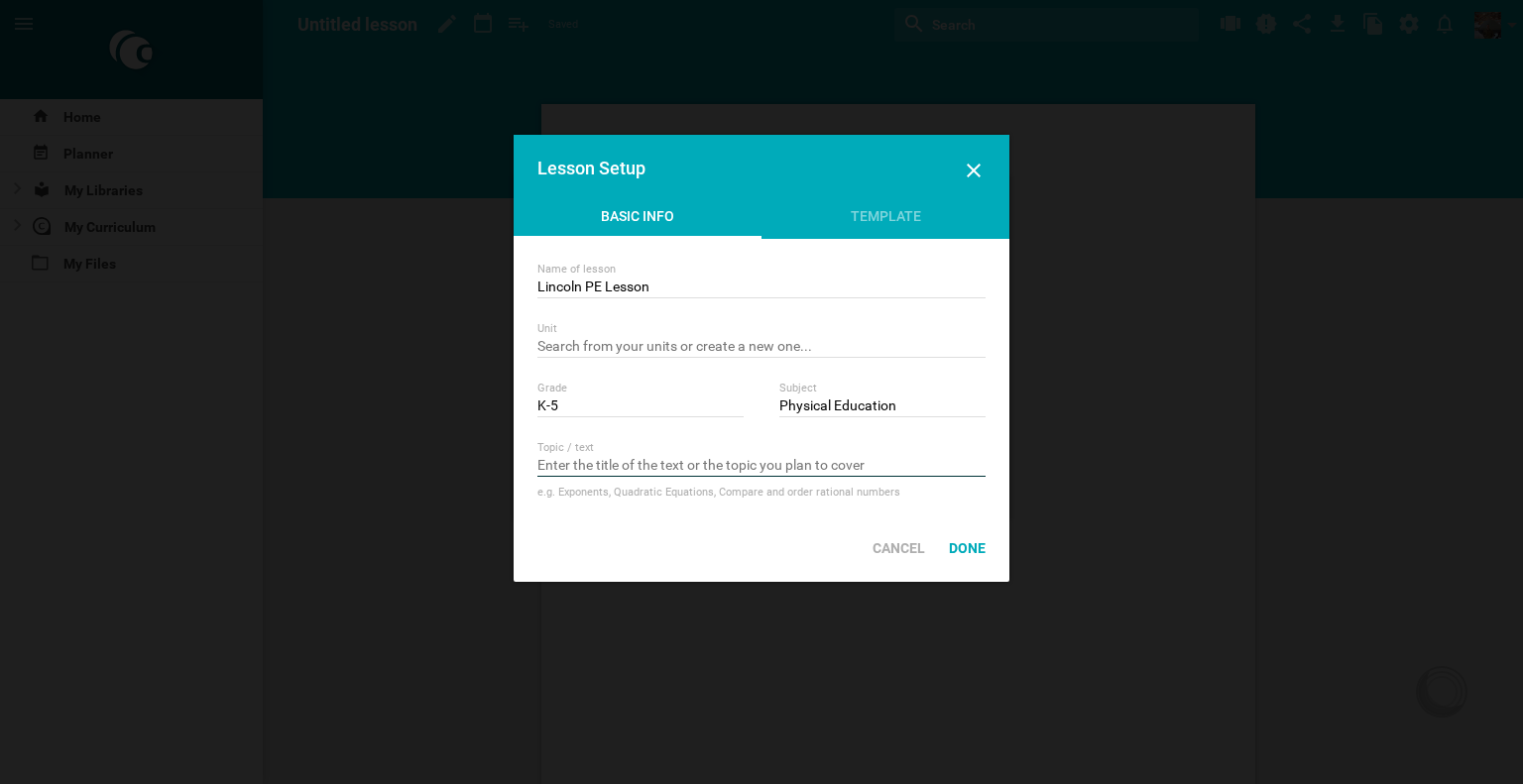 drag, startPoint x: 869, startPoint y: 464, endPoint x: 504, endPoint y: 470, distance: 365.04931 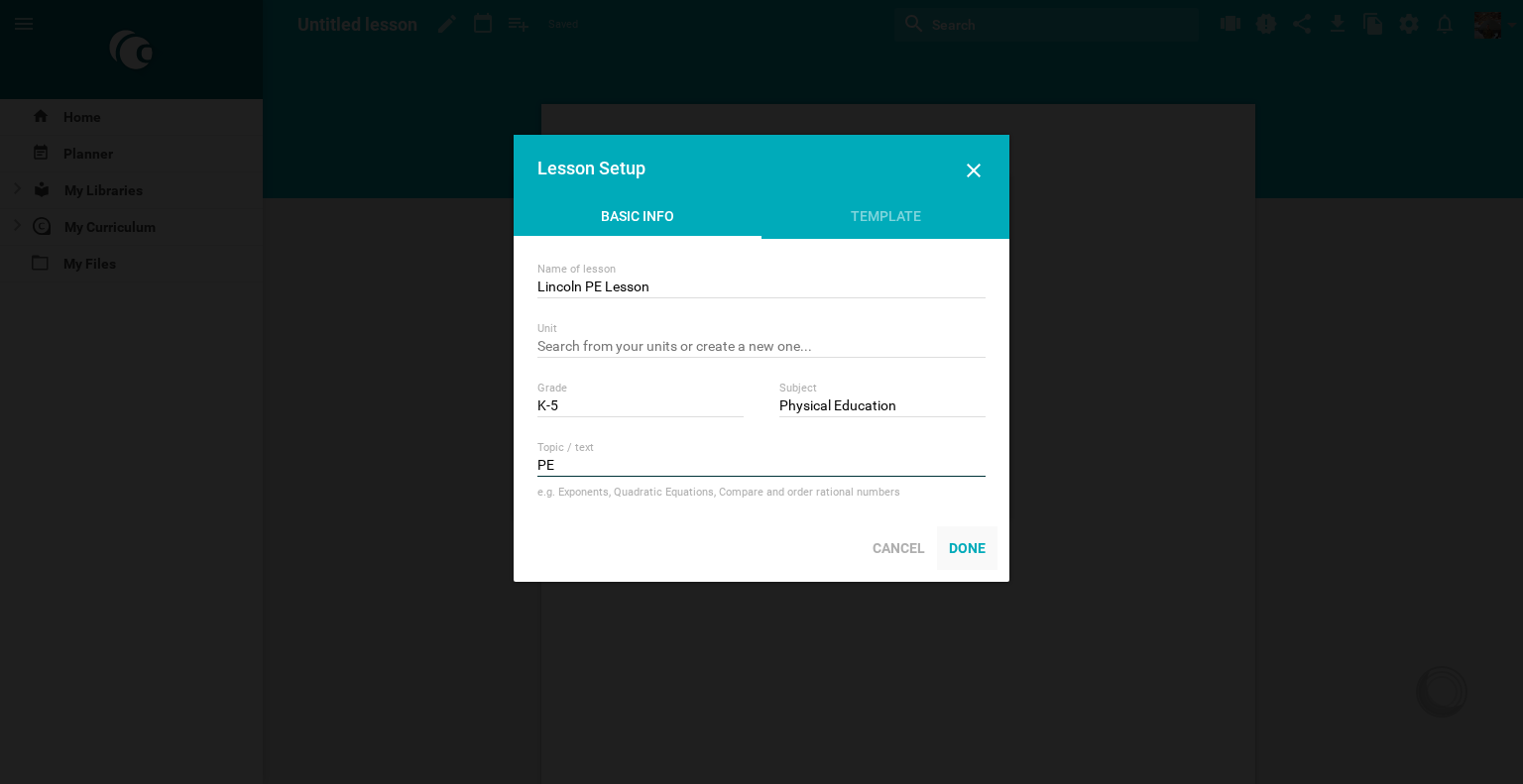 type on "PE" 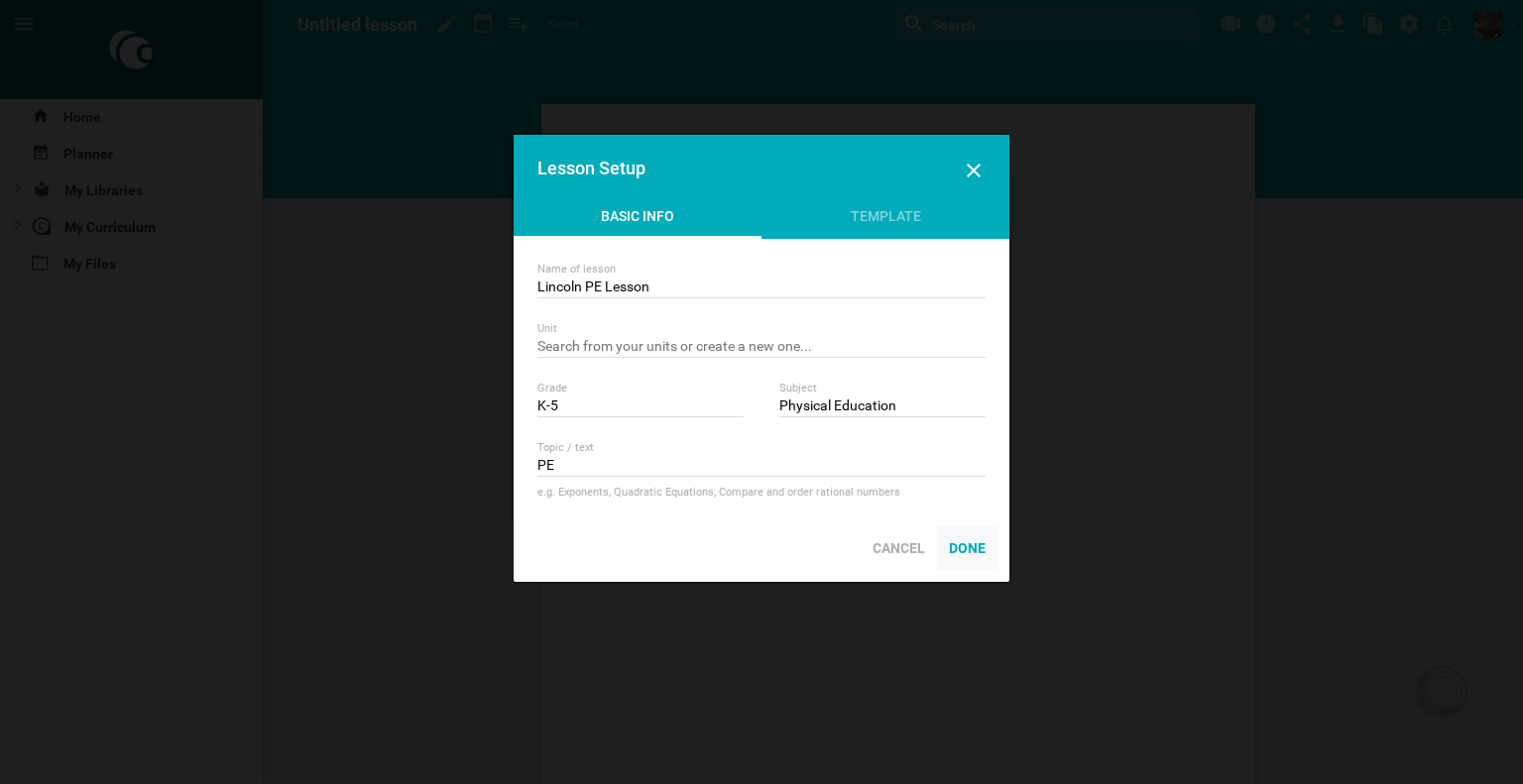 click on "Done" at bounding box center (967, 548) 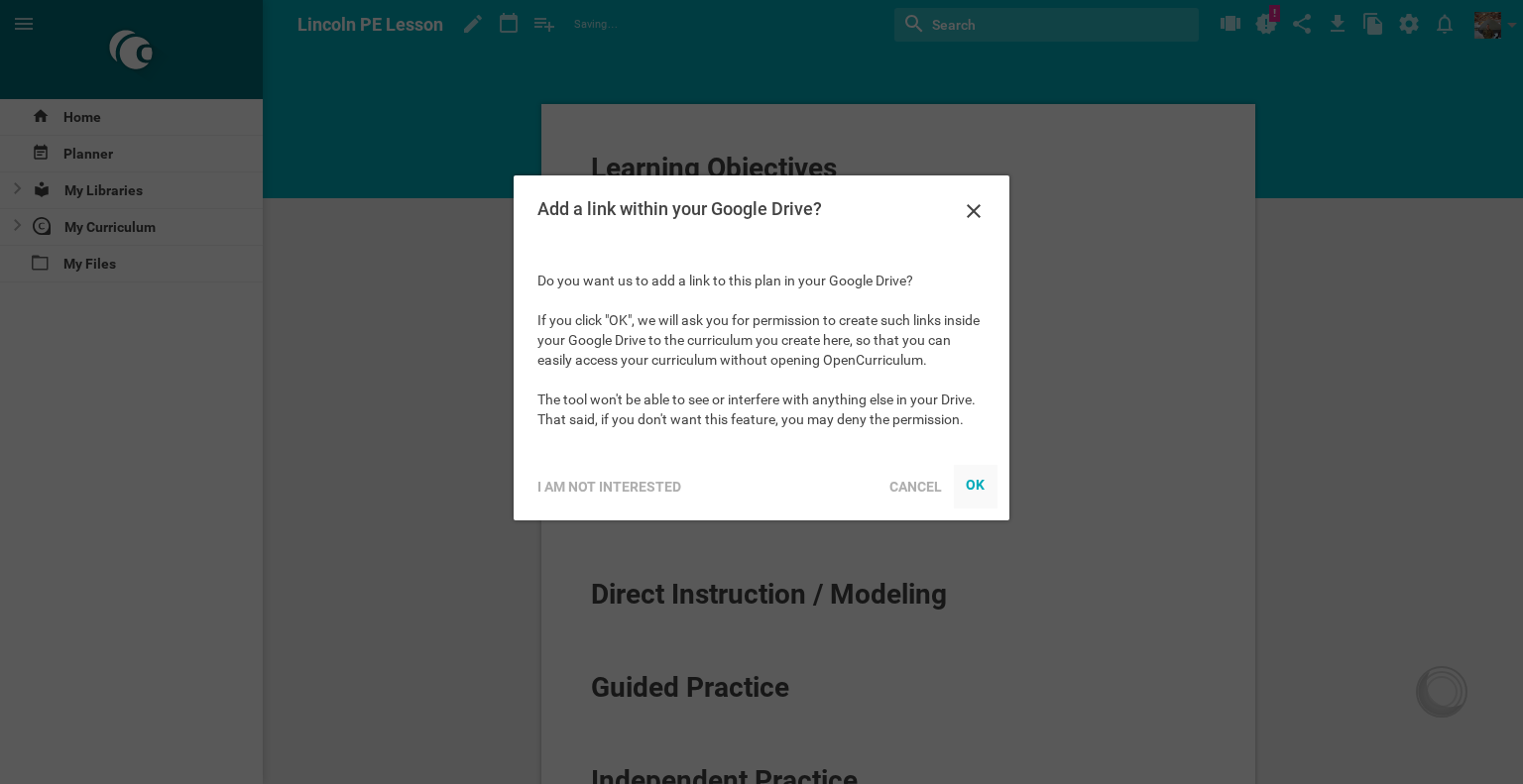 click on "OK" at bounding box center (976, 485) 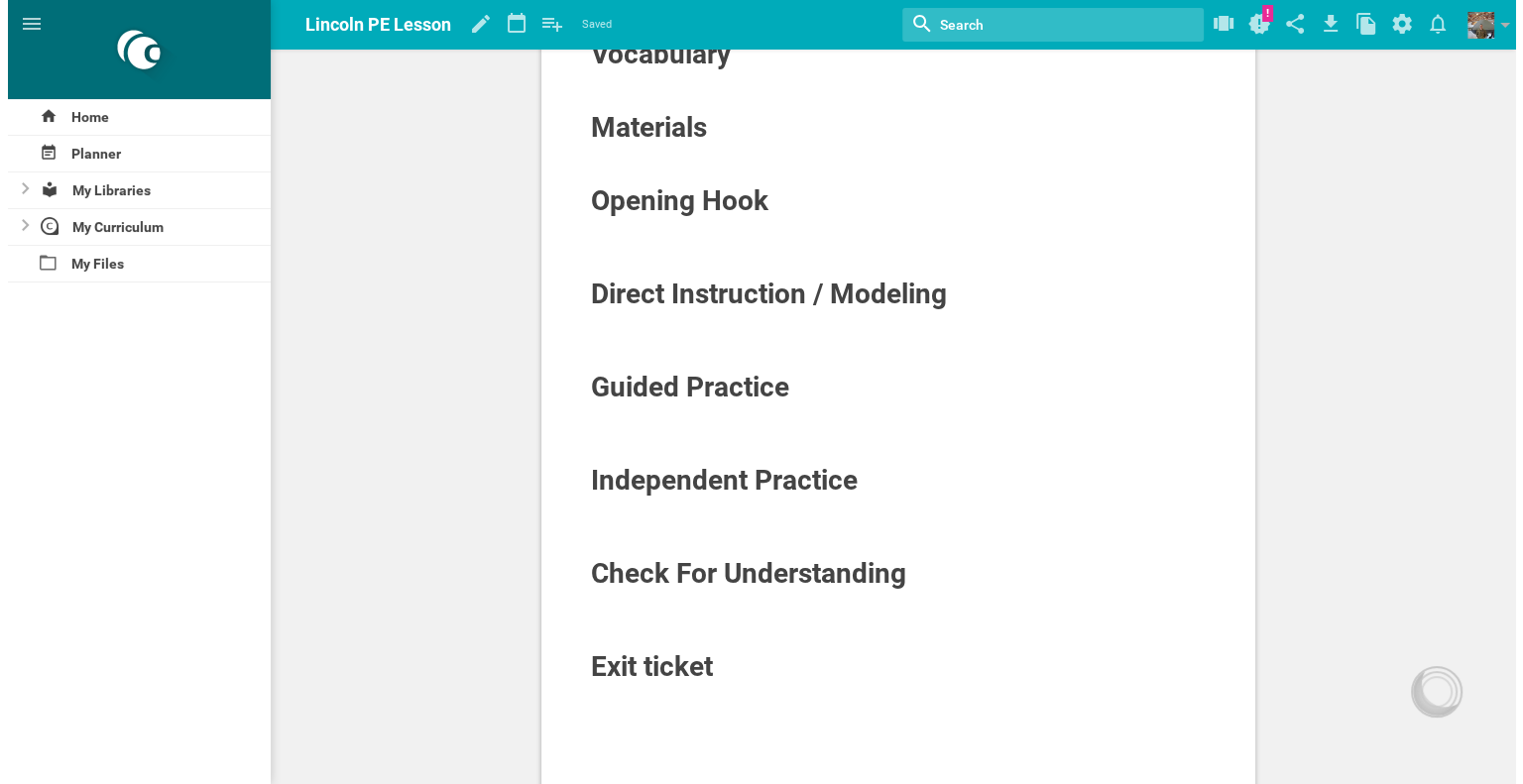 scroll, scrollTop: 0, scrollLeft: 0, axis: both 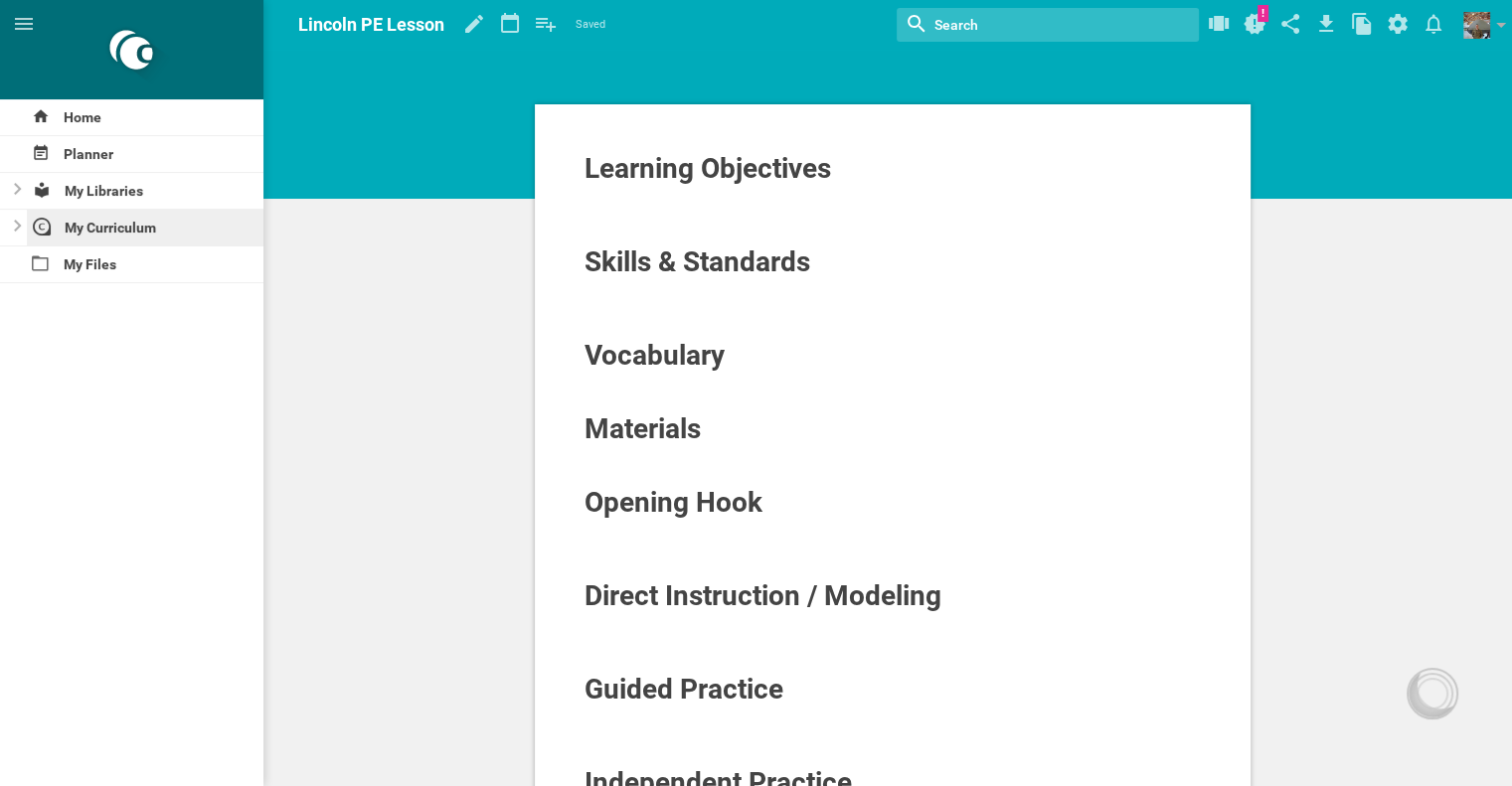 click on "My Curriculum" at bounding box center [145, 228] 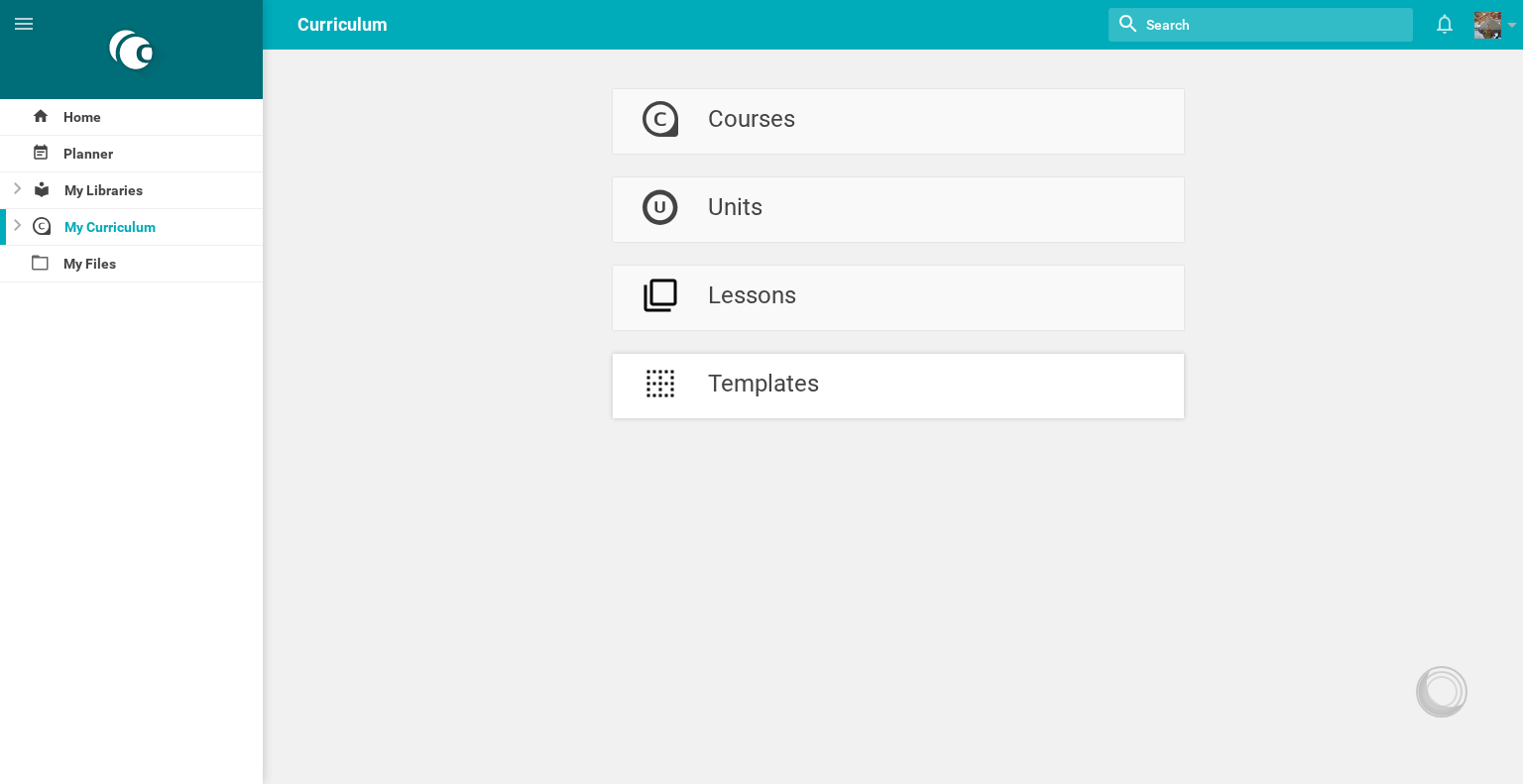 click on "Templates" at bounding box center (763, 386) 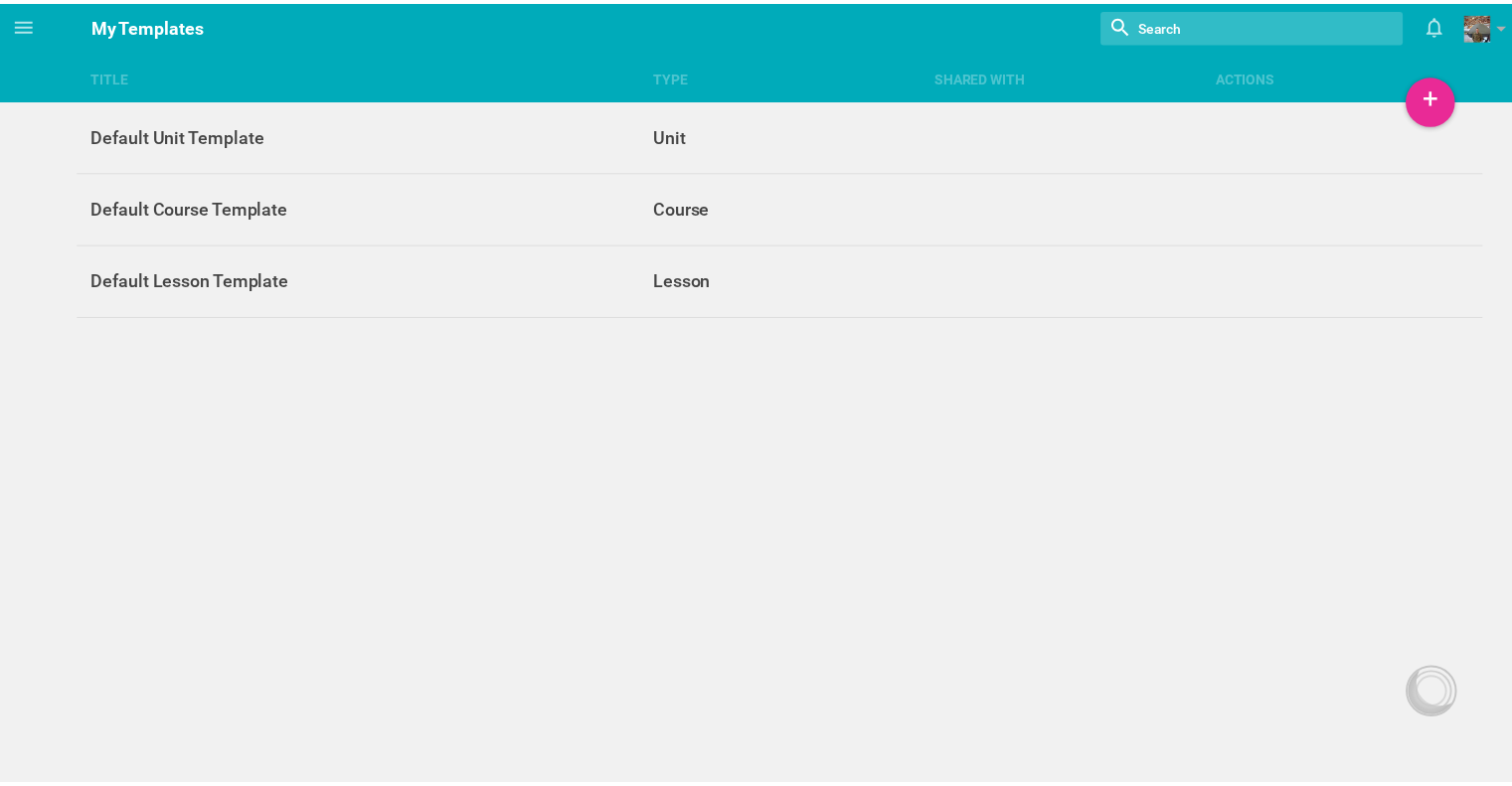 scroll, scrollTop: 0, scrollLeft: 0, axis: both 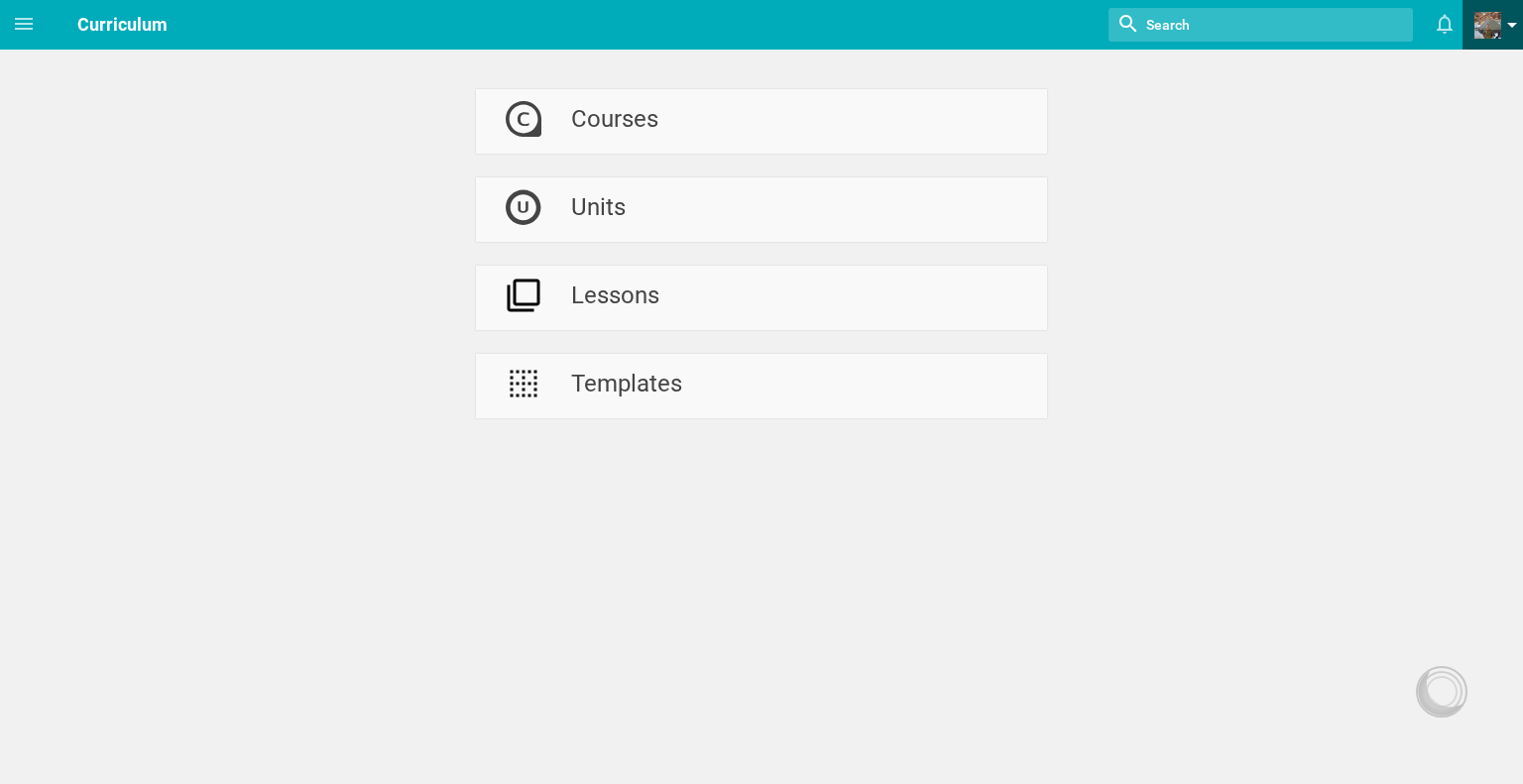 click at bounding box center (1498, 25) 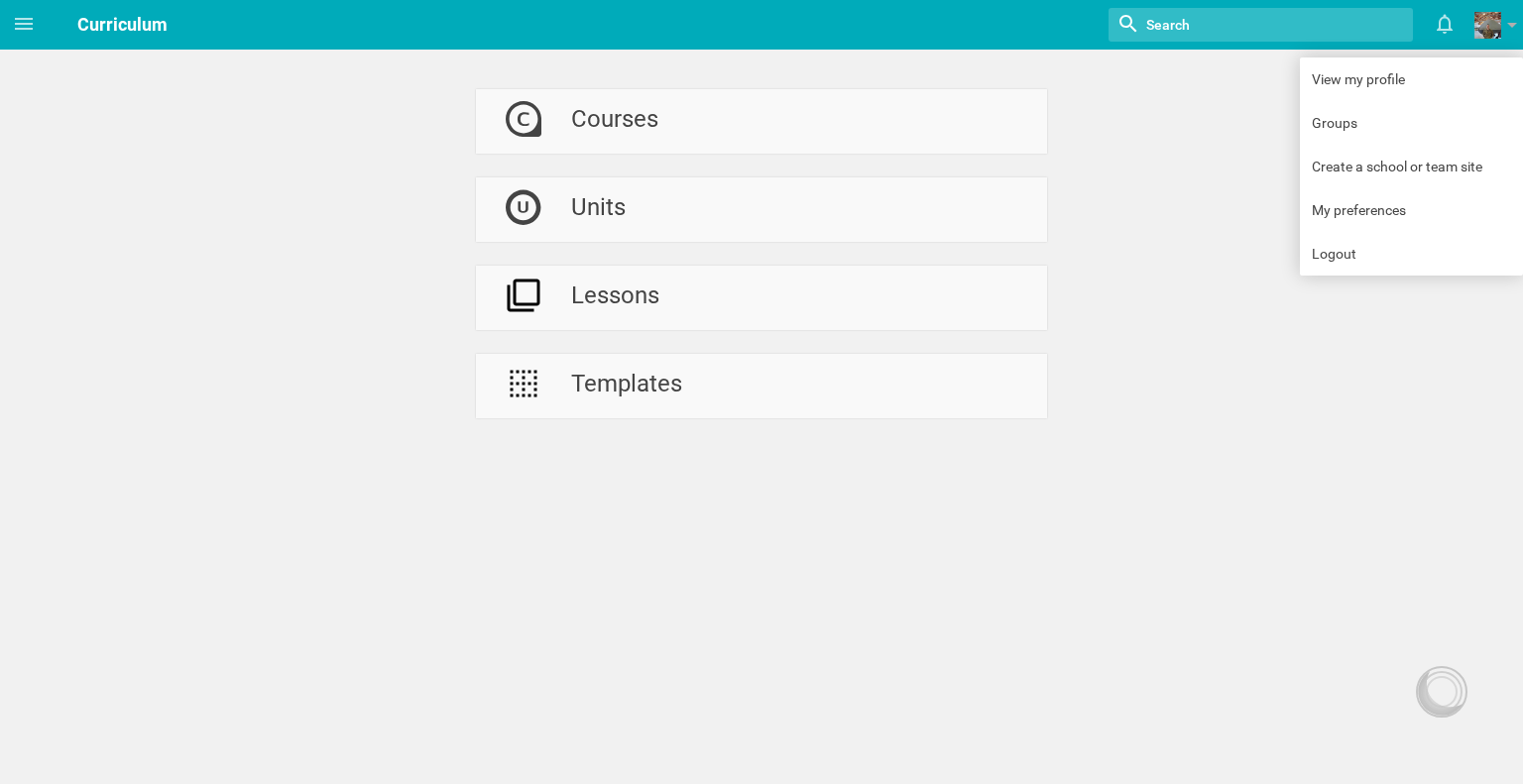 click on "Courses Units Lessons Templates" at bounding box center (762, 209) 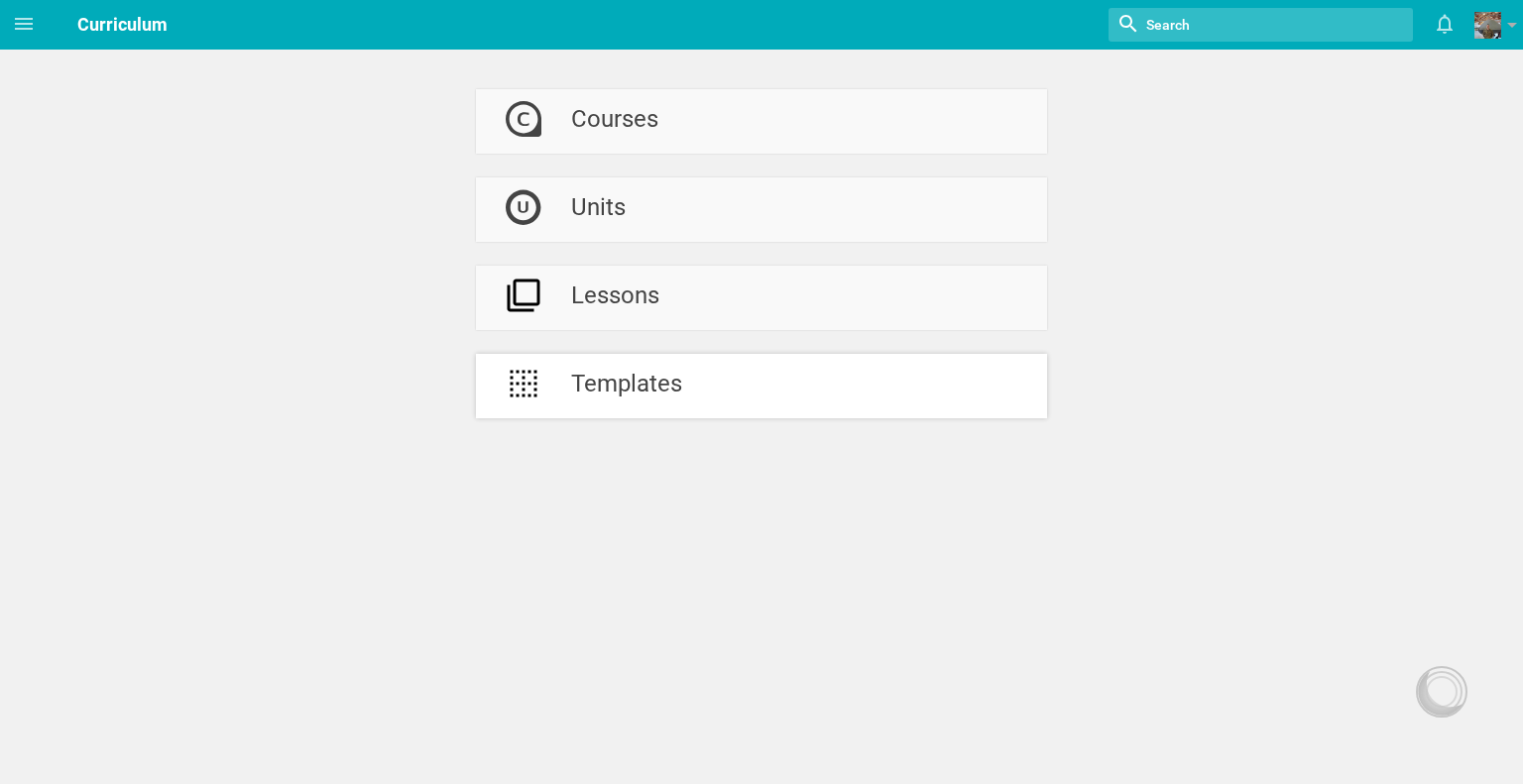 click on "Templates" at bounding box center [762, 386] 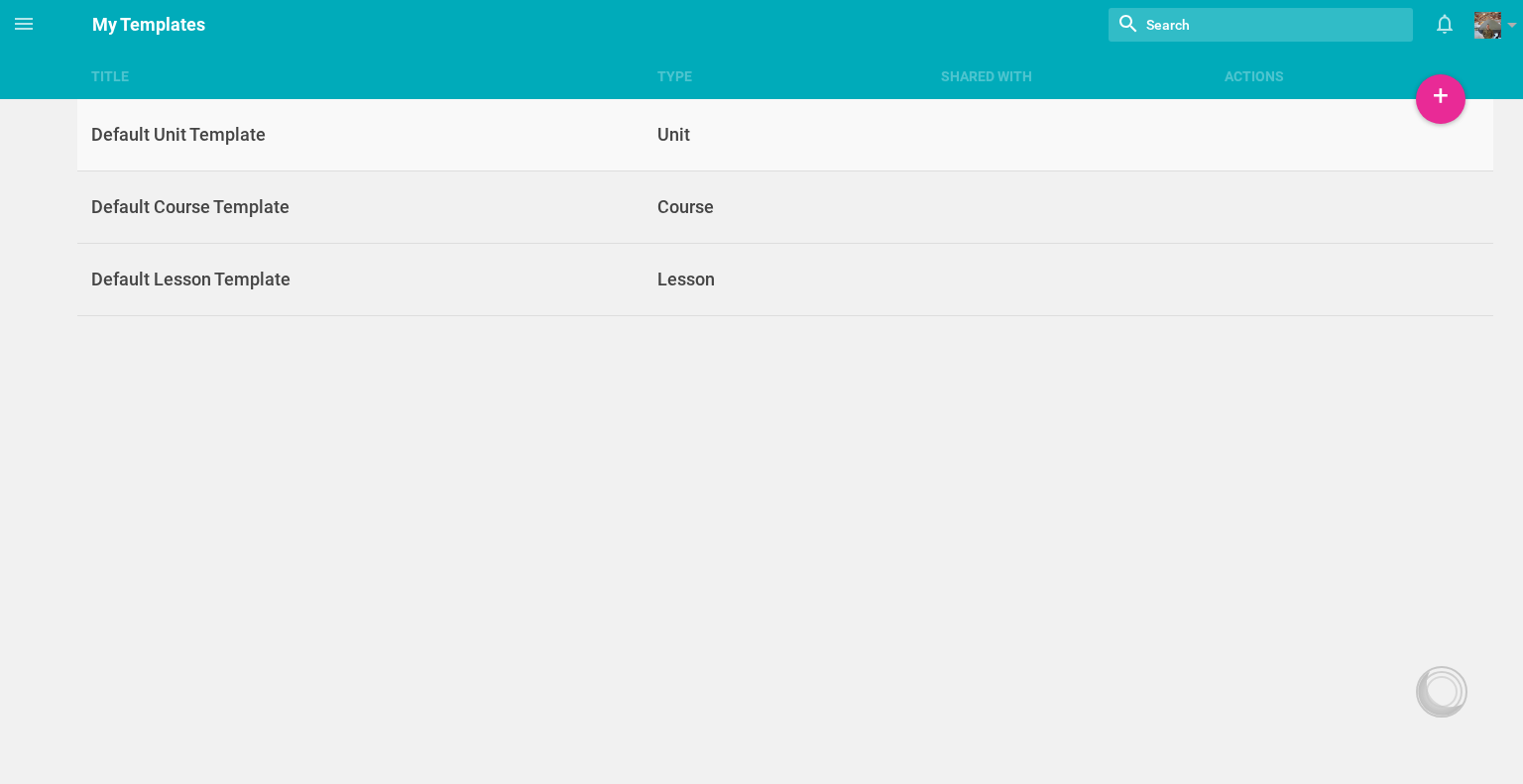 click on "Default Unit Template" at bounding box center (360, 135) 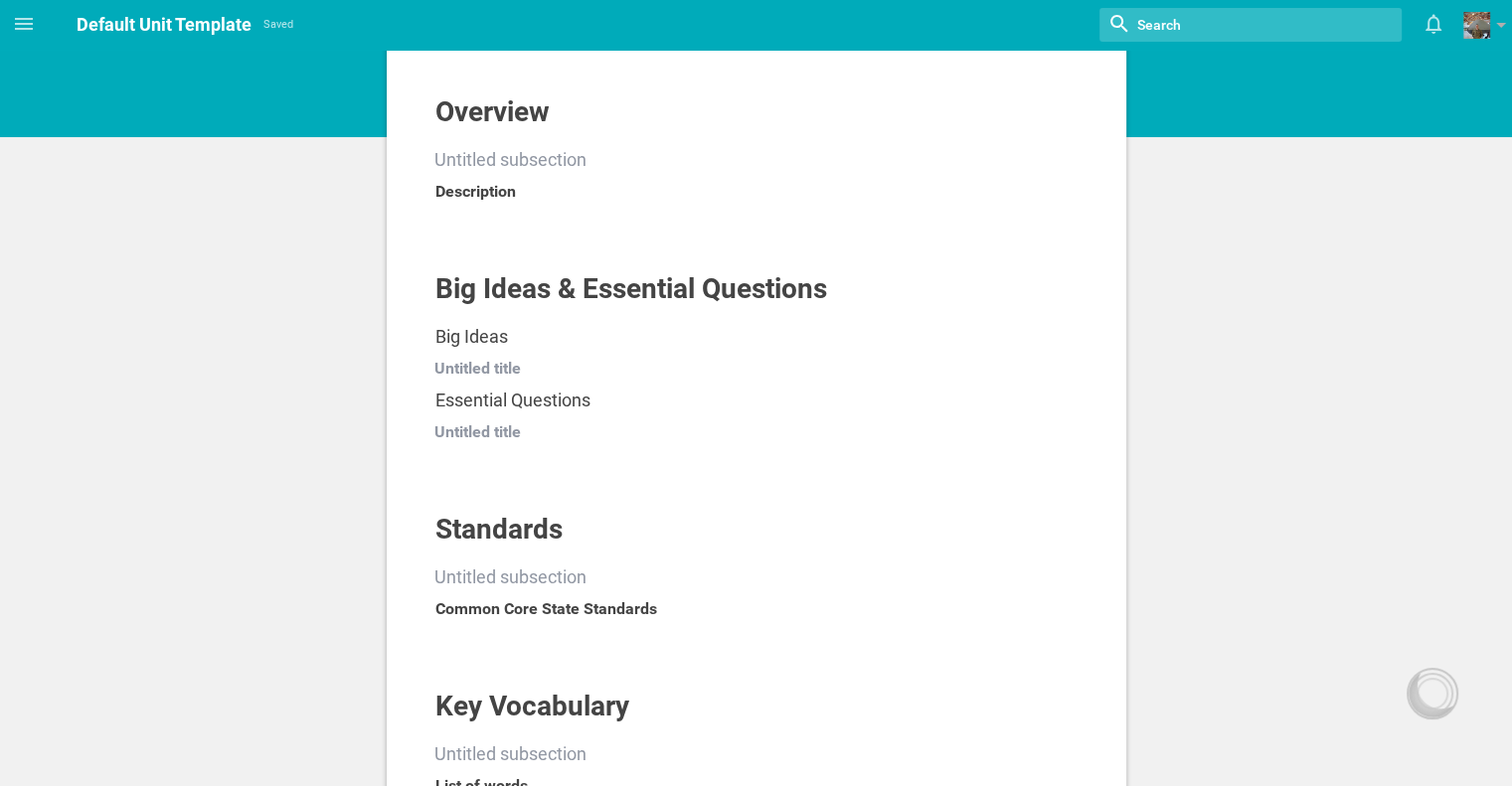 scroll, scrollTop: 0, scrollLeft: 0, axis: both 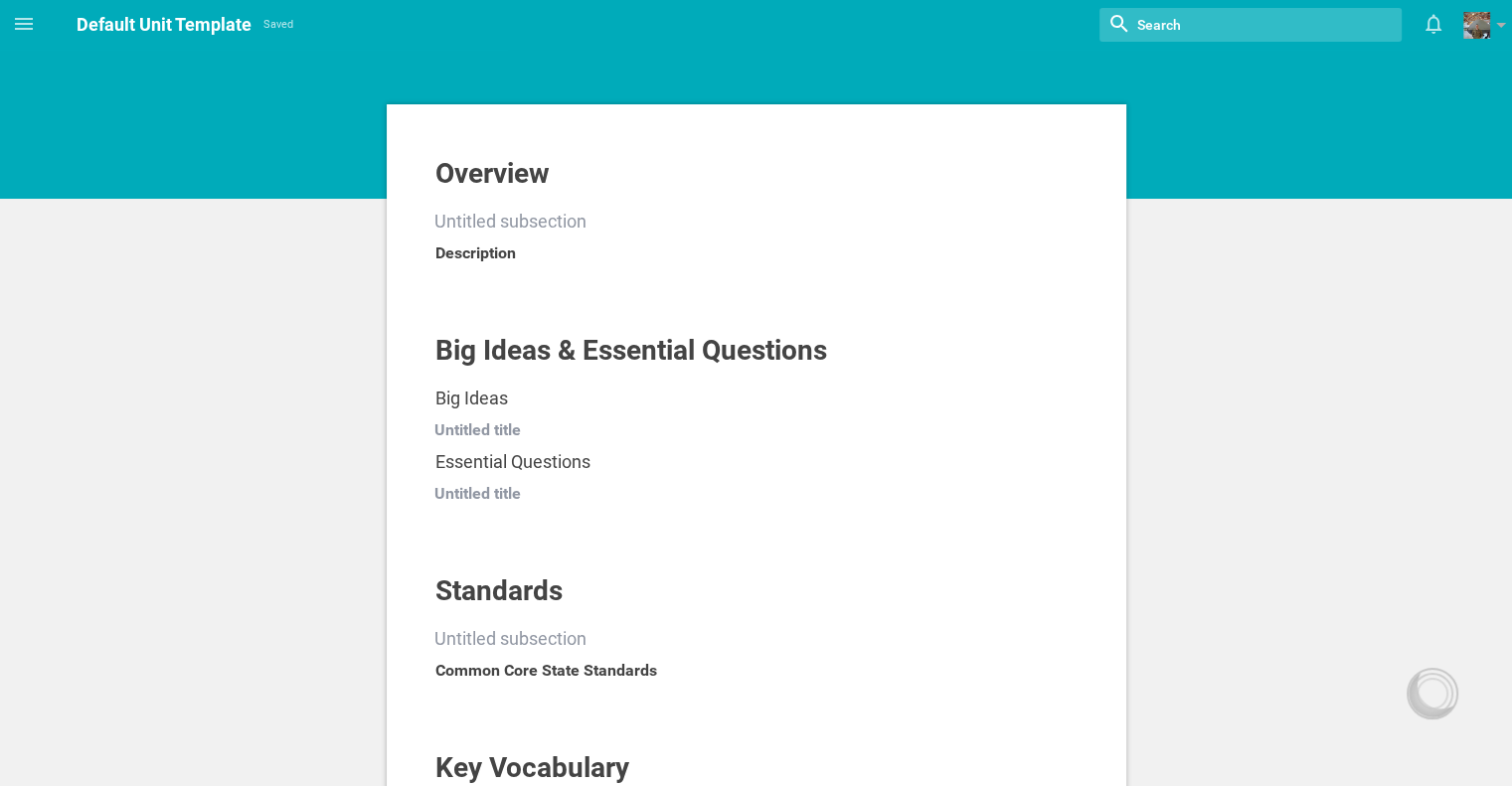 click on "Overview Untitled subsection Description Big Ideas & Essential Questions Big Ideas Untitled title Essential Questions Untitled title Standards Untitled subsection Common Core State Standards Key Vocabulary Untitled subsection List of words Assessments Resources Add something to the unit Section Subsection Title Paragraph box Competencies box Attachment(s) box Book(s) box" at bounding box center (756, 580) 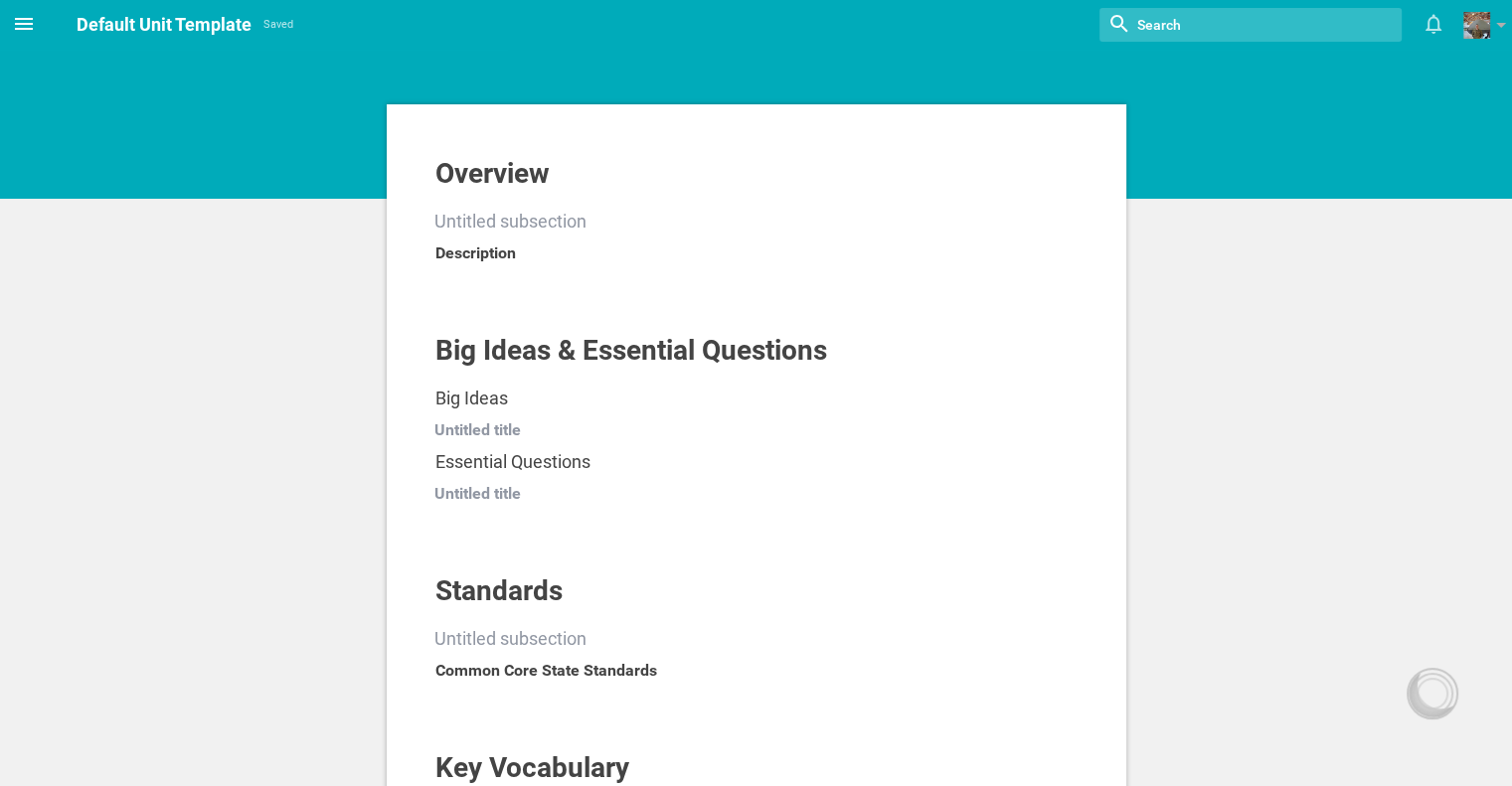 click 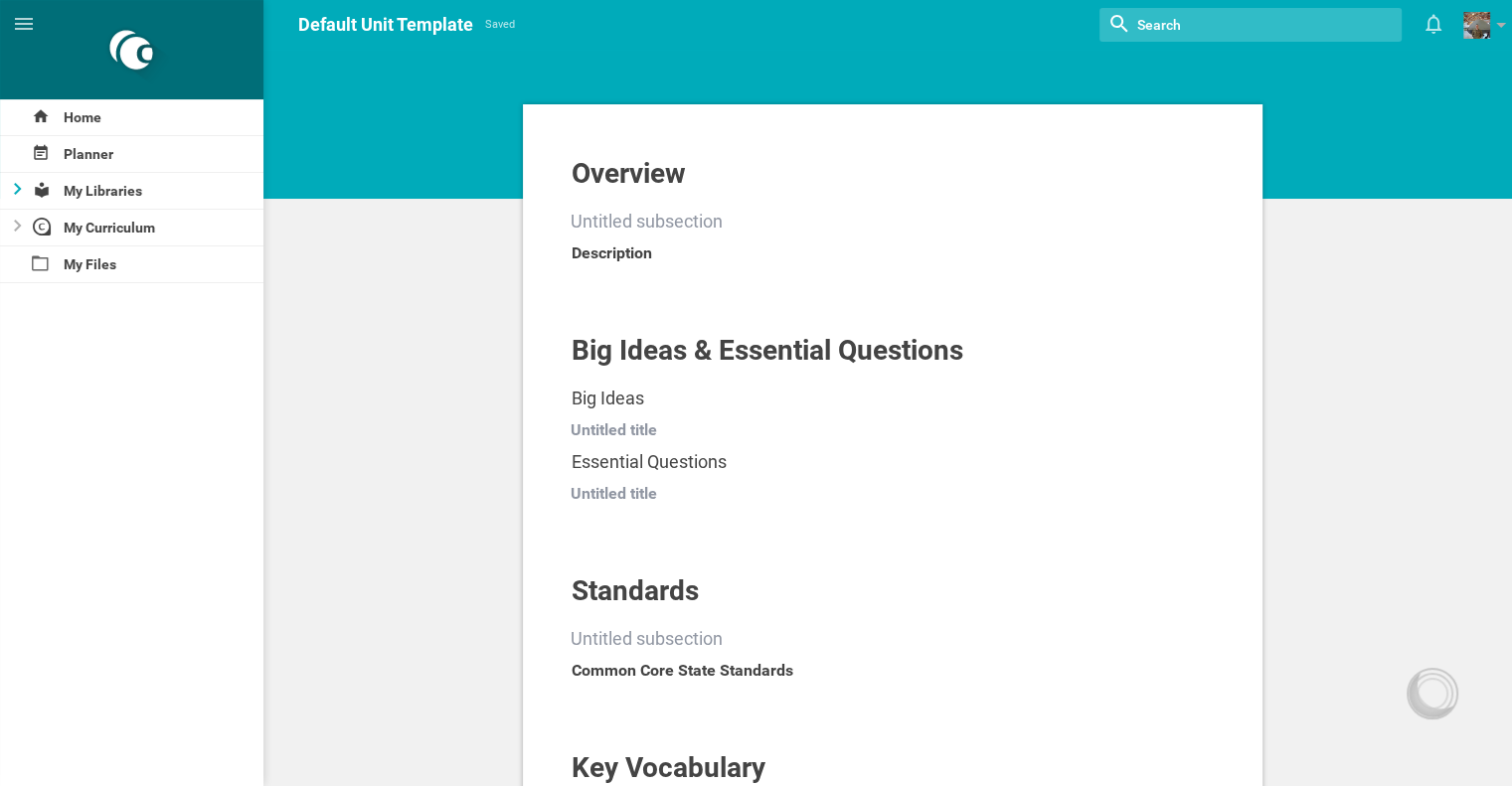 click 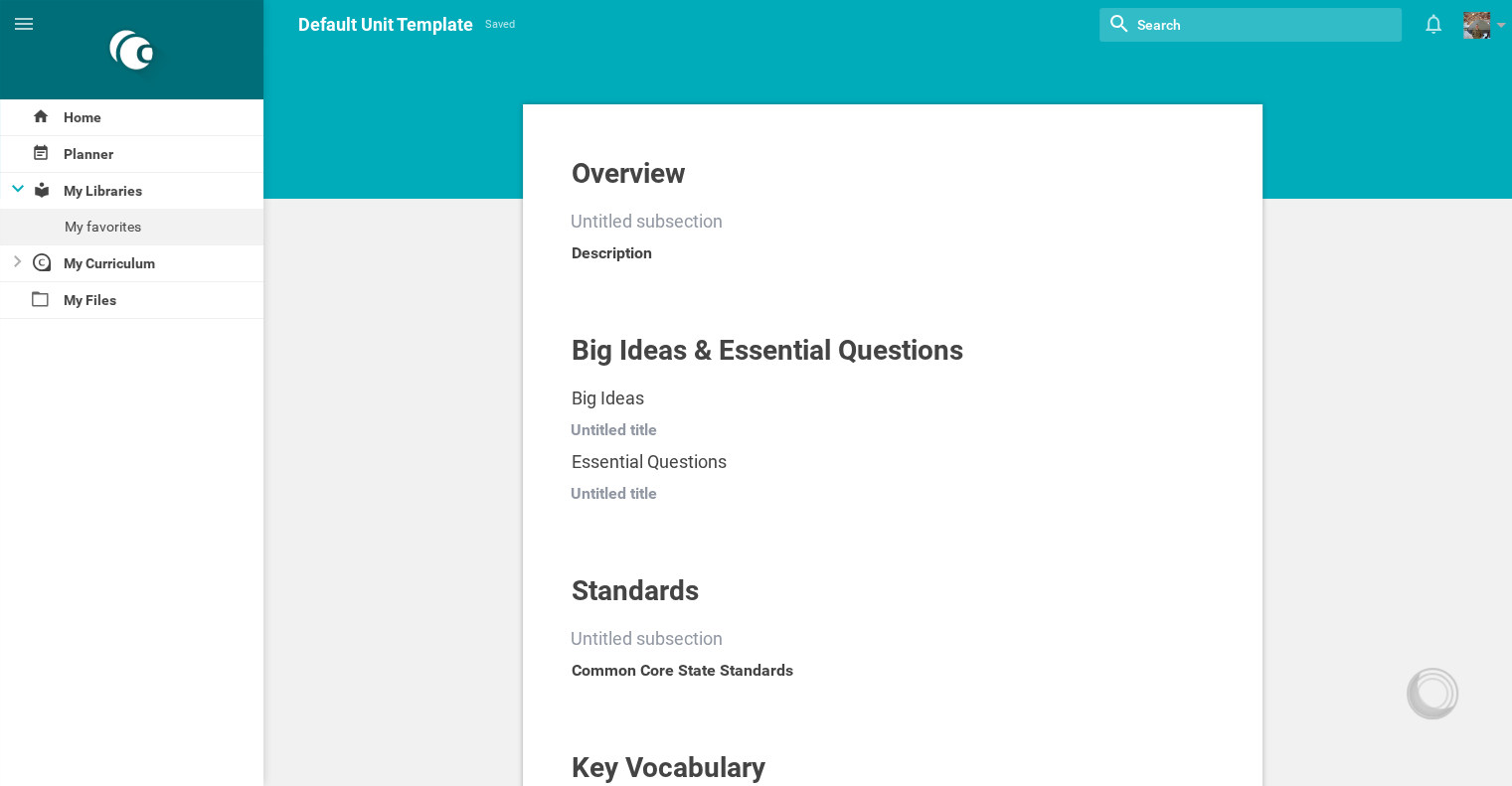 click on "Overview Untitled subsection Description Big Ideas & Essential Questions Big Ideas Untitled title Essential Questions Untitled title Standards Untitled subsection Common Core State Standards Key Vocabulary Untitled subsection List of words Assessments Resources Add something to the unit Section Subsection Title Paragraph box Competencies box Attachment(s) box Book(s) box" at bounding box center (893, 580) 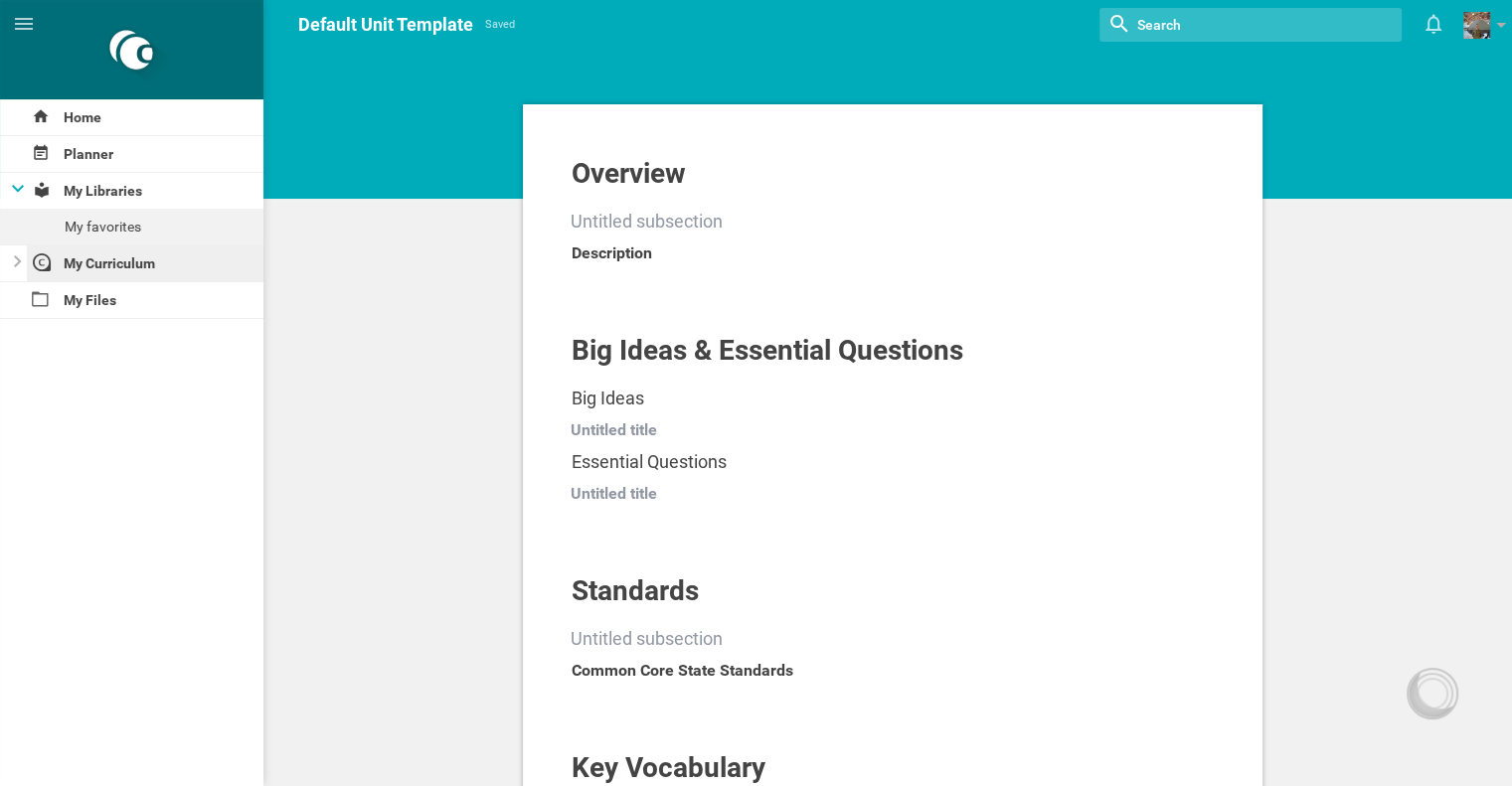 click on "My Curriculum" at bounding box center [145, 263] 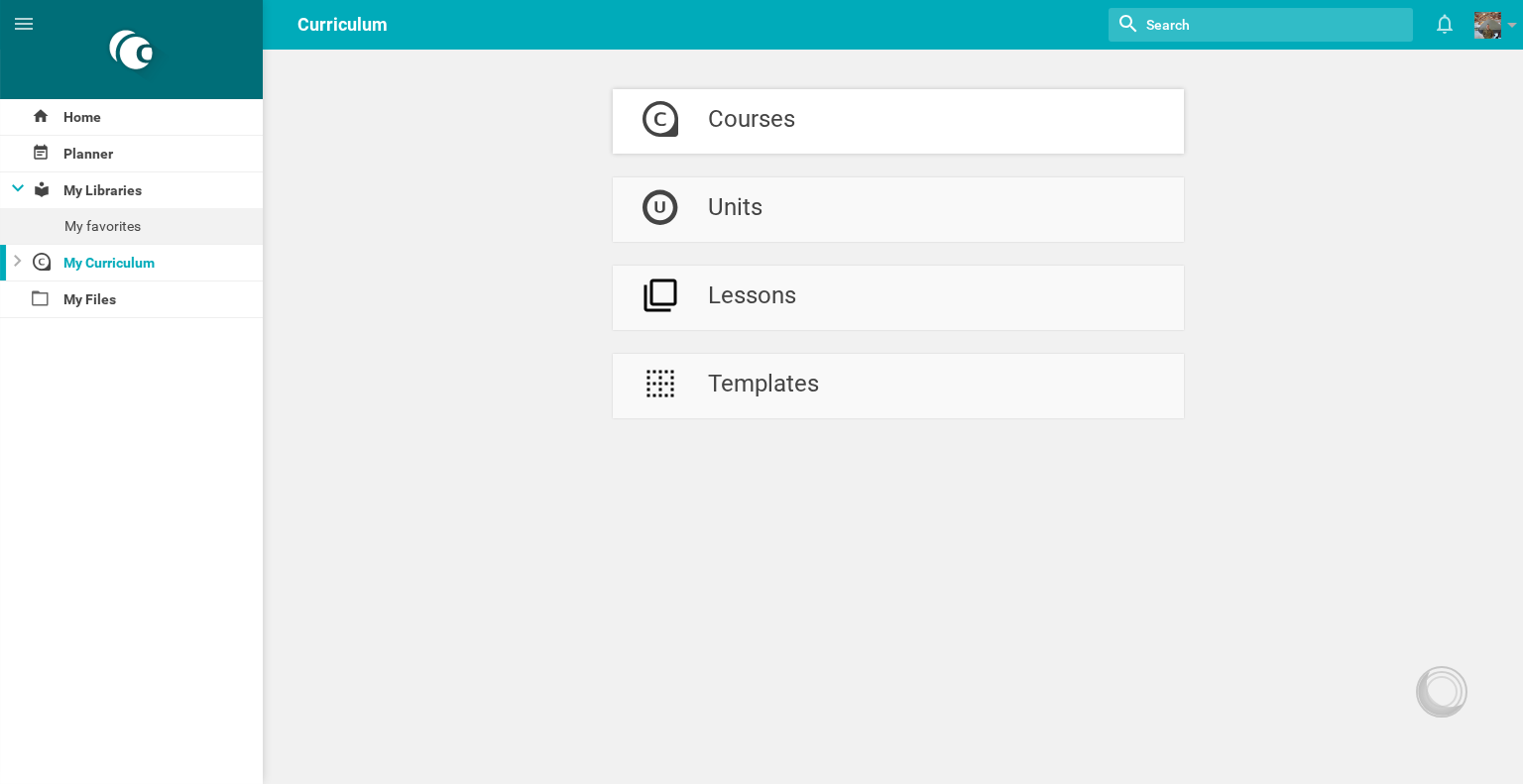 click on "Courses" at bounding box center [752, 121] 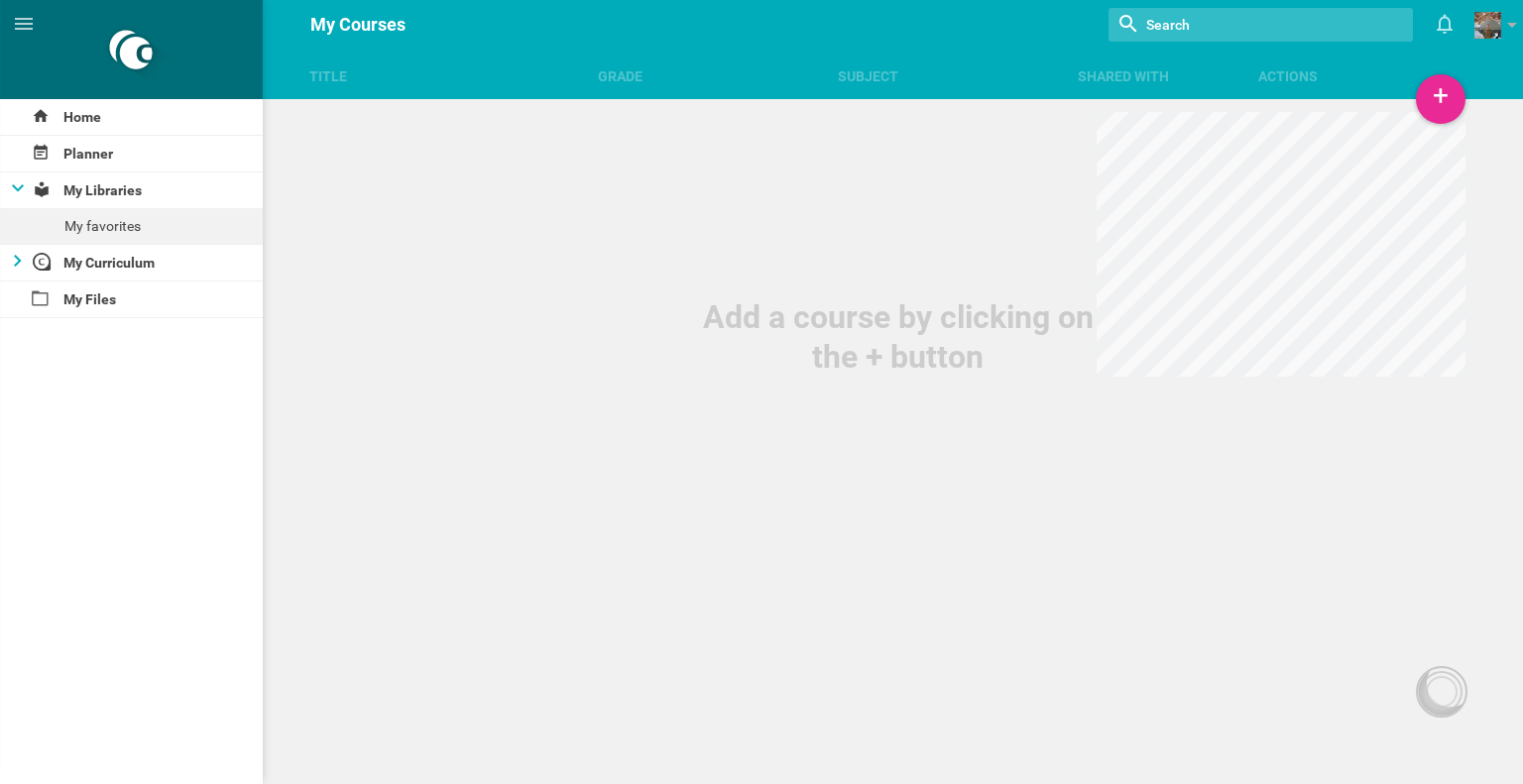 click 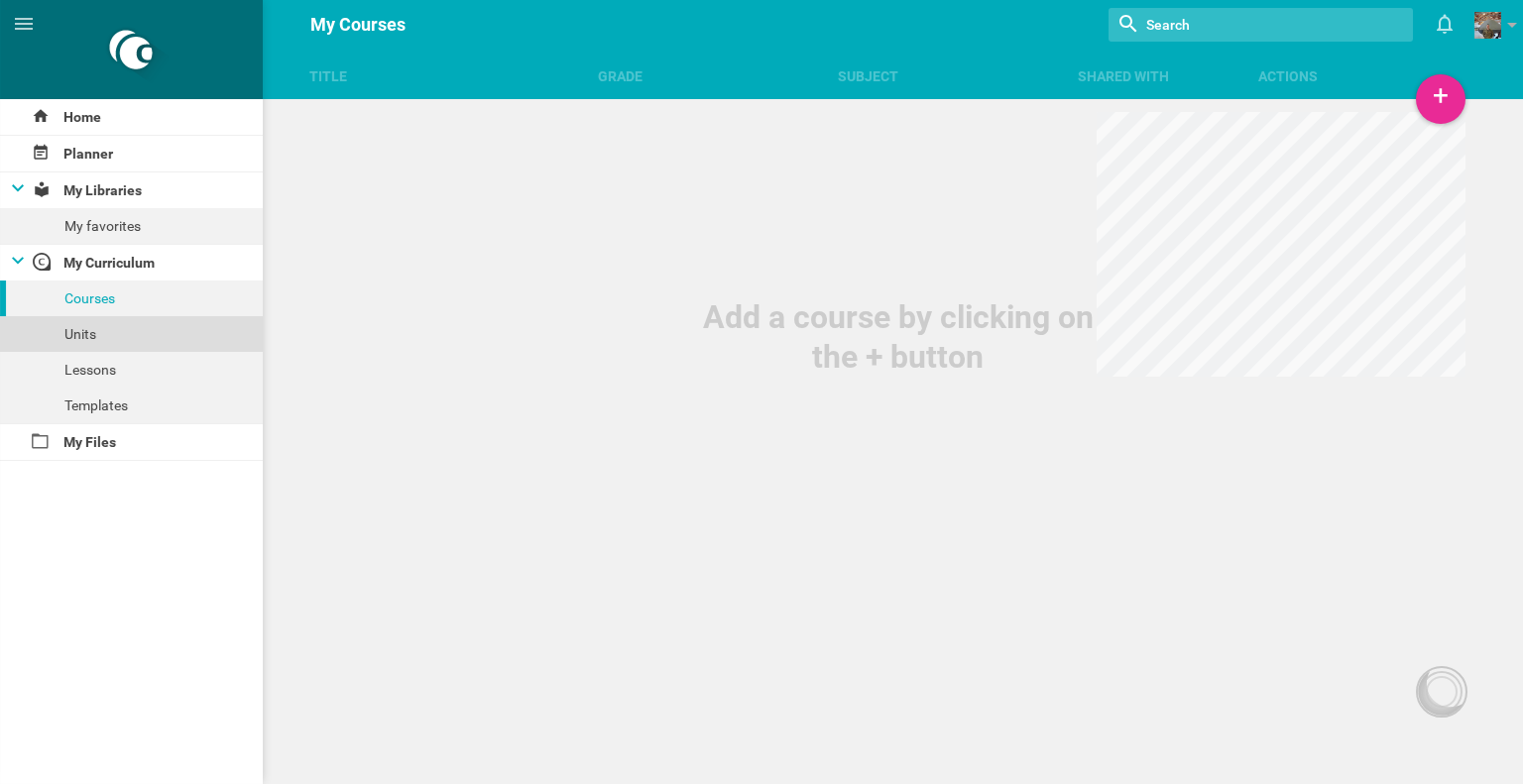 click on "Units" at bounding box center (131, 334) 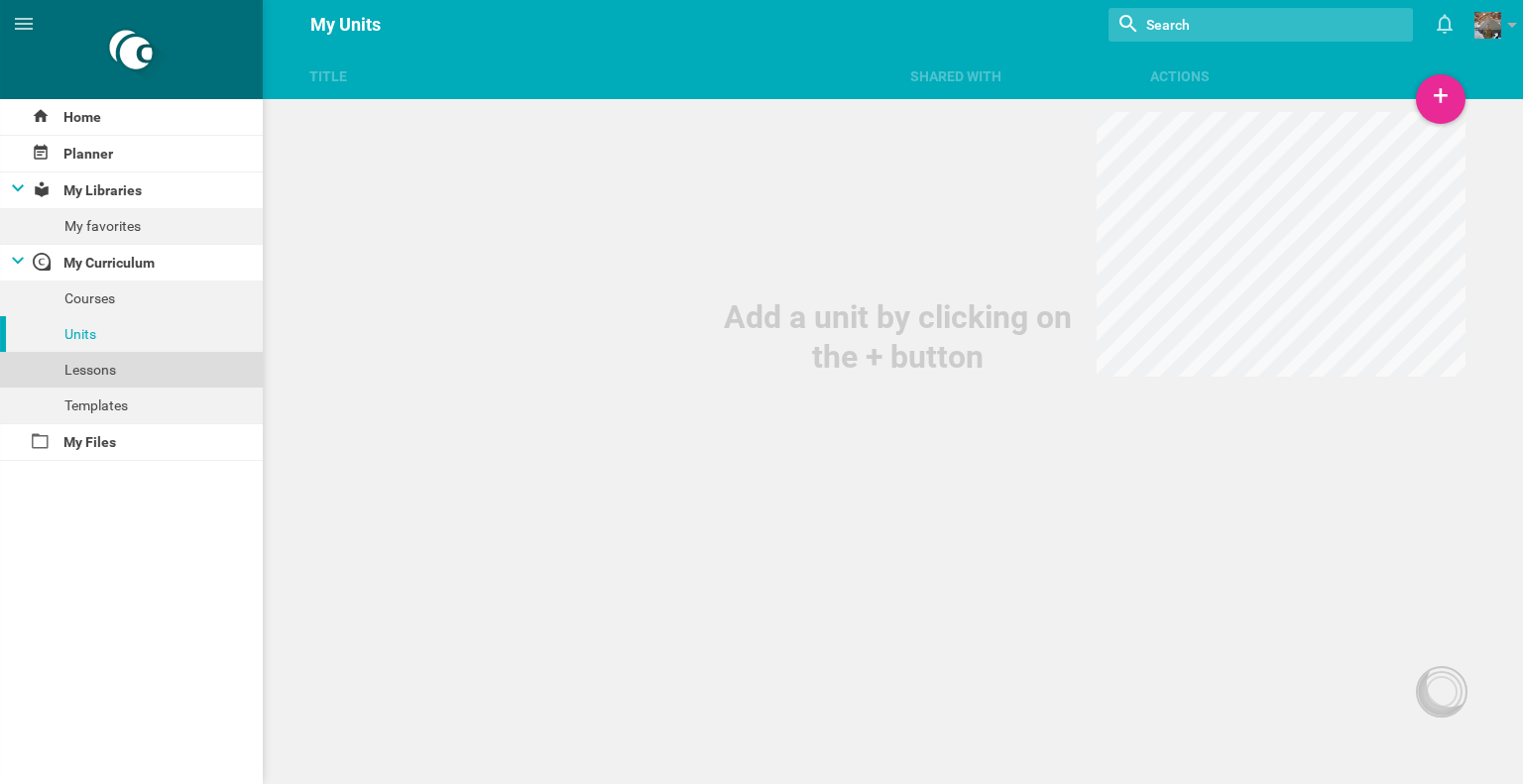 click on "Lessons" at bounding box center [131, 370] 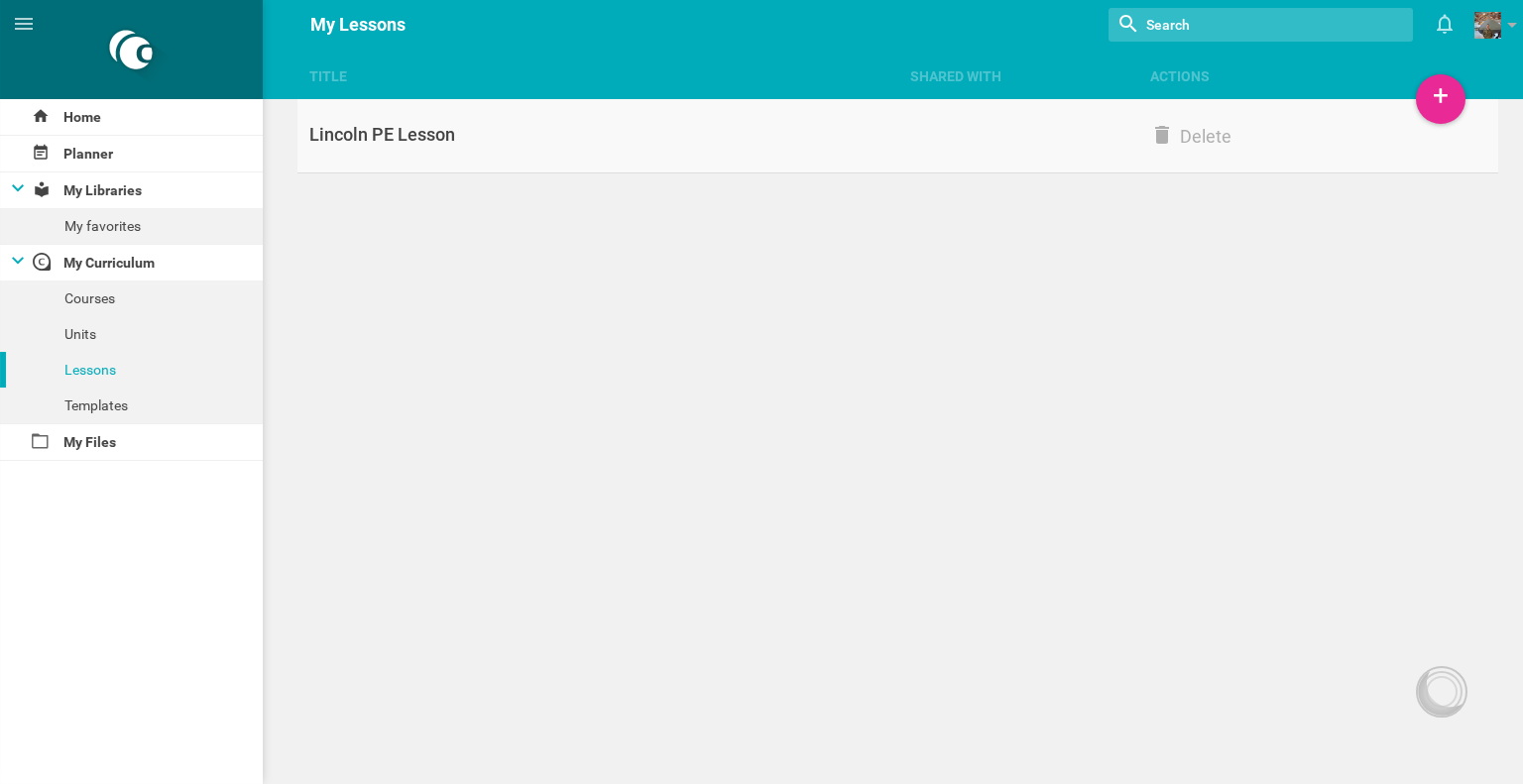 click on "Lincoln PE Lesson" at bounding box center [597, 135] 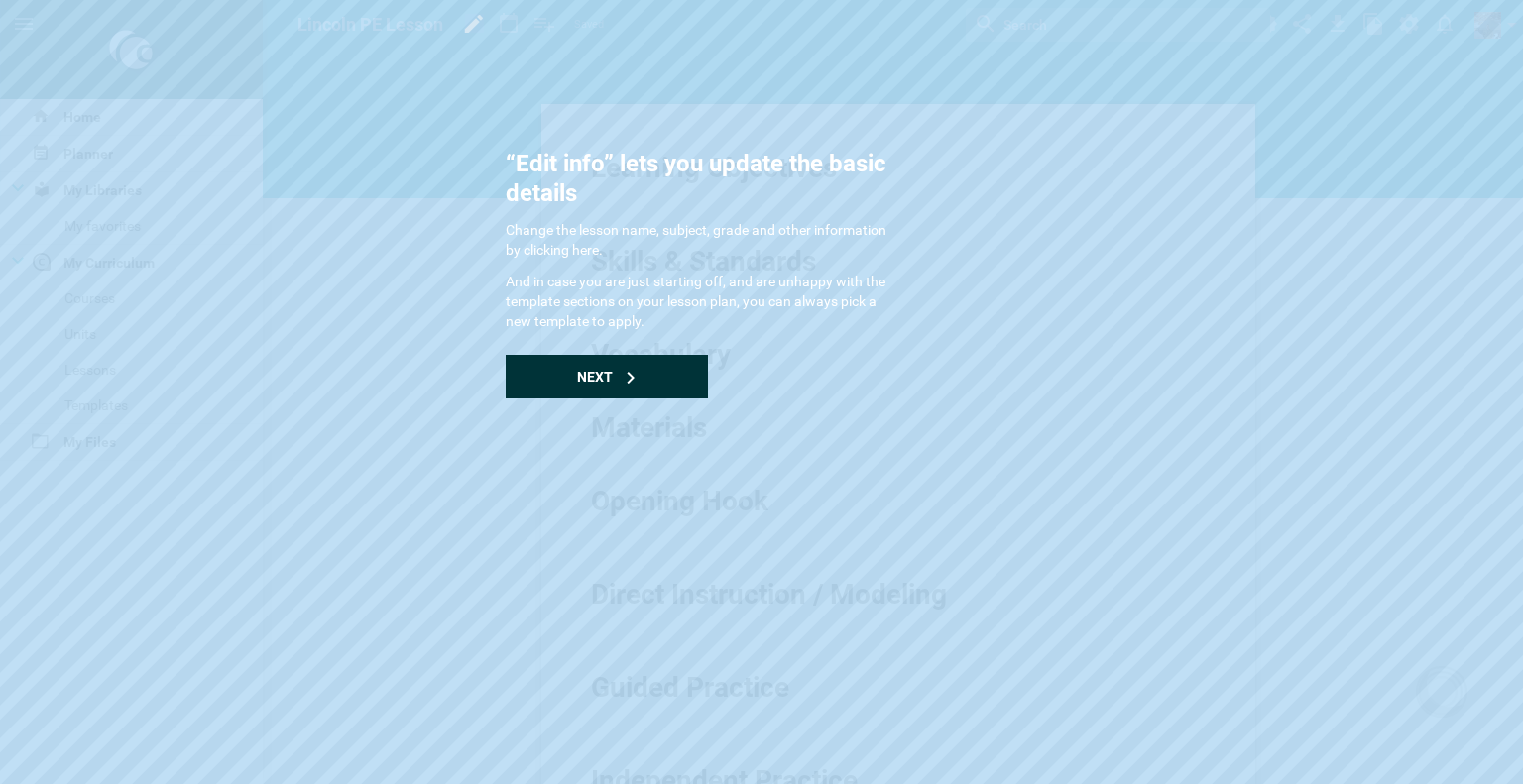 click on "Next" at bounding box center (607, 377) 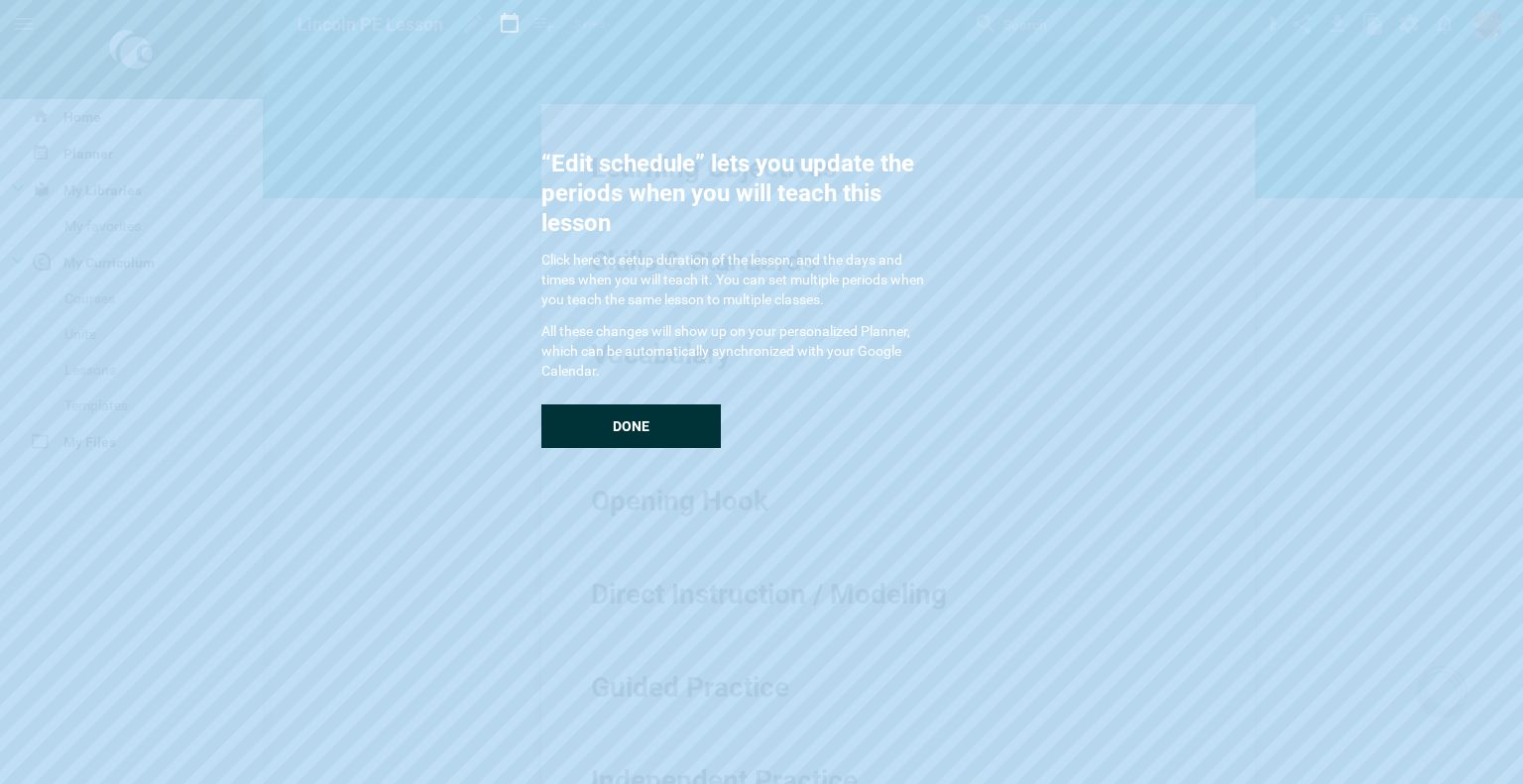 click on "Done" at bounding box center [631, 426] 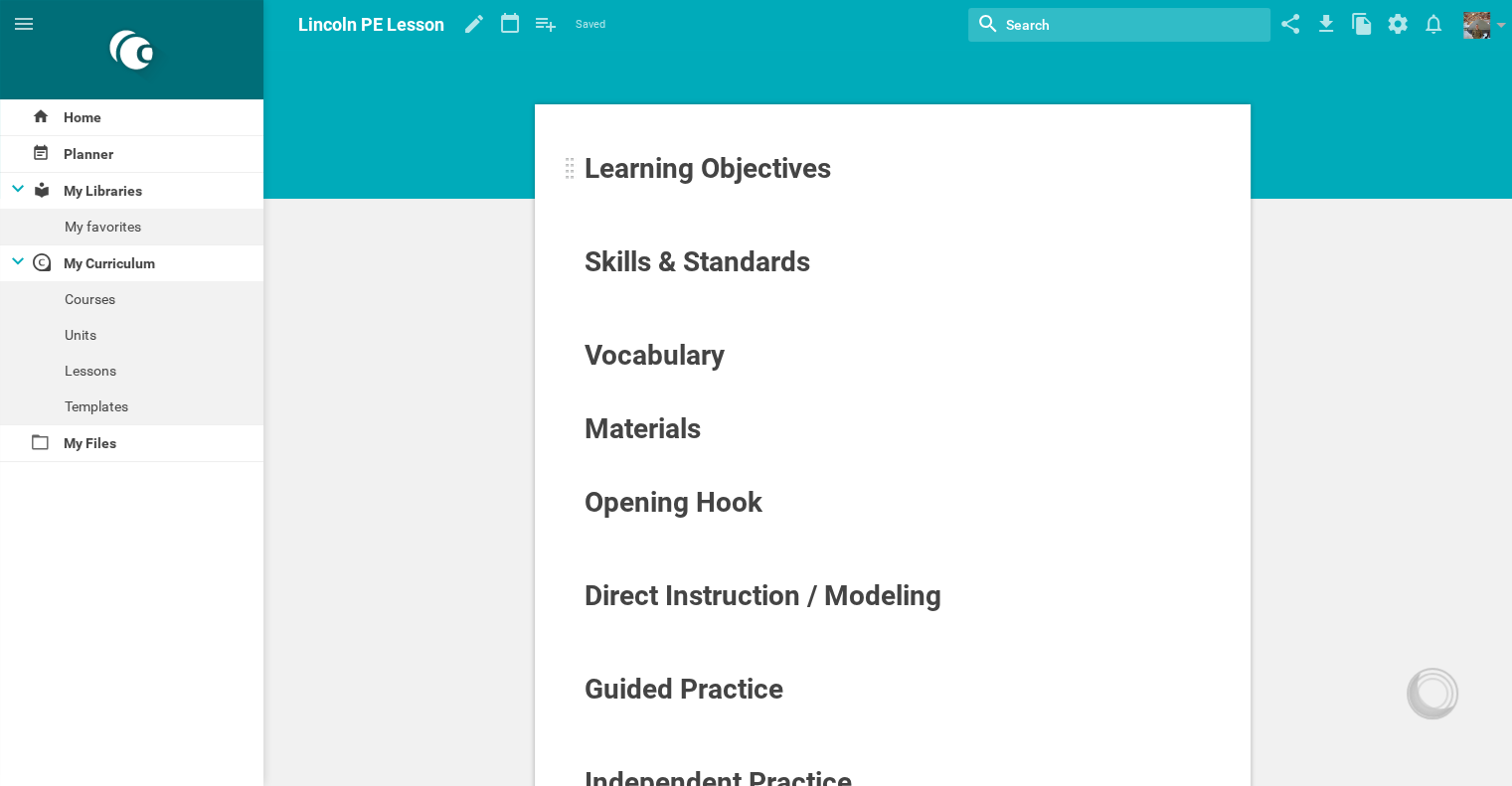 click on "Learning Objectives" at bounding box center (708, 168) 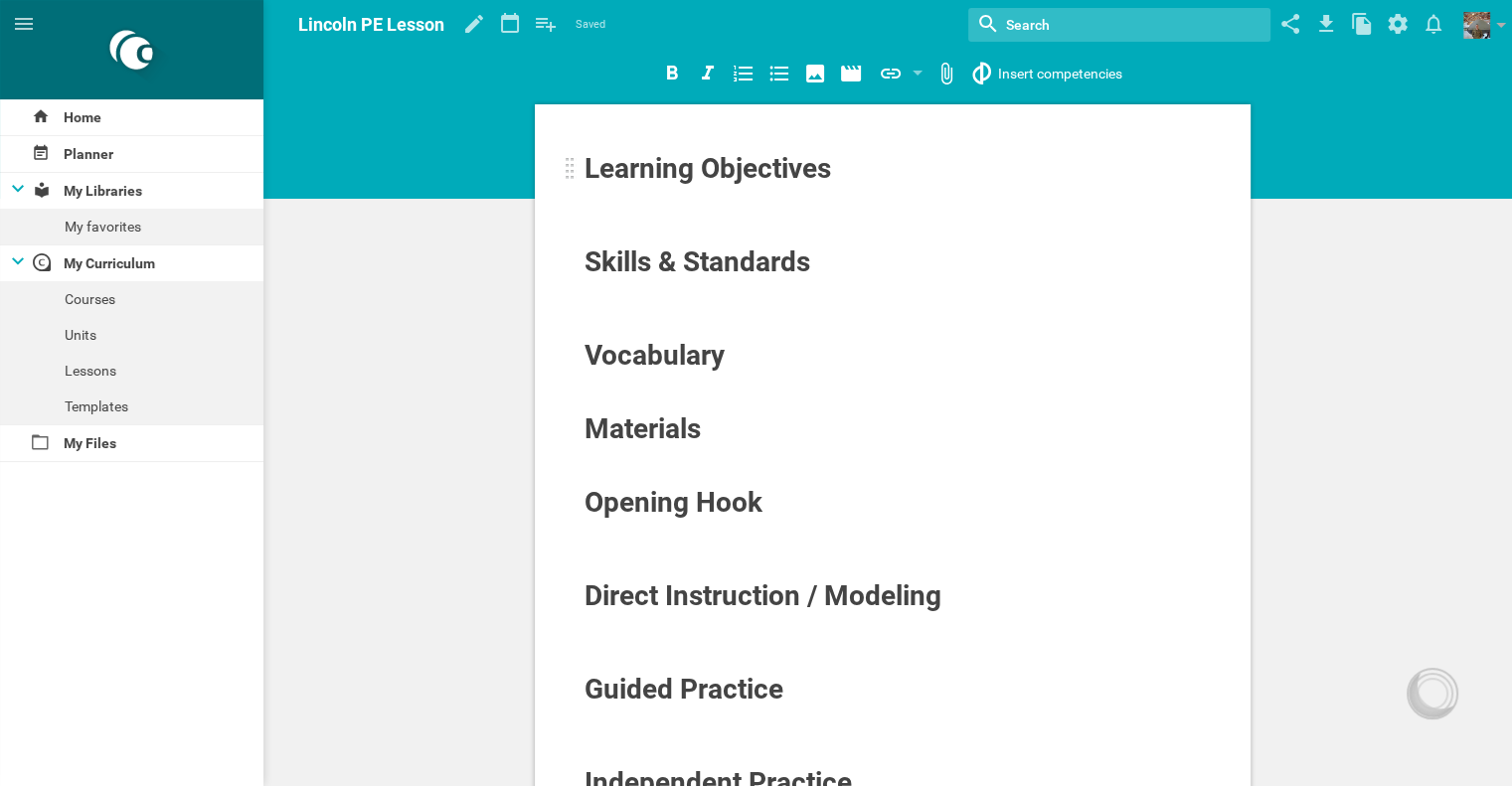 click on "Learning Objectives" at bounding box center (831, 169) 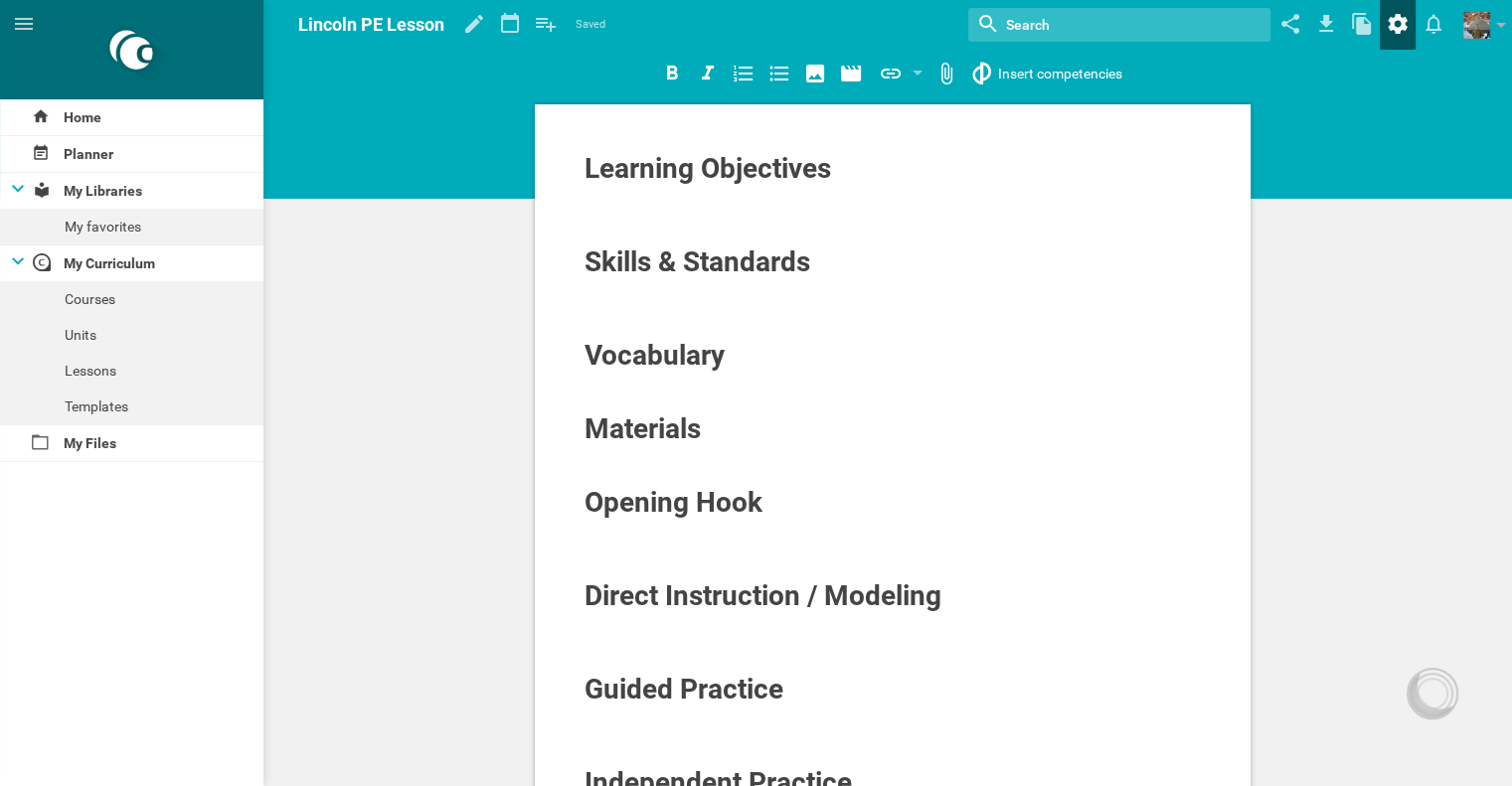 click 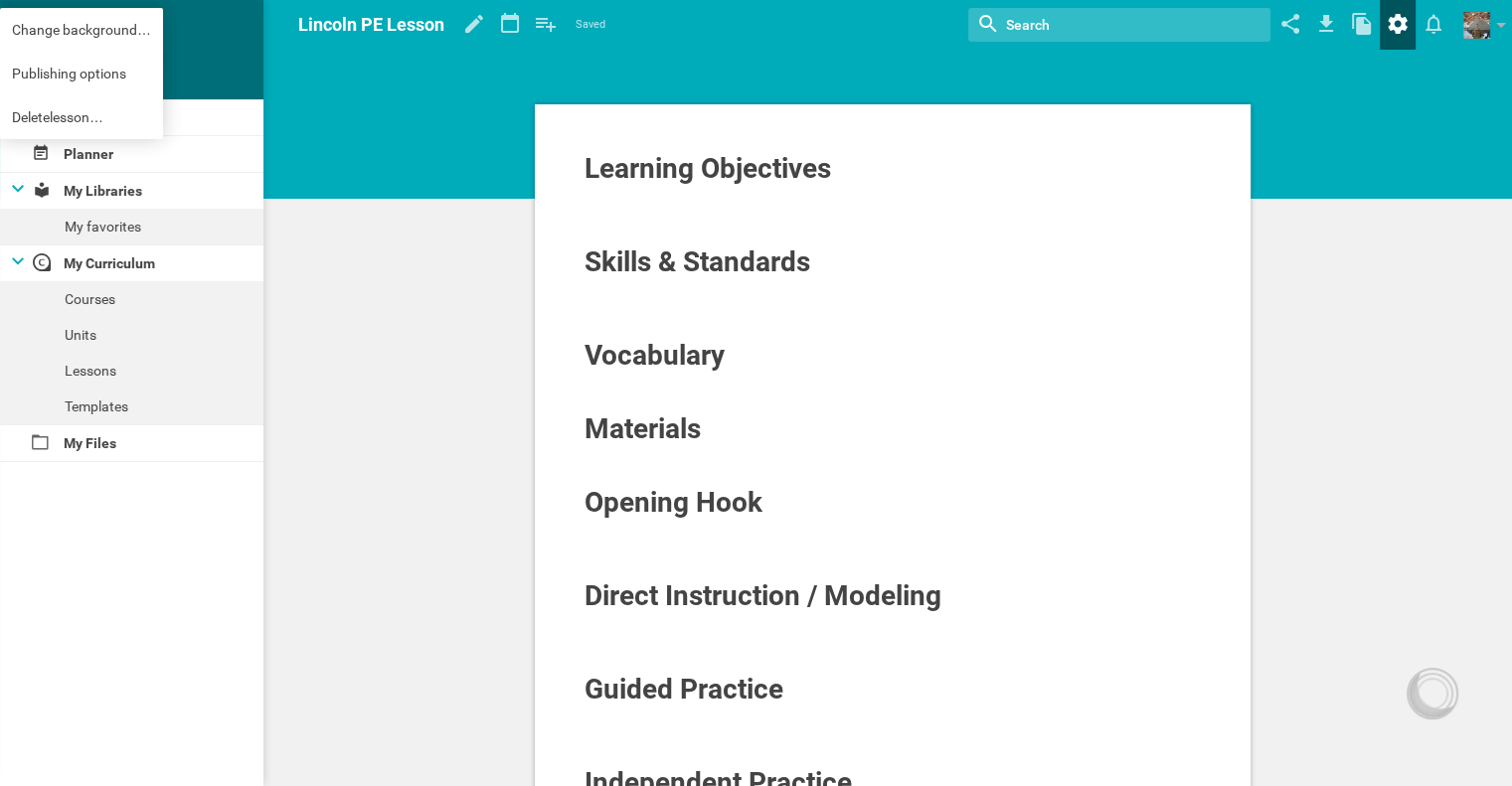 click 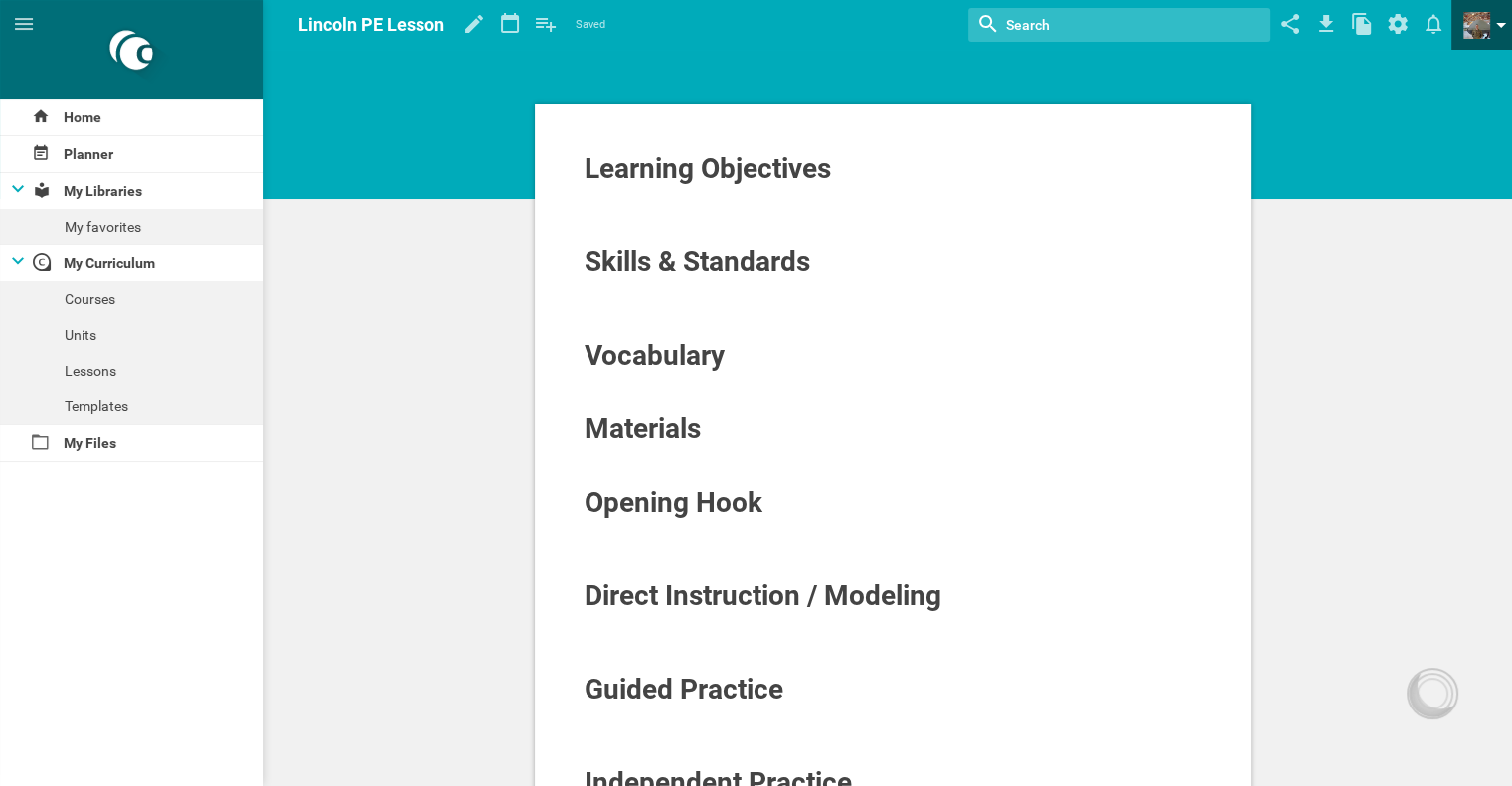 click at bounding box center (1501, 30) 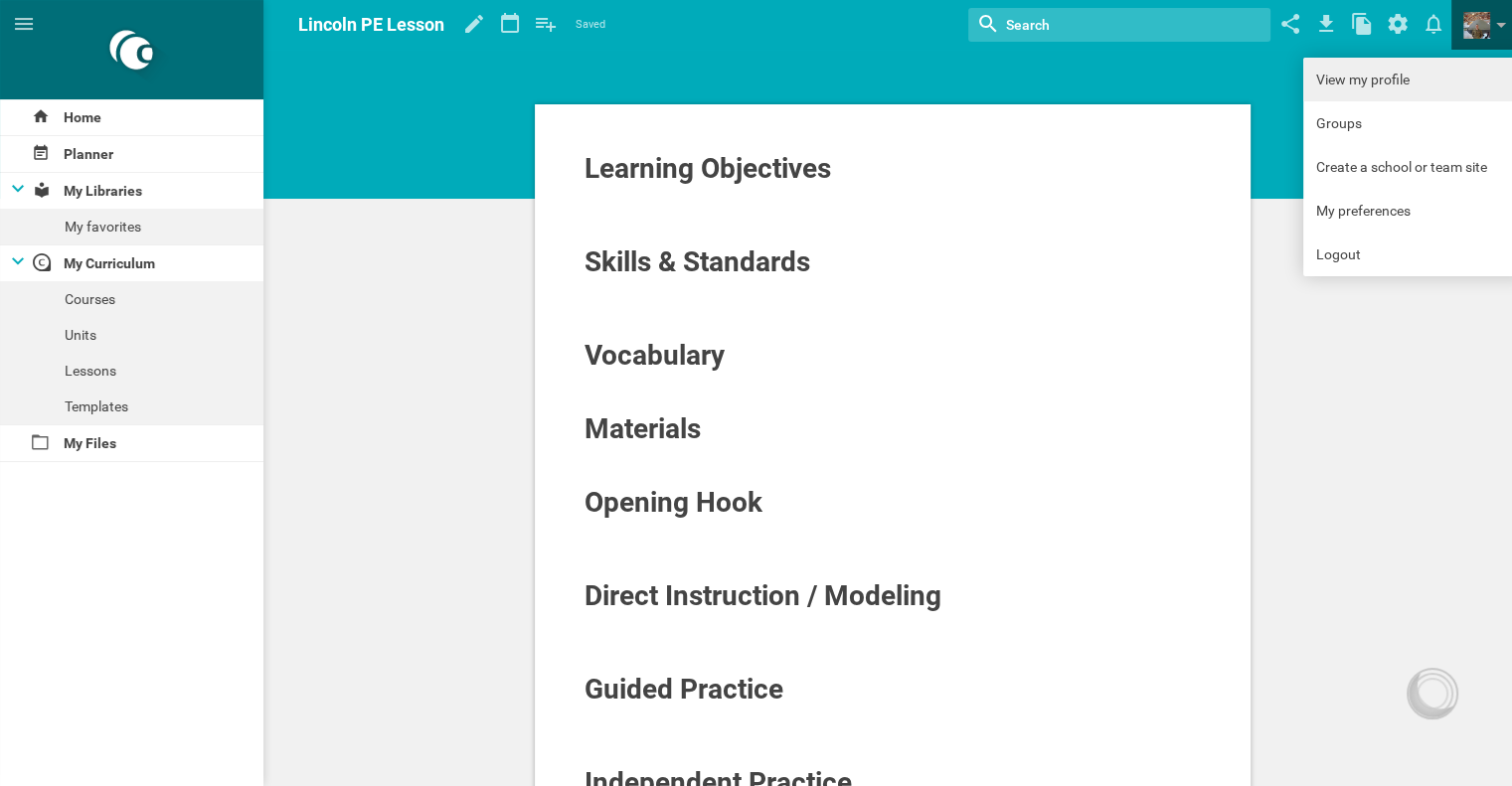 click on "View my profile" at bounding box center (1415, 79) 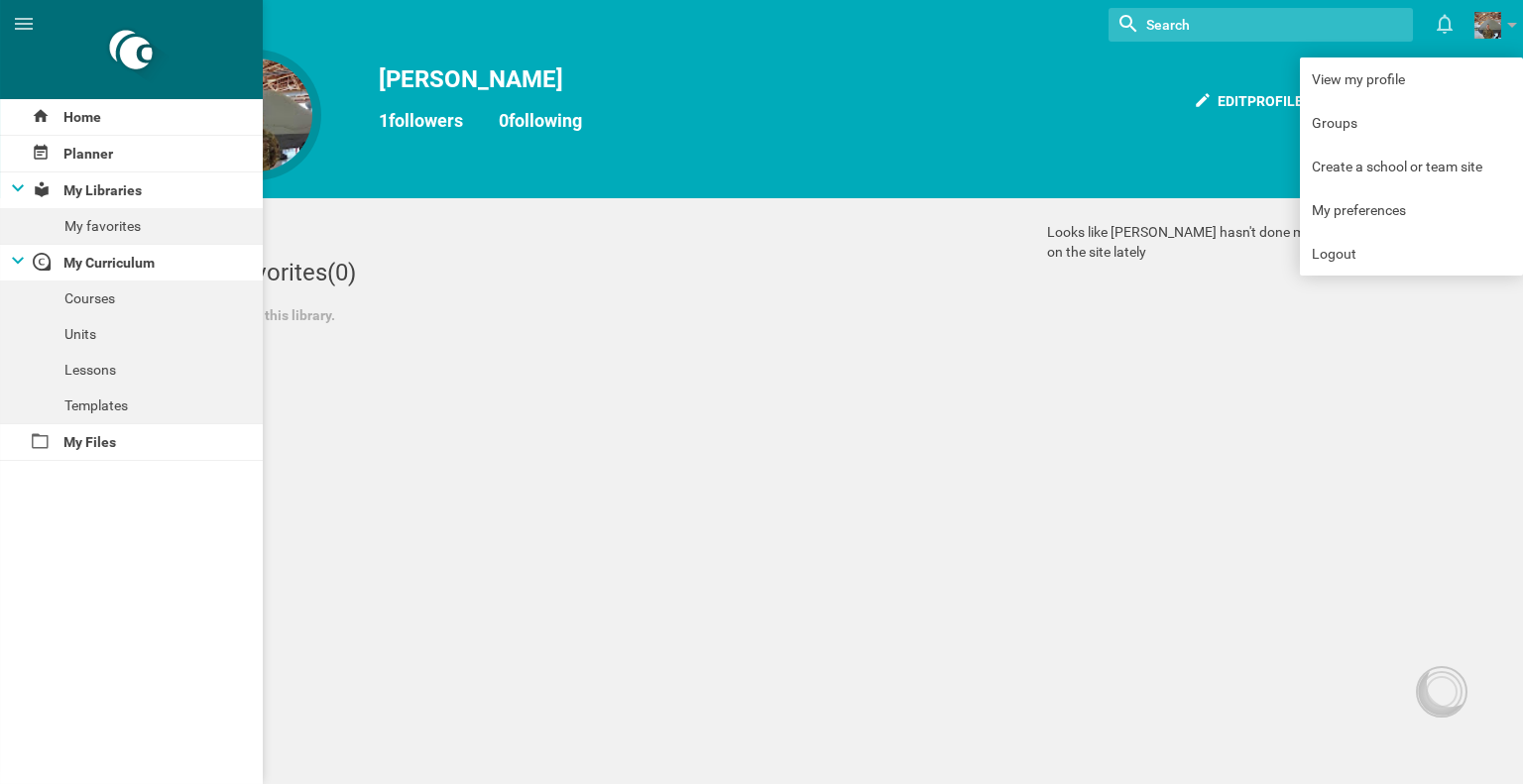 click on "Home Planner My Libraries My favorites My Curriculum Courses Units Lessons Templates My Files Nothing found with term ""   Moe is now following you View my profile Groups Create a school or team site My preferences Logout Edit  profile Michael Vanhart 1  followers 0  following Edit headline Cancel Done Edit my information Name of school / district / organization Profession Location Twitter @ handle Website Cancel Done My favorites  (0) Nothing in this library. Looks like Michael Vanhart hasn't done much on the site lately Pick a  to pin to your profile... Pick a   from below: Cancel Done Upload from computer Import from Drive Import from Dropbox Cancel Done Add OpenCurriculum resource Drop a file here Cancel Done Insert competencies from... Pick one... From your  network Competencies added Cancel Done Maya Chat Activities and strategies How to... undefined Adding standards  will be explained soon Cancel Done Share lesson with others... Can edit Message Who has access: Only me and collaborators Michael Vanhart" at bounding box center [762, 392] 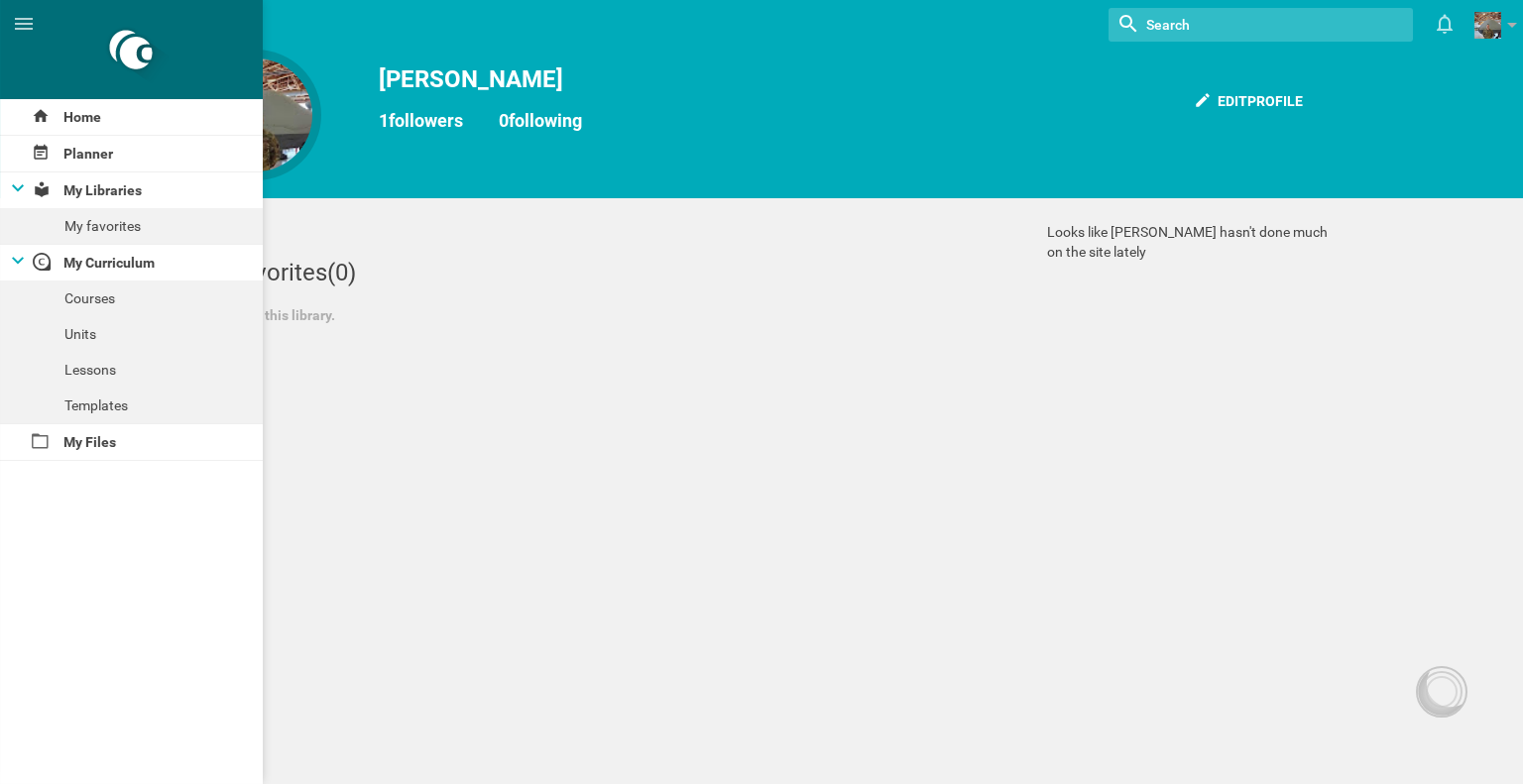 click on "My favorites  (0)" at bounding box center (590, 273) 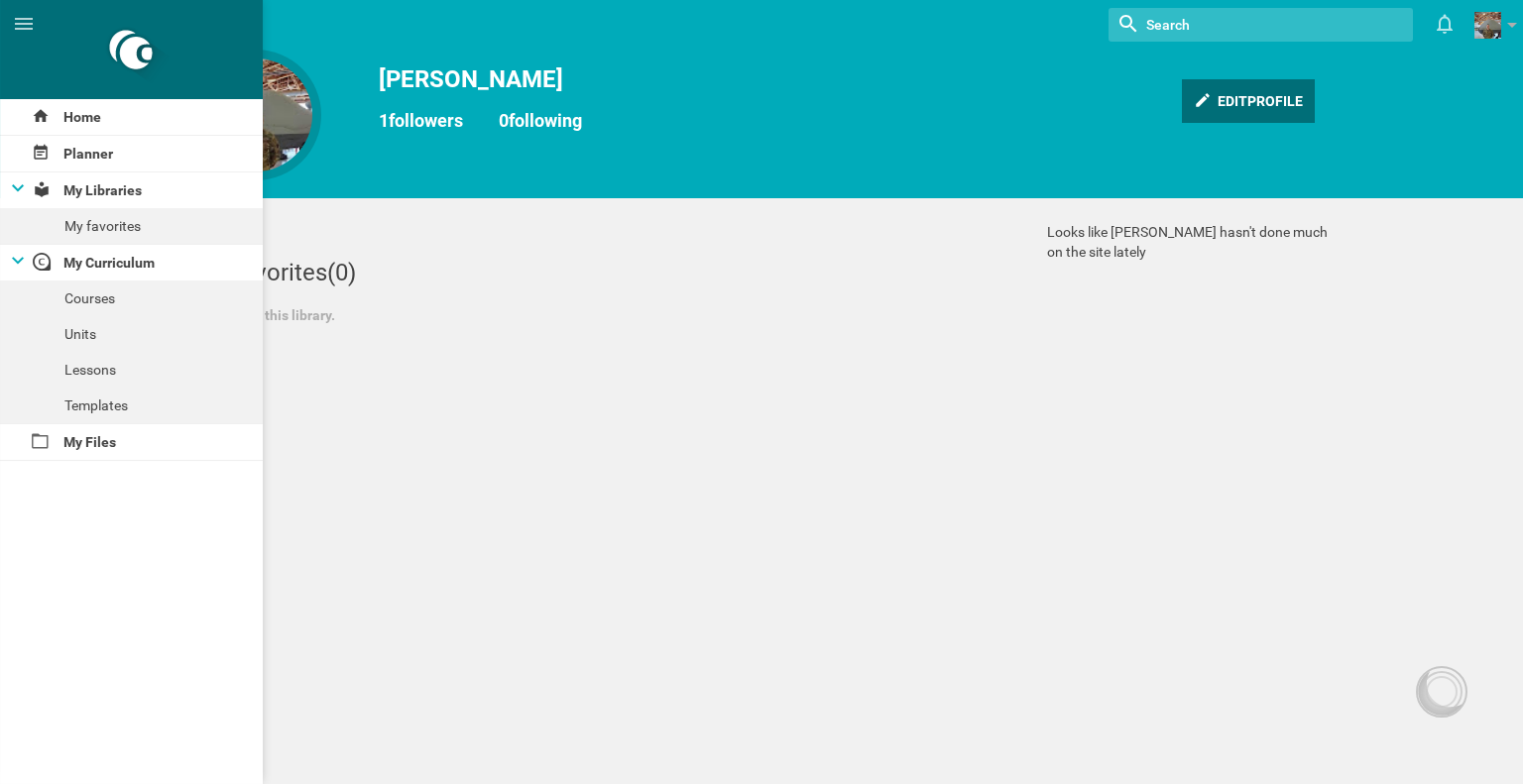 click on "Edit  profile" at bounding box center (1248, 101) 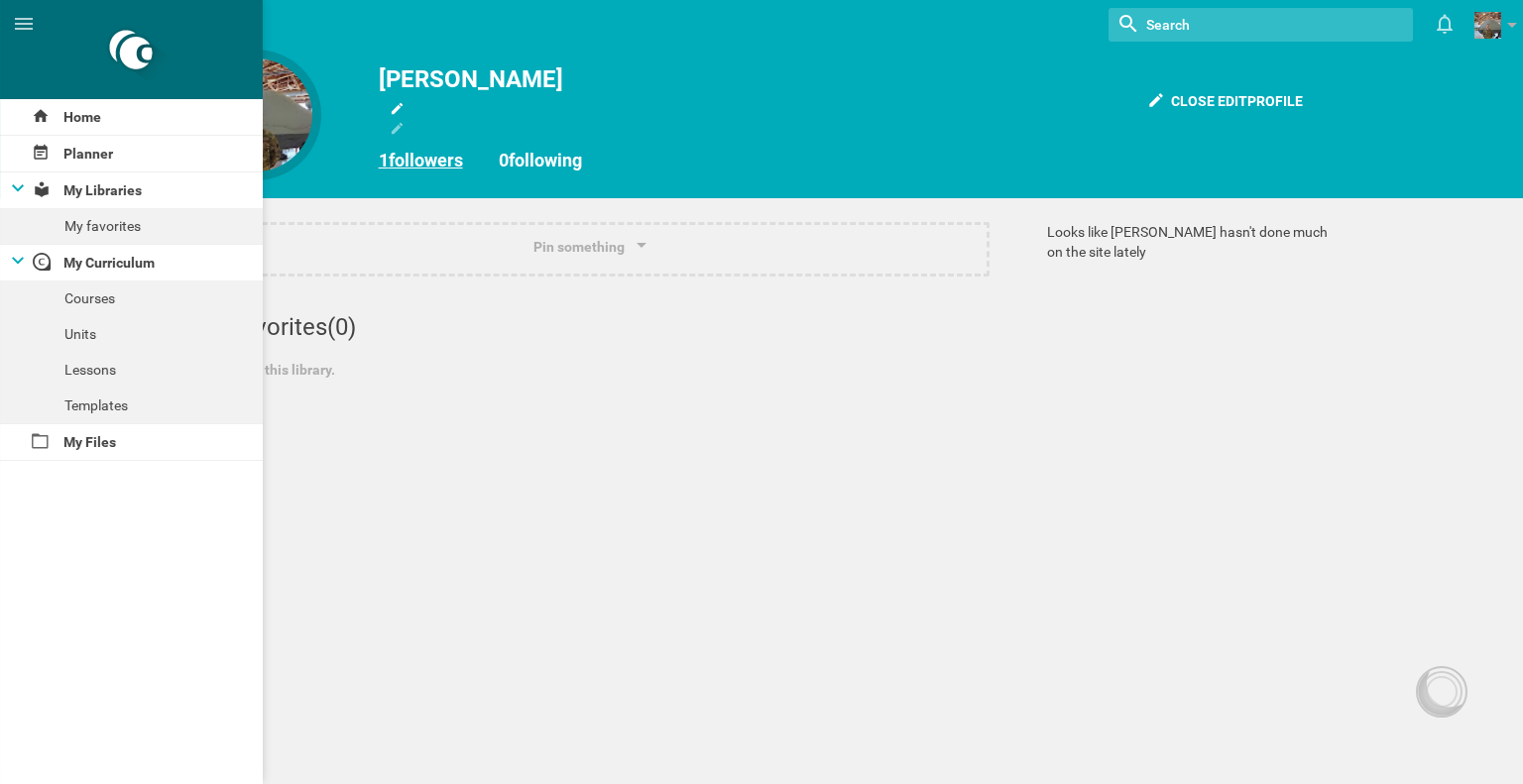 click on "1  followers" at bounding box center [420, 160] 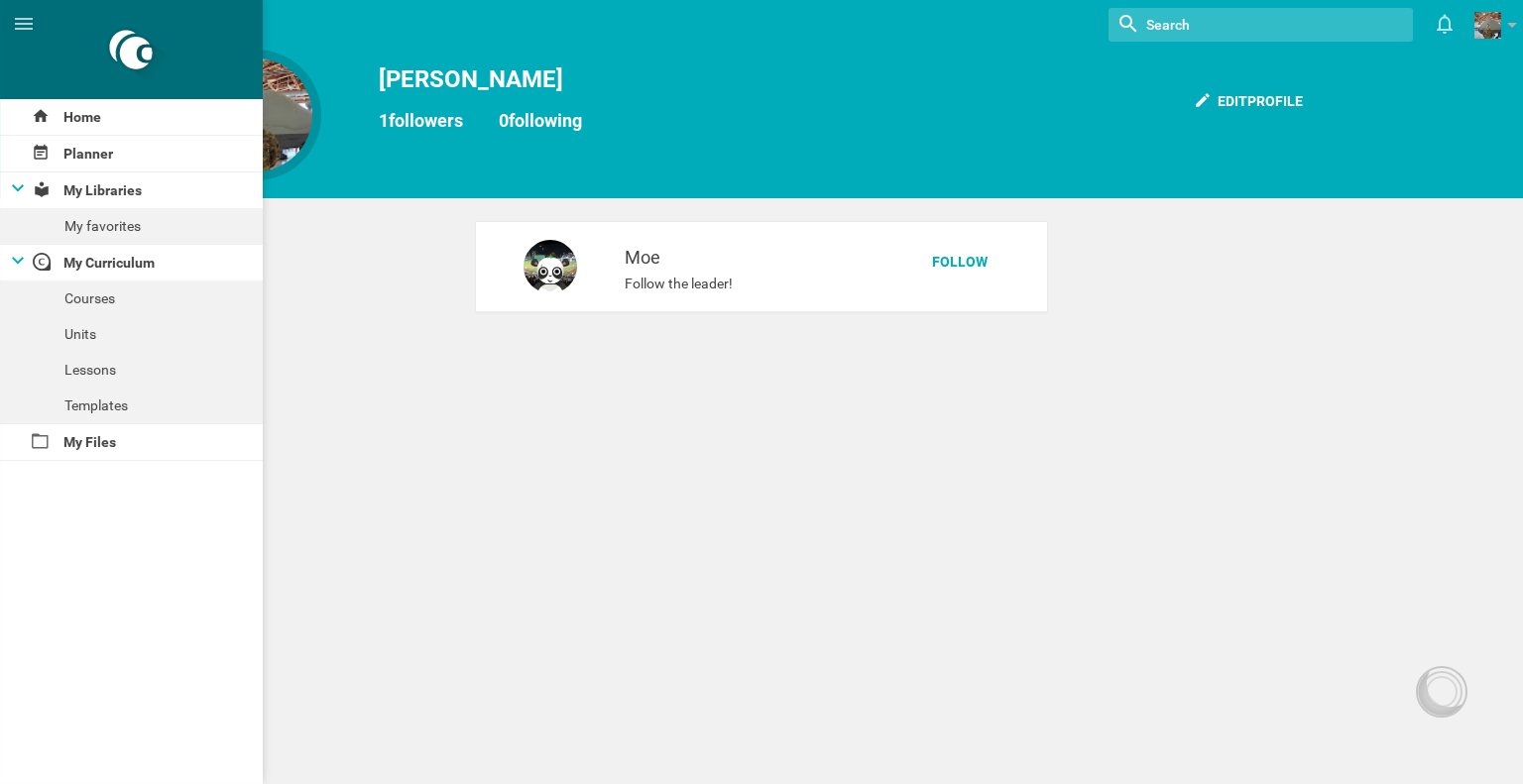click on "Home Planner My Libraries My favorites My Curriculum Courses Units Lessons Templates My Files Nothing found with term ""   Moe is now following you View my profile Groups Create a school or team site My preferences Logout Edit  profile Michael Vanhart 1  followers 0  following Edit headline Cancel Done Edit my information Name of school / district / organization Profession Location Twitter @ handle Website Cancel Done Moe Follow the leader! Follow Upload from computer Import from Drive Import from Dropbox Cancel Done Add OpenCurriculum resource Drop a file here Cancel Done Insert competencies from... Pick one... From your  network Competencies added Cancel Done Maya Chat Activities and strategies How to... undefined Adding standards  will be explained soon Cancel Done Share lesson with others... Can edit Message Who has access: Only me and collaborators Michael Vanhart Is owner Link Only people with permission will be able to access this  lesson  using the link. Cancel Done Cancel OK I am not interested Close" at bounding box center [762, 392] 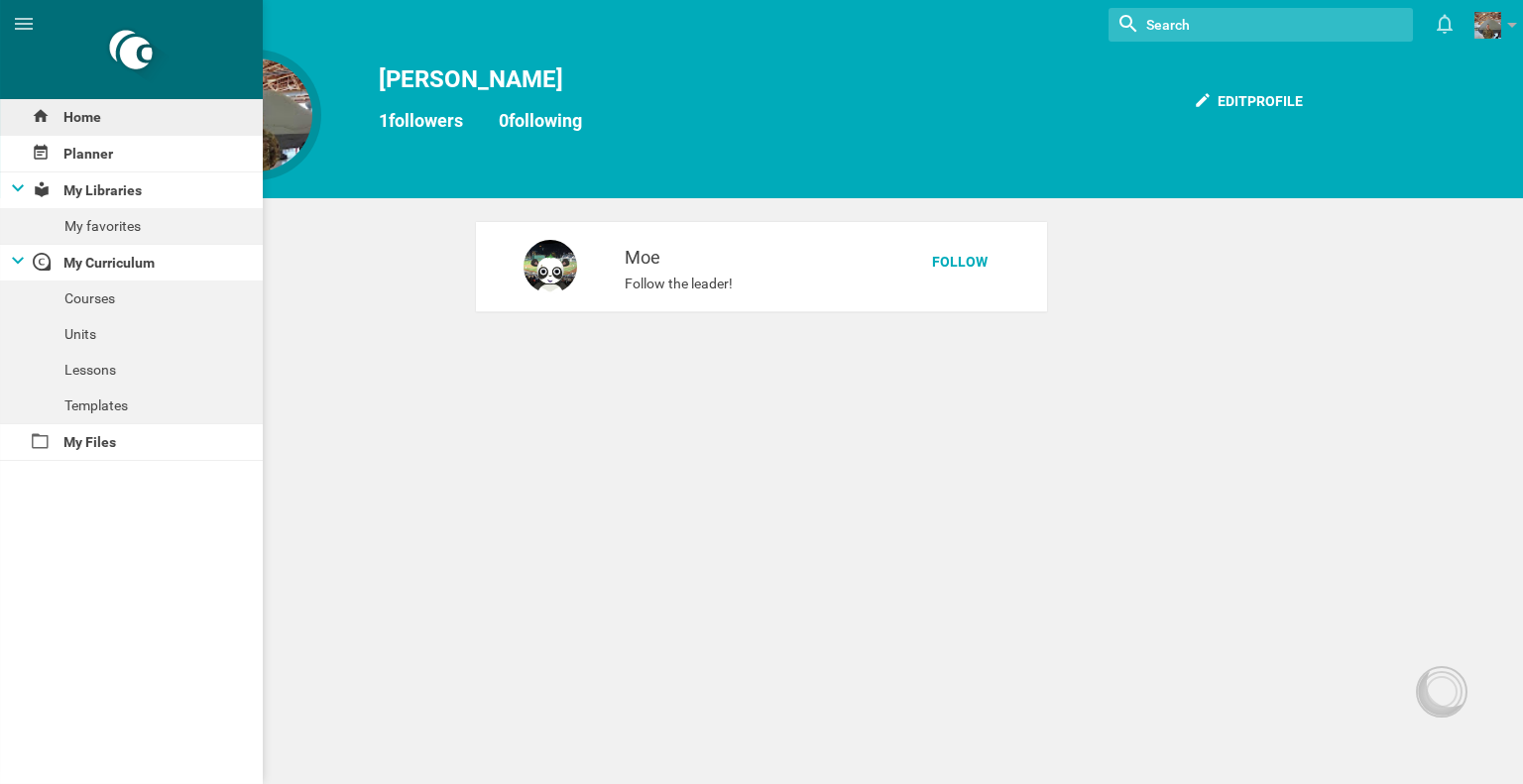 click on "Home" at bounding box center (131, 117) 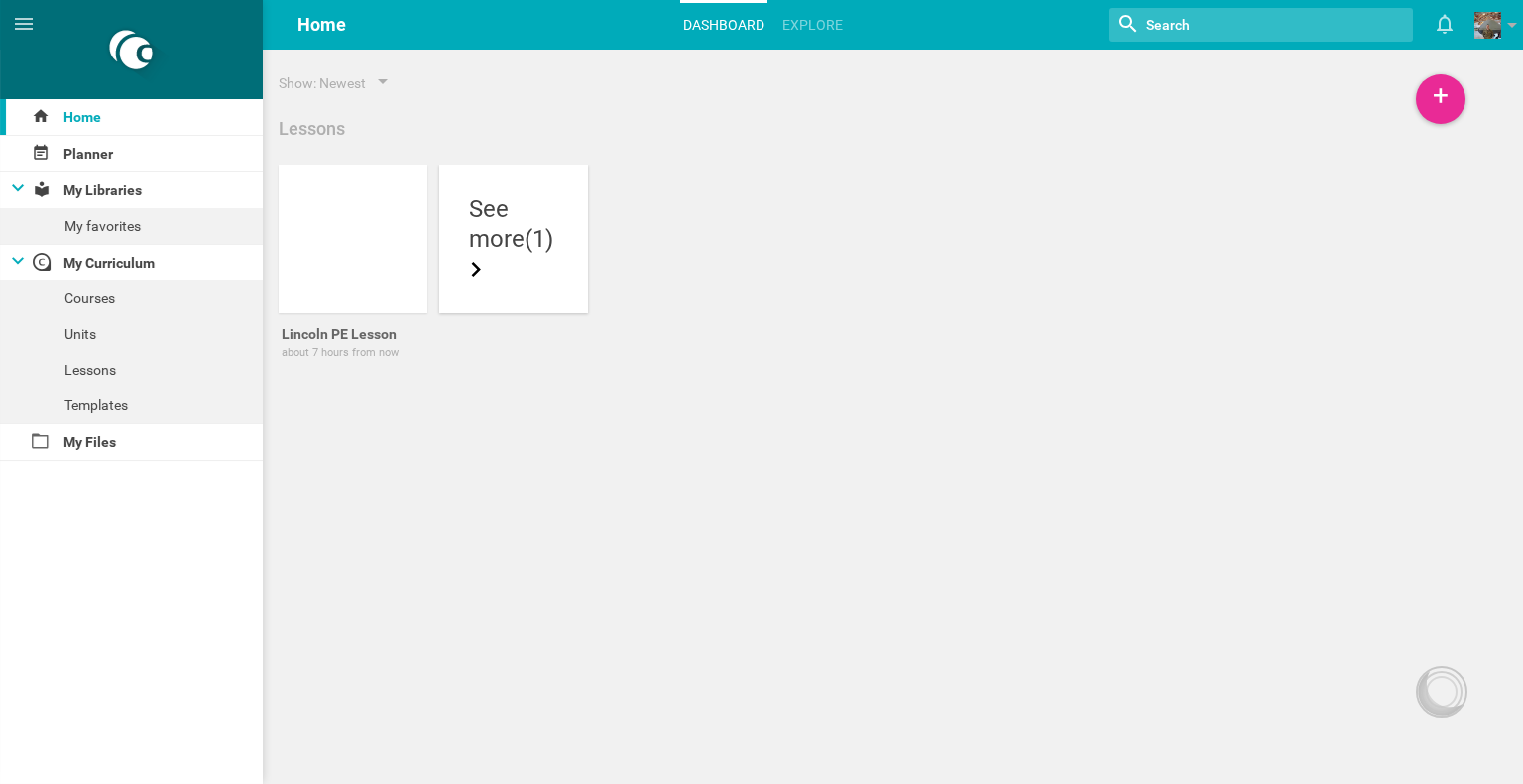click on "more  (1)" at bounding box center [514, 254] 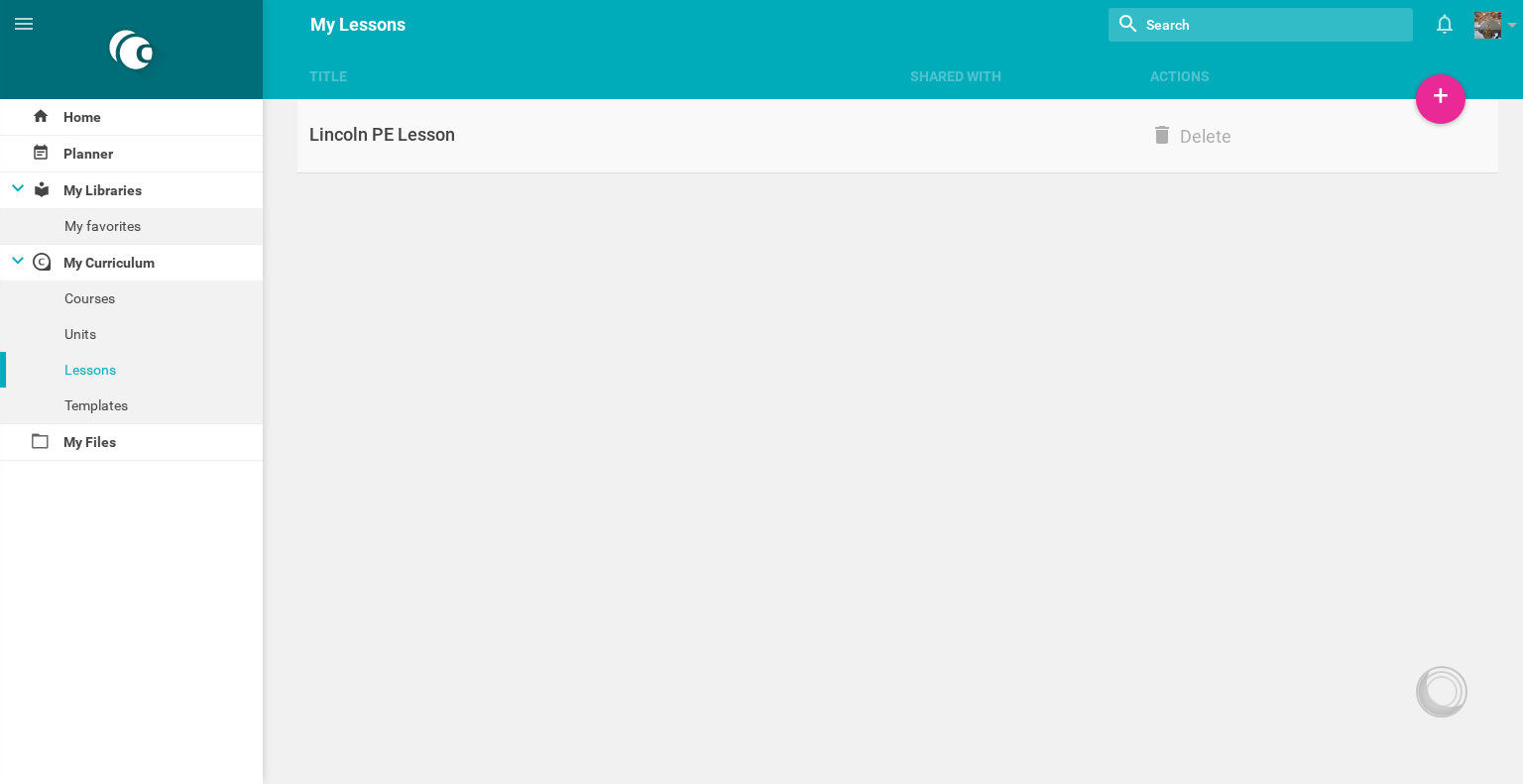click on "Lincoln PE Lesson Delete" at bounding box center (897, 136) 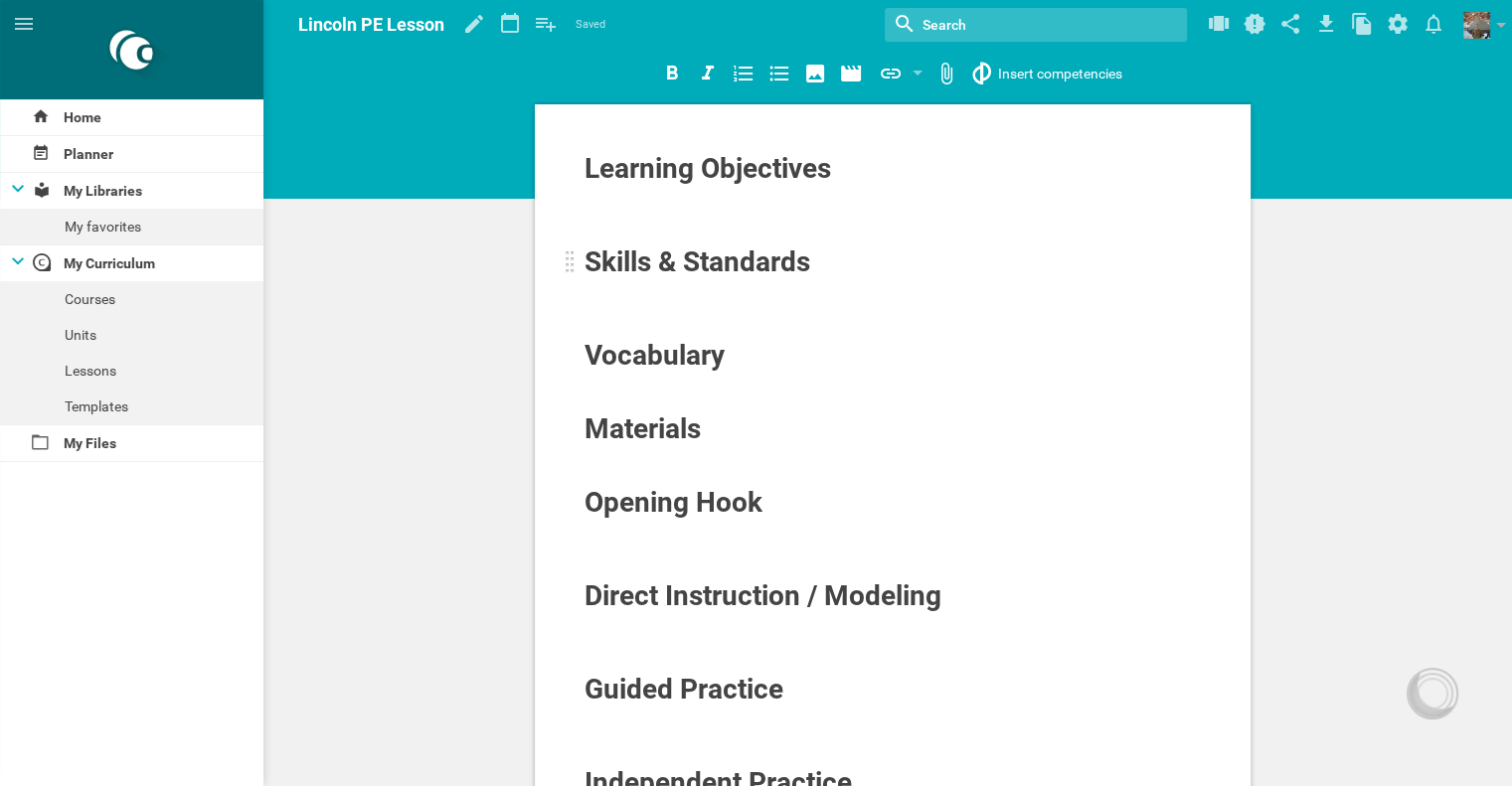 drag, startPoint x: 1520, startPoint y: 115, endPoint x: 814, endPoint y: 272, distance: 723.24615 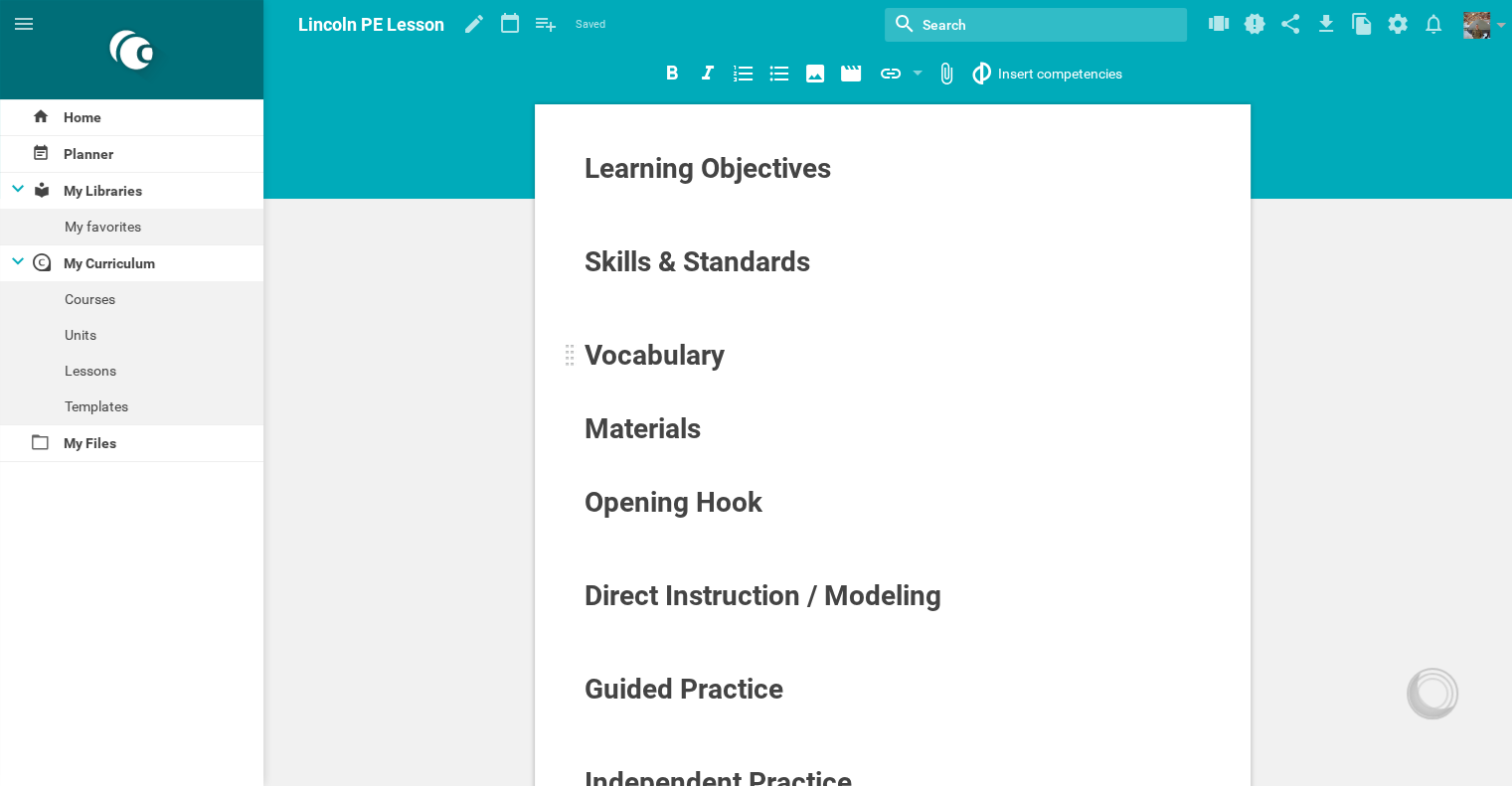 click on "Vocabulary" at bounding box center [831, 356] 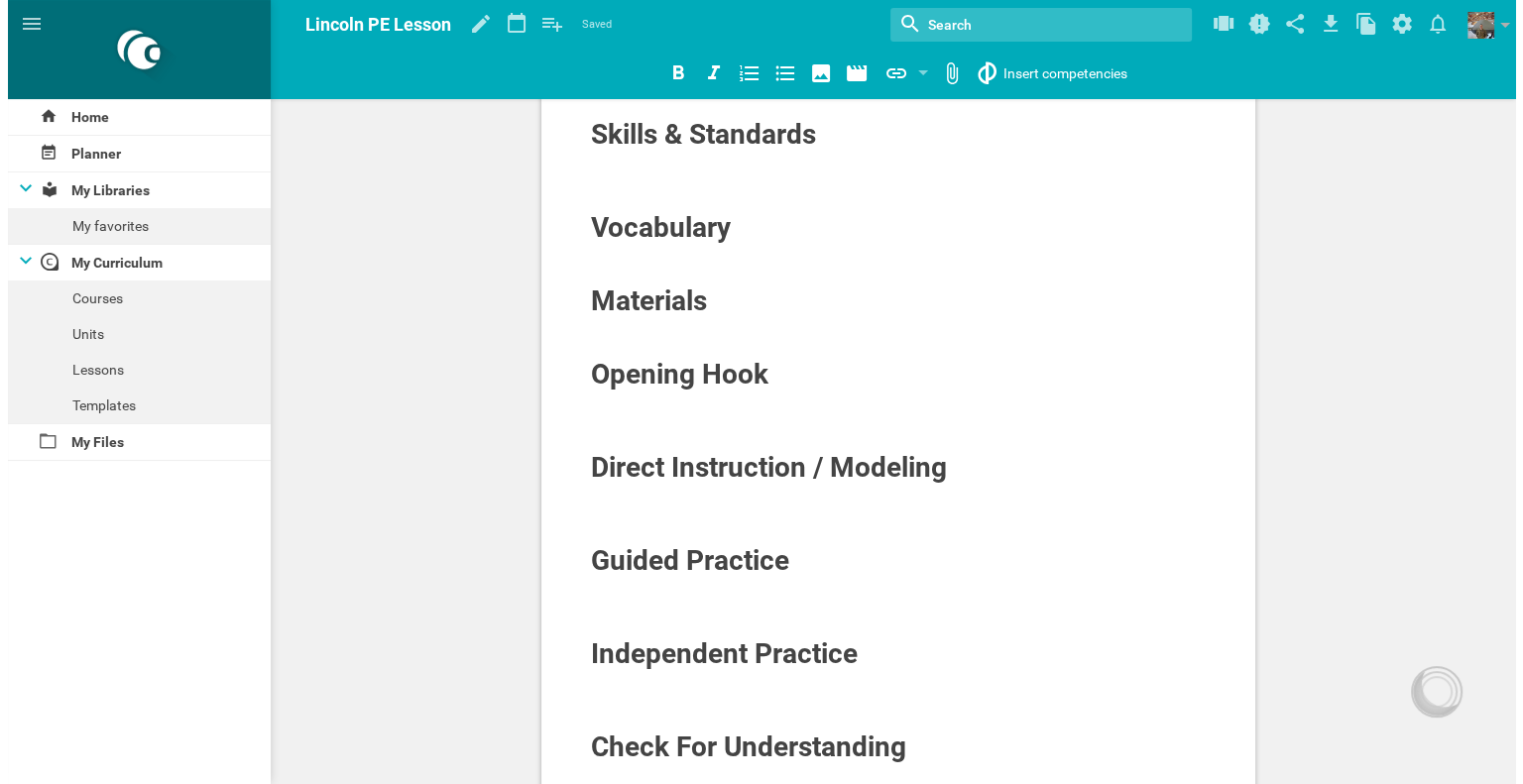 scroll, scrollTop: 0, scrollLeft: 0, axis: both 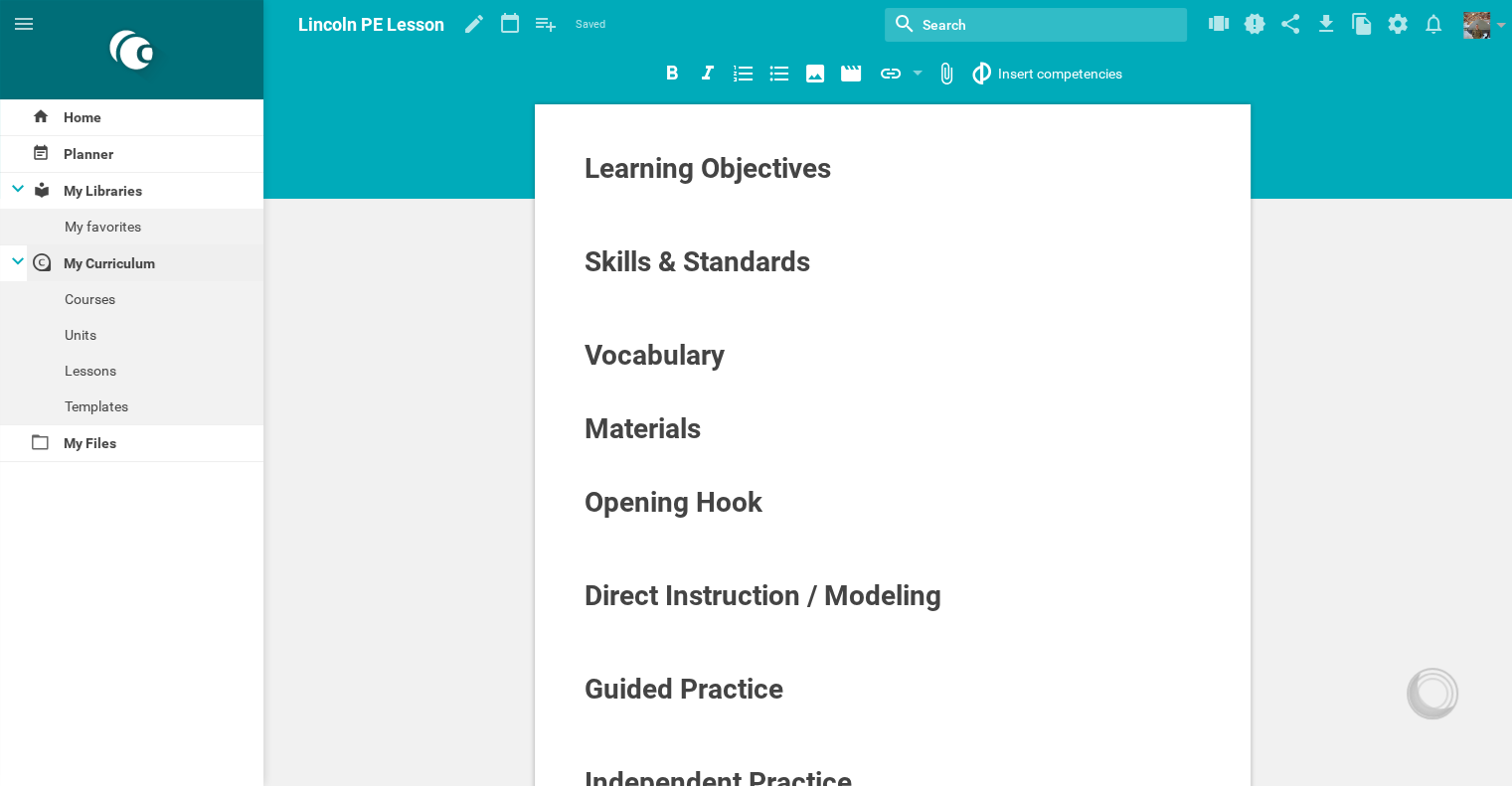 click on "My Curriculum" at bounding box center (145, 263) 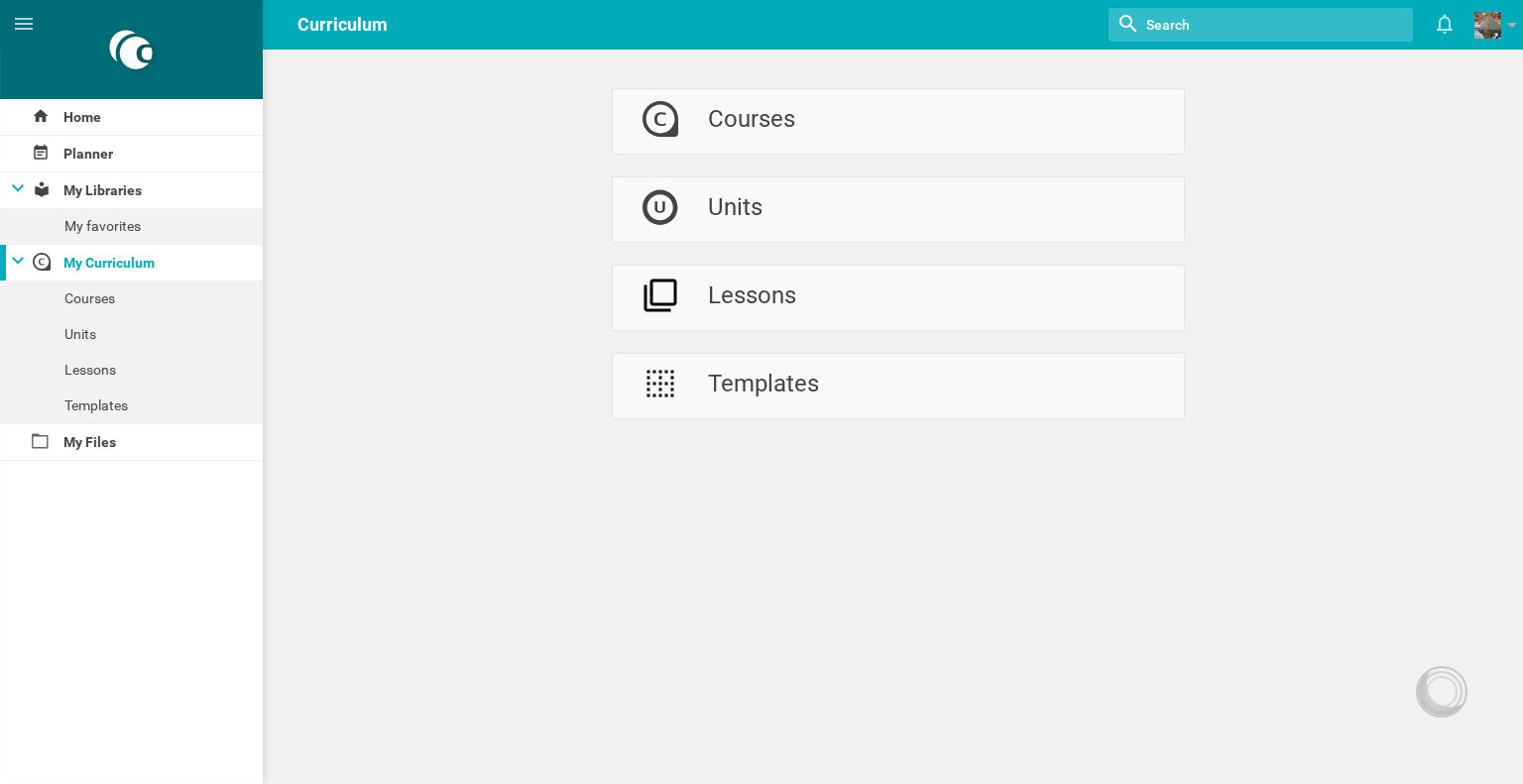 click at bounding box center [1235, 25] 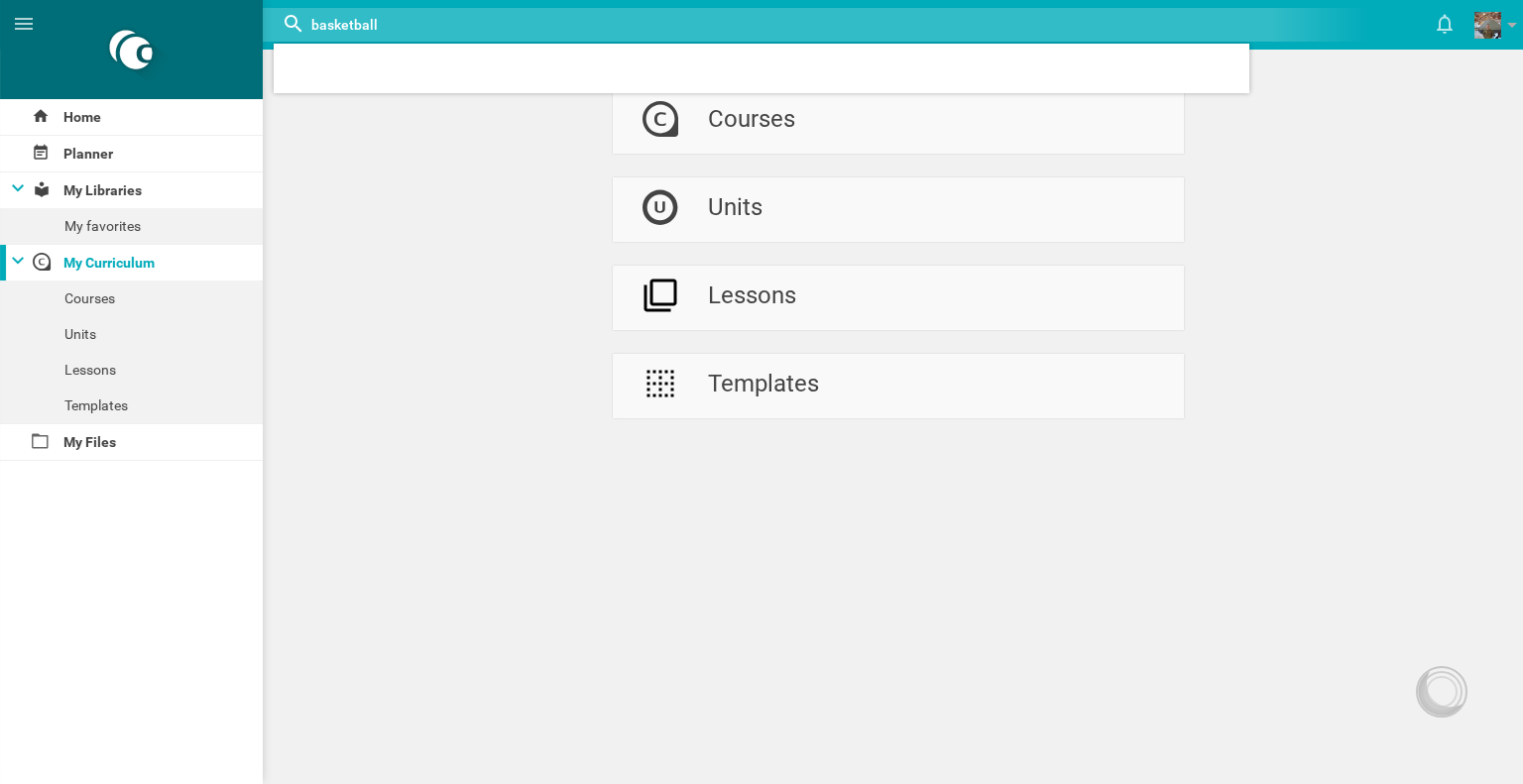 click at bounding box center (601, 25) 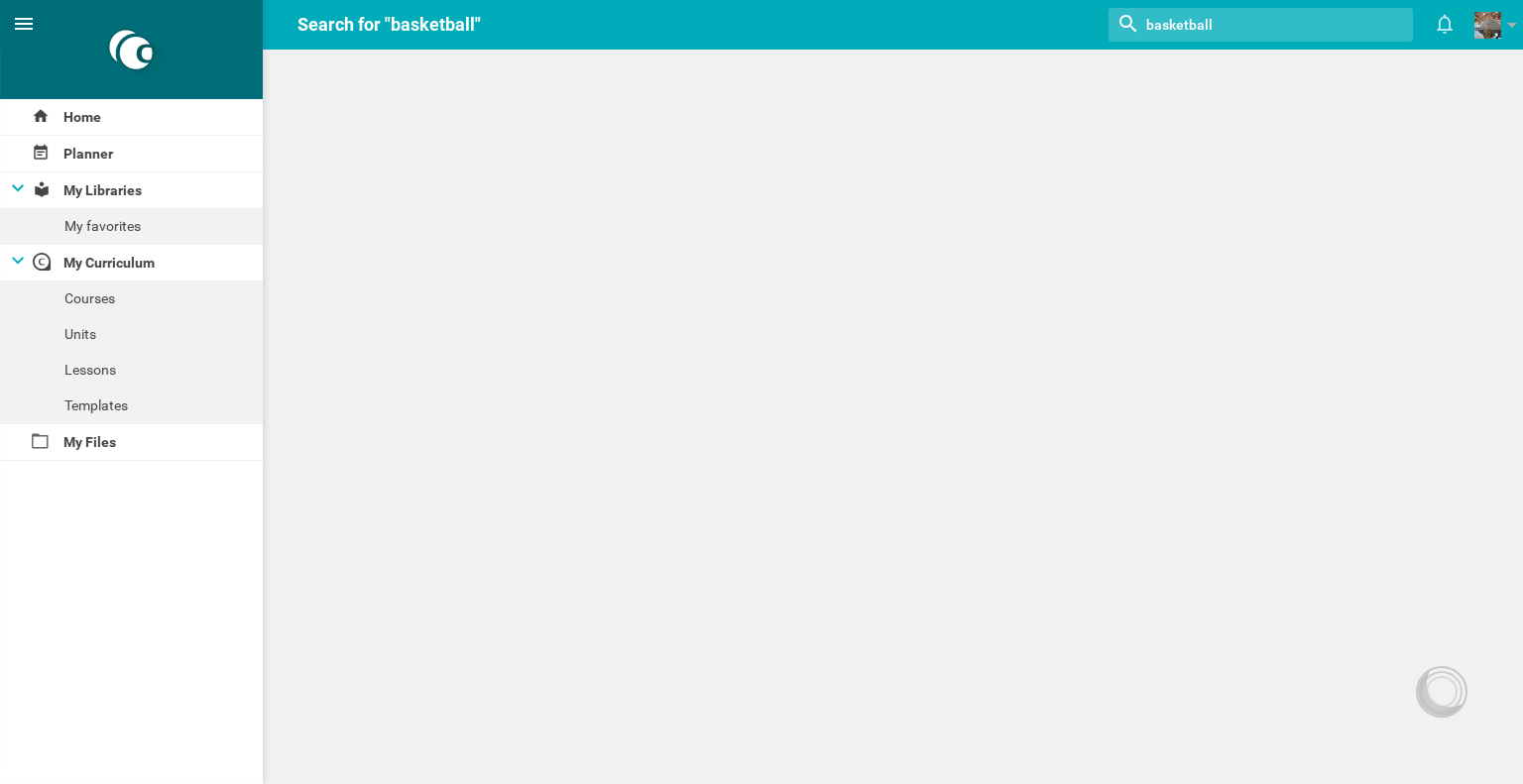 click 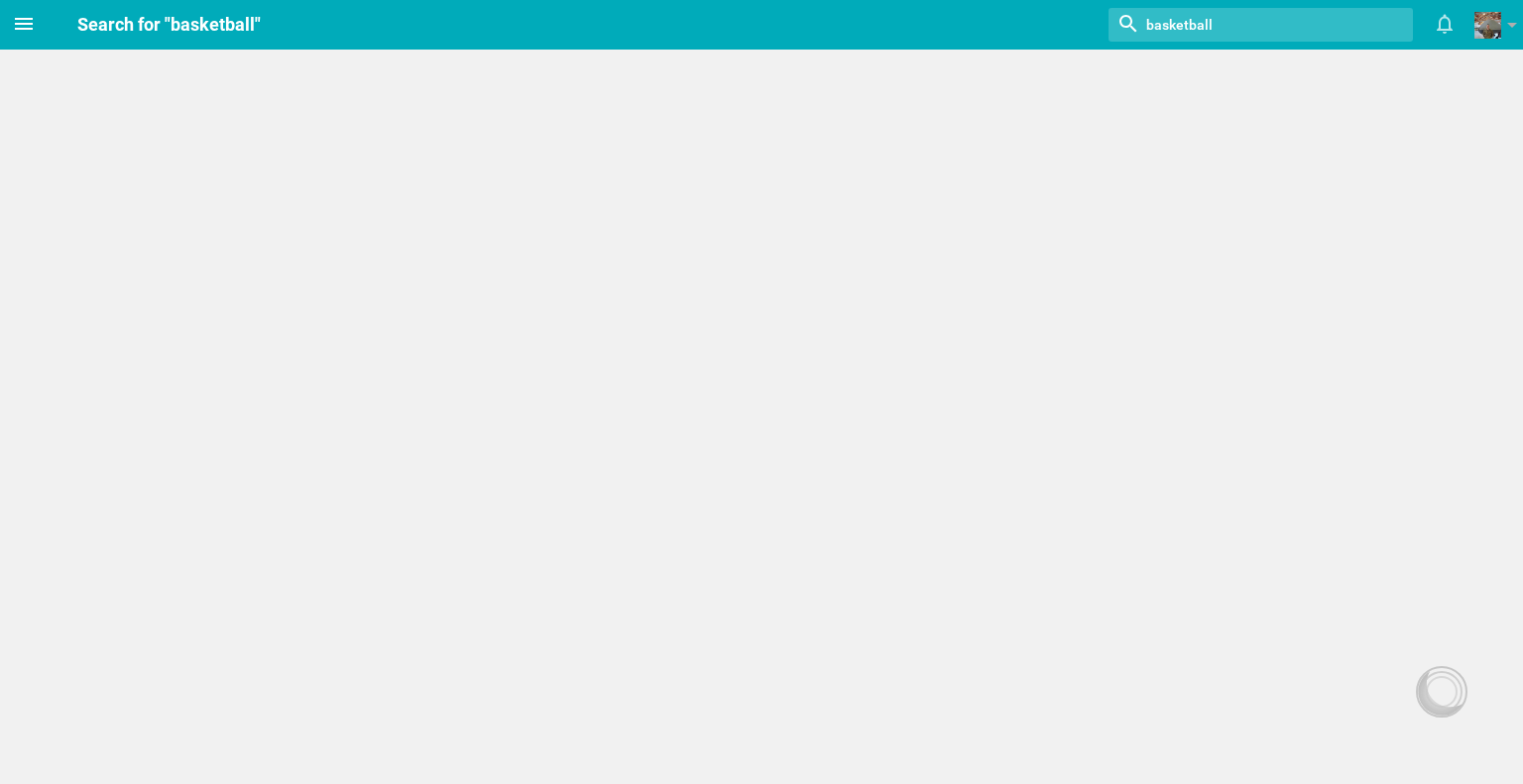 click 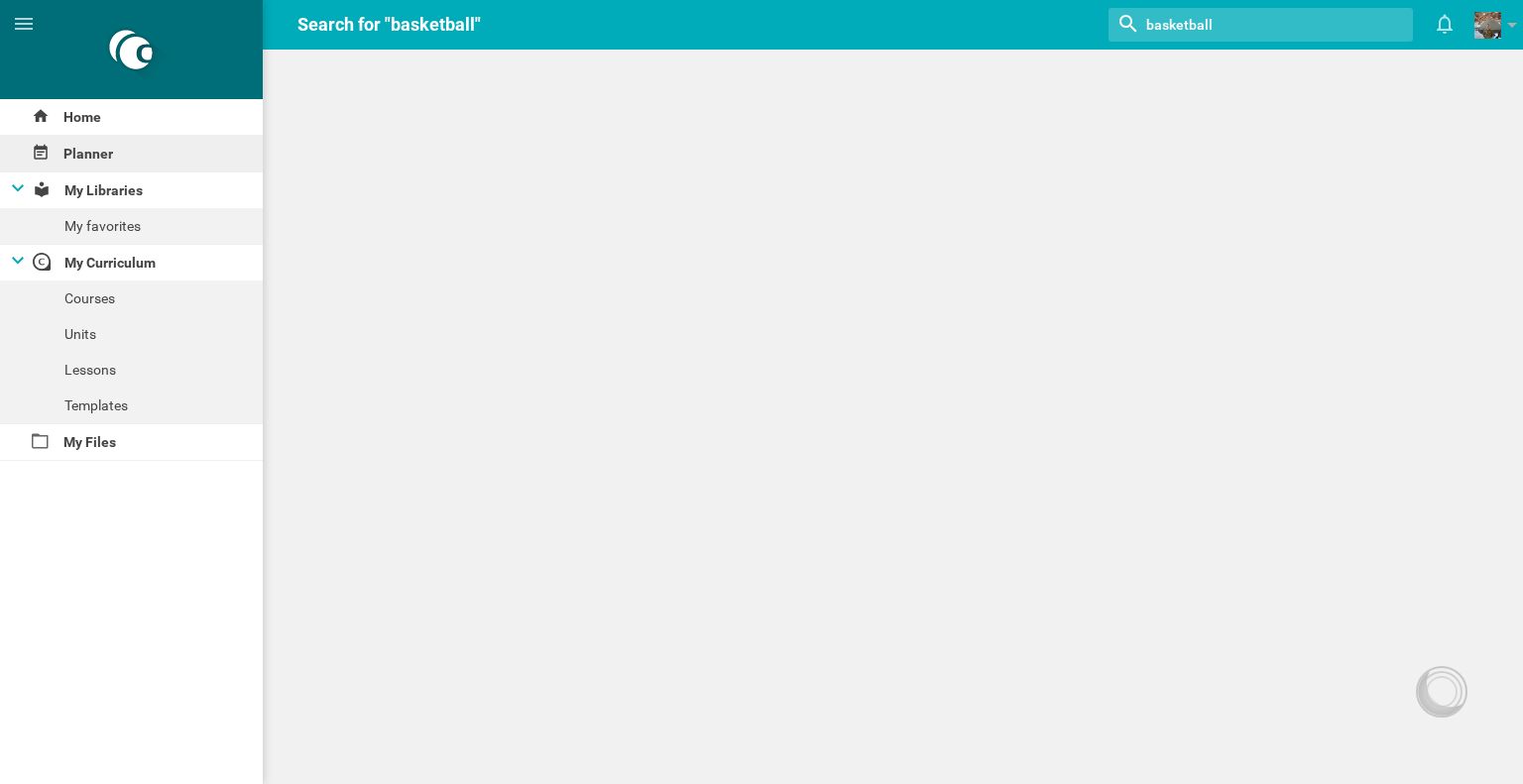 click on "Planner" at bounding box center [131, 154] 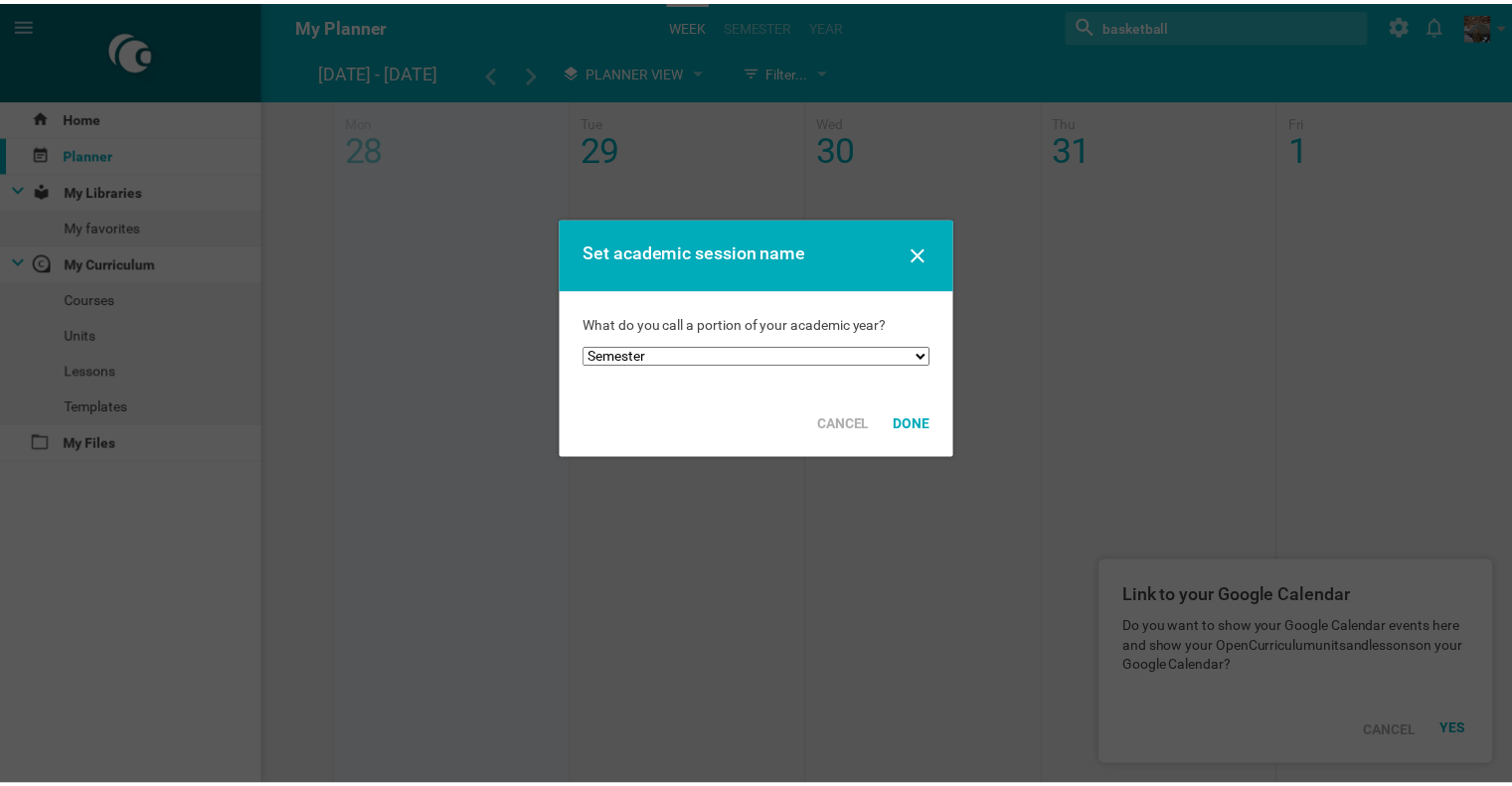scroll, scrollTop: 0, scrollLeft: 0, axis: both 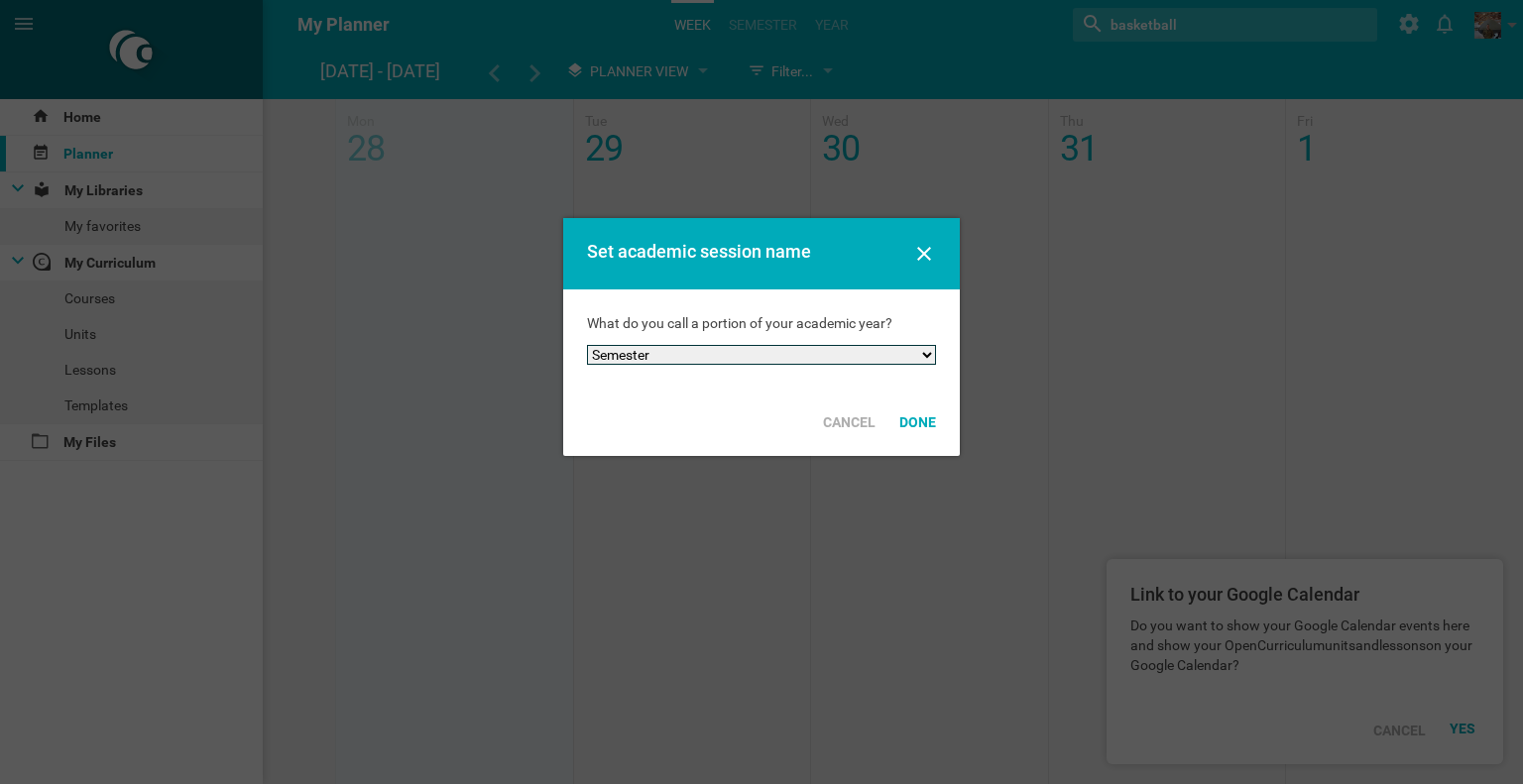 click on "Semester Term Quarter Session Period Trimester Other" at bounding box center [762, 355] 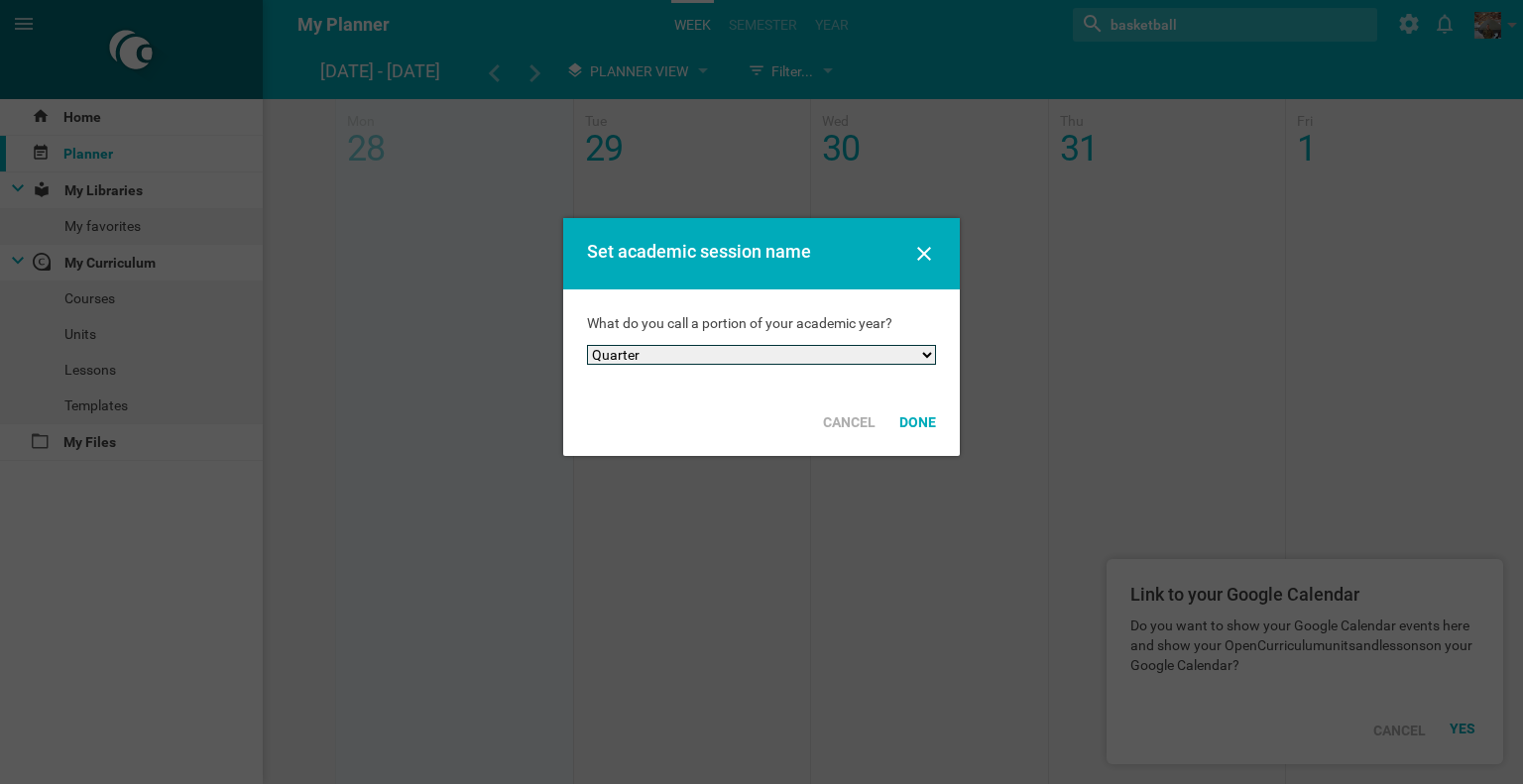 click on "Semester Term Quarter Session Period Trimester Other" at bounding box center [762, 355] 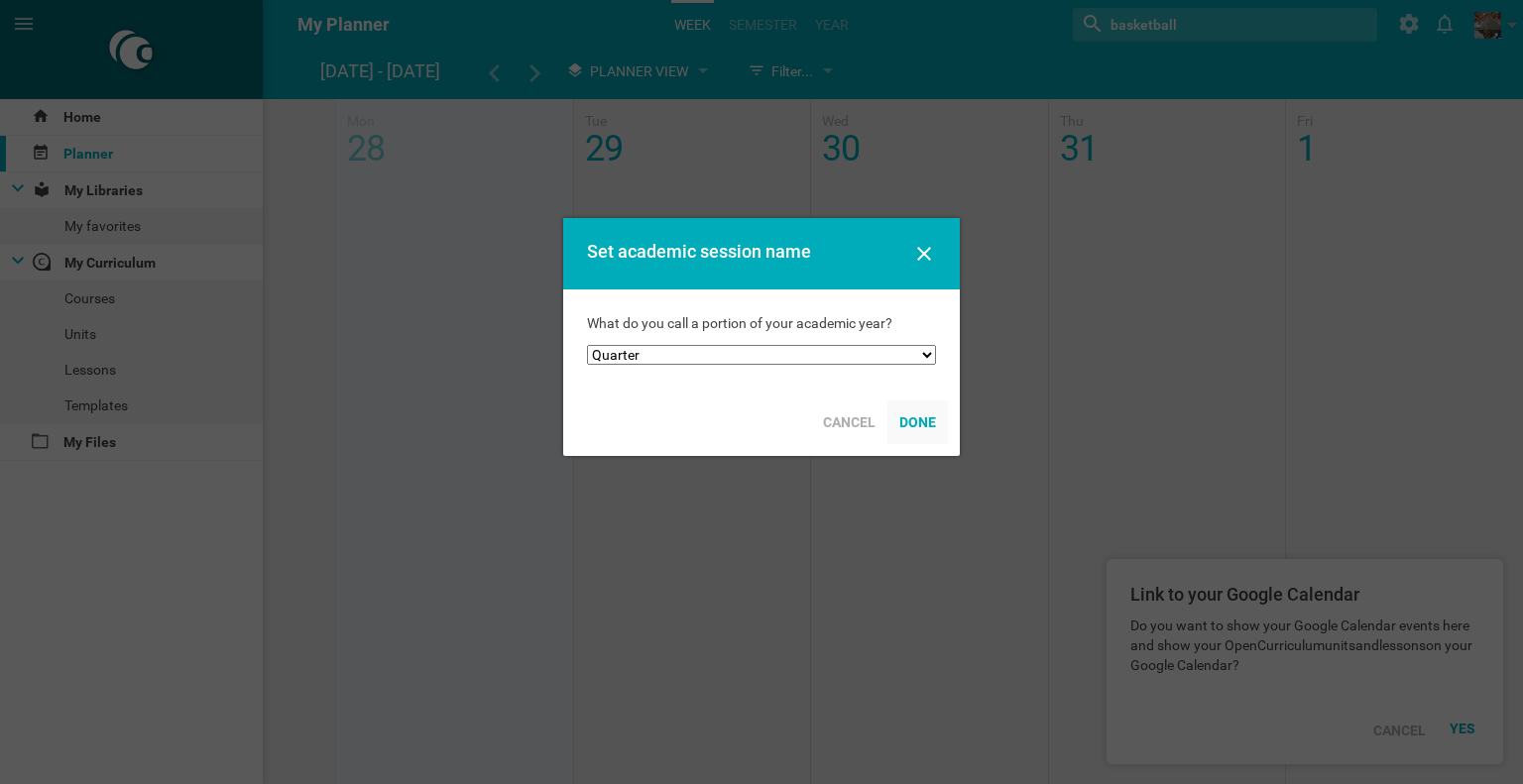 click on "Done" at bounding box center (917, 422) 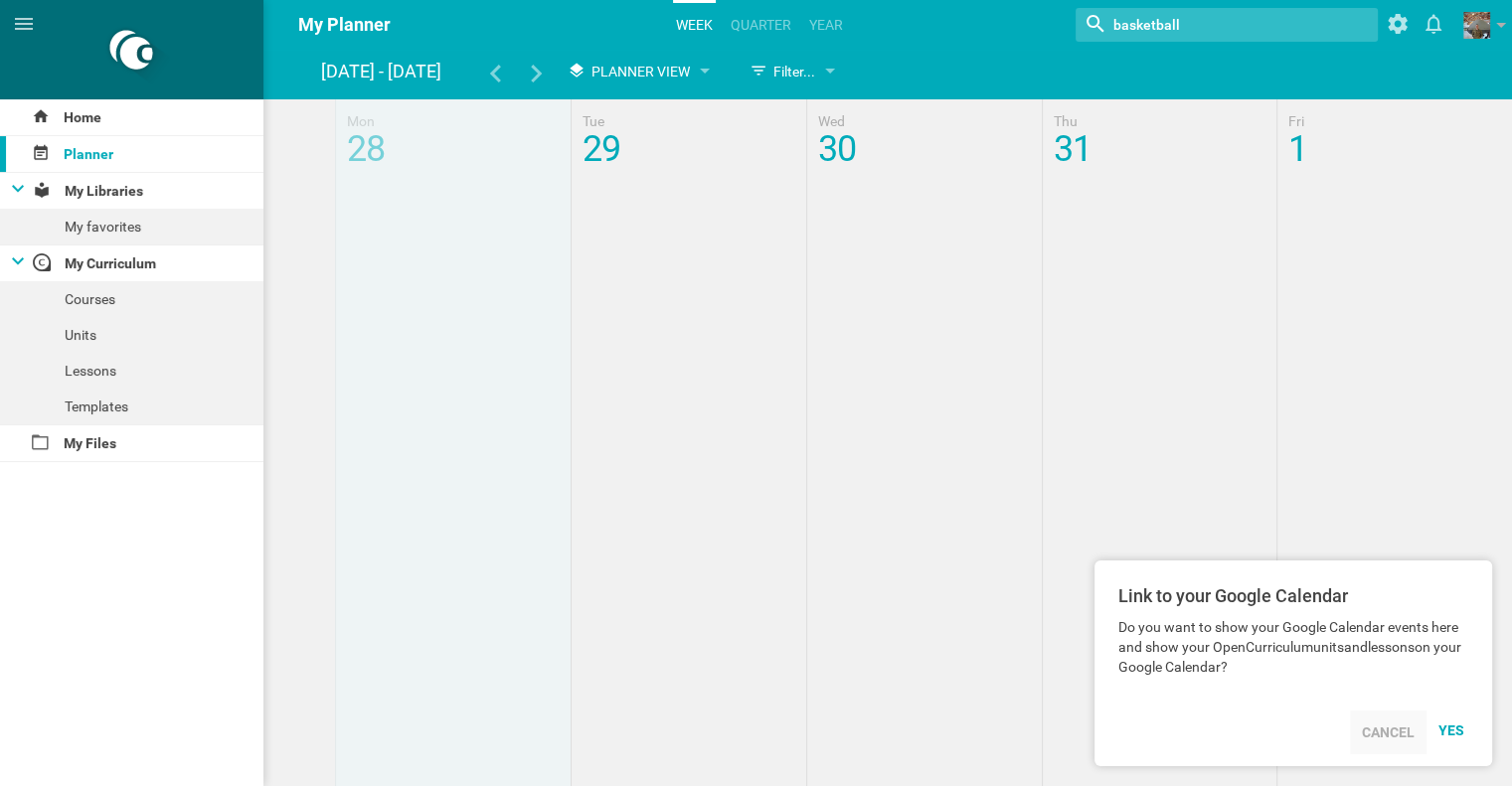 click on "Cancel" at bounding box center [1388, 732] 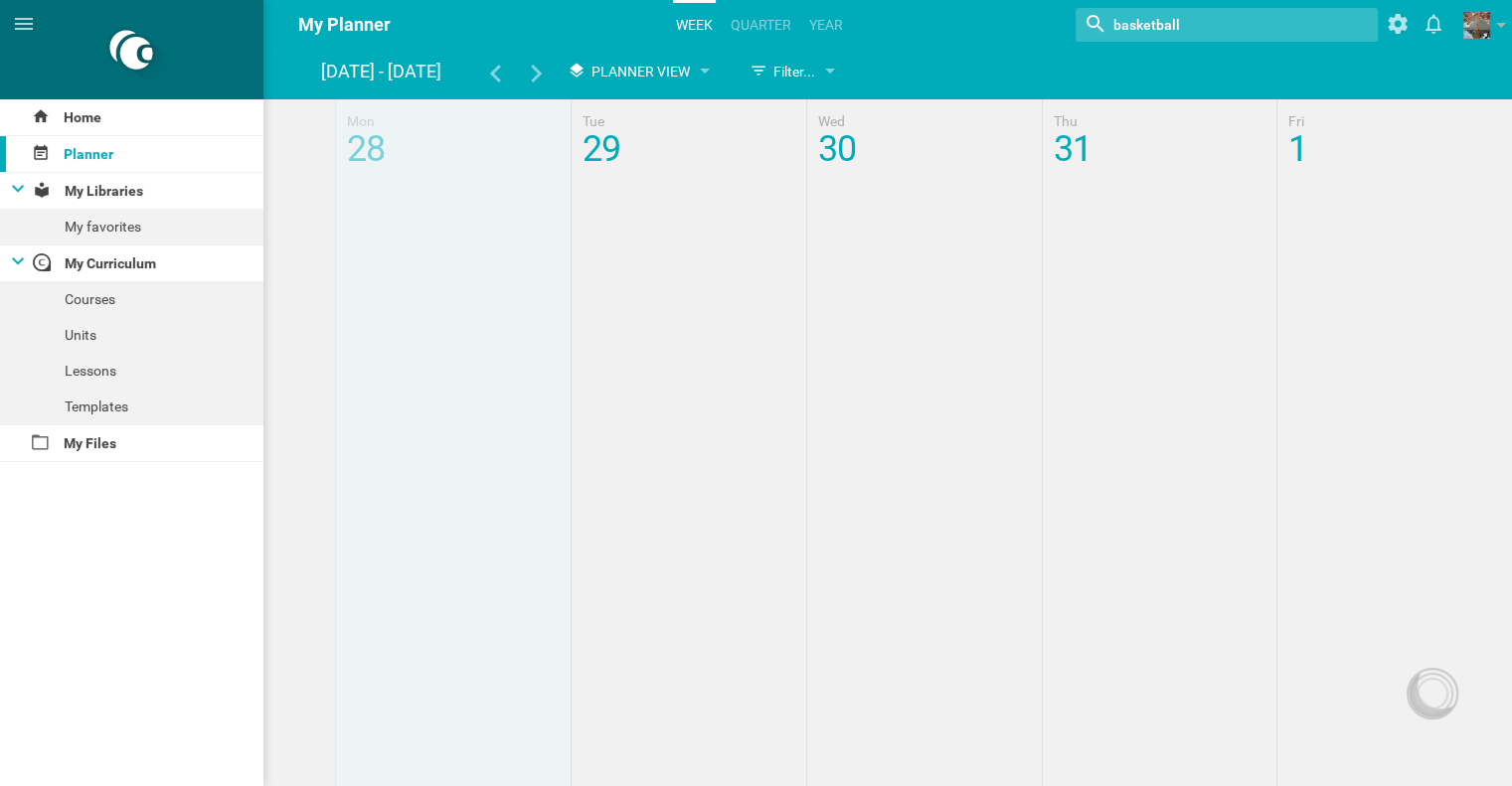 click at bounding box center [1202, 25] 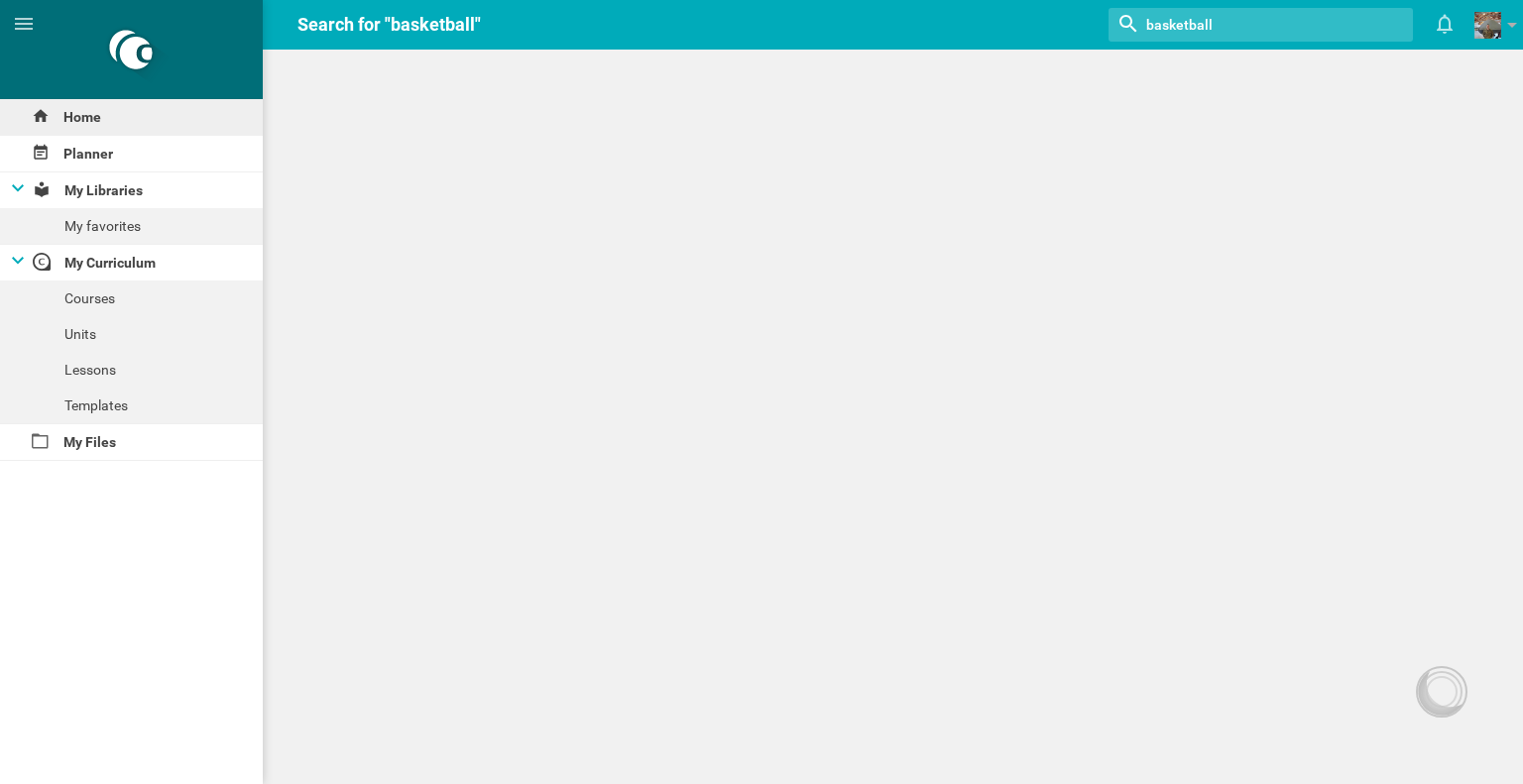 click on "Home" at bounding box center (131, 117) 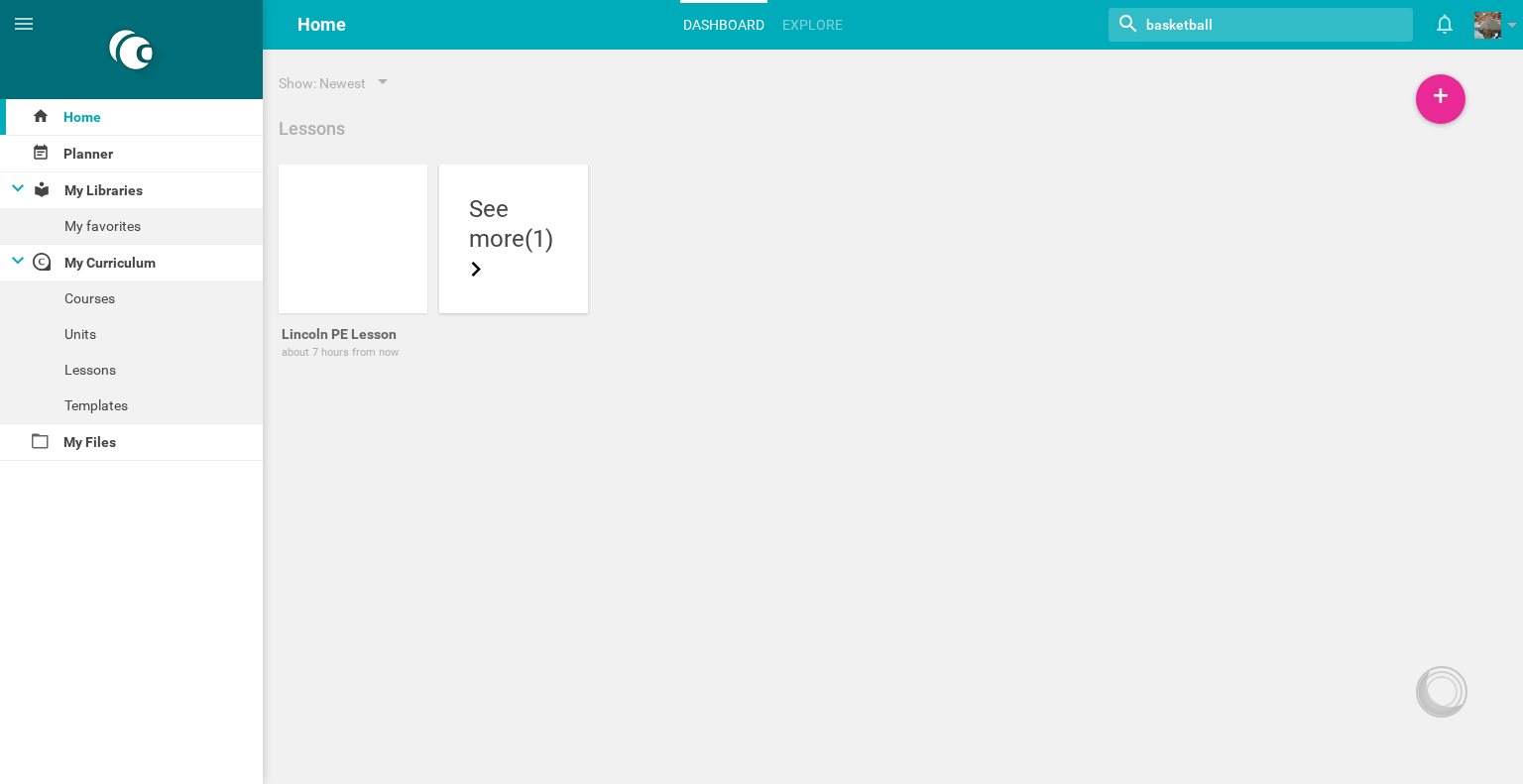 click 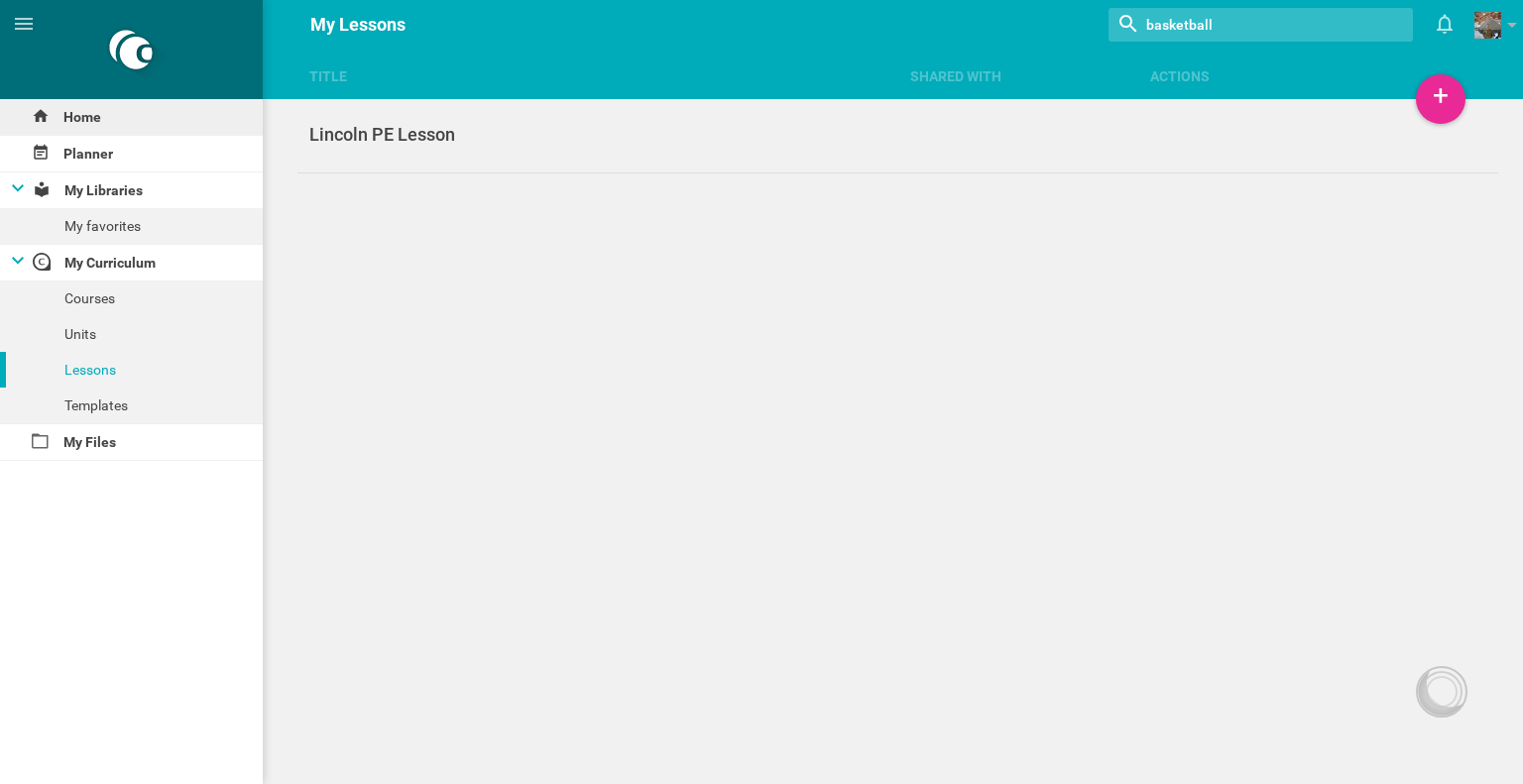 click on "Home" at bounding box center [131, 117] 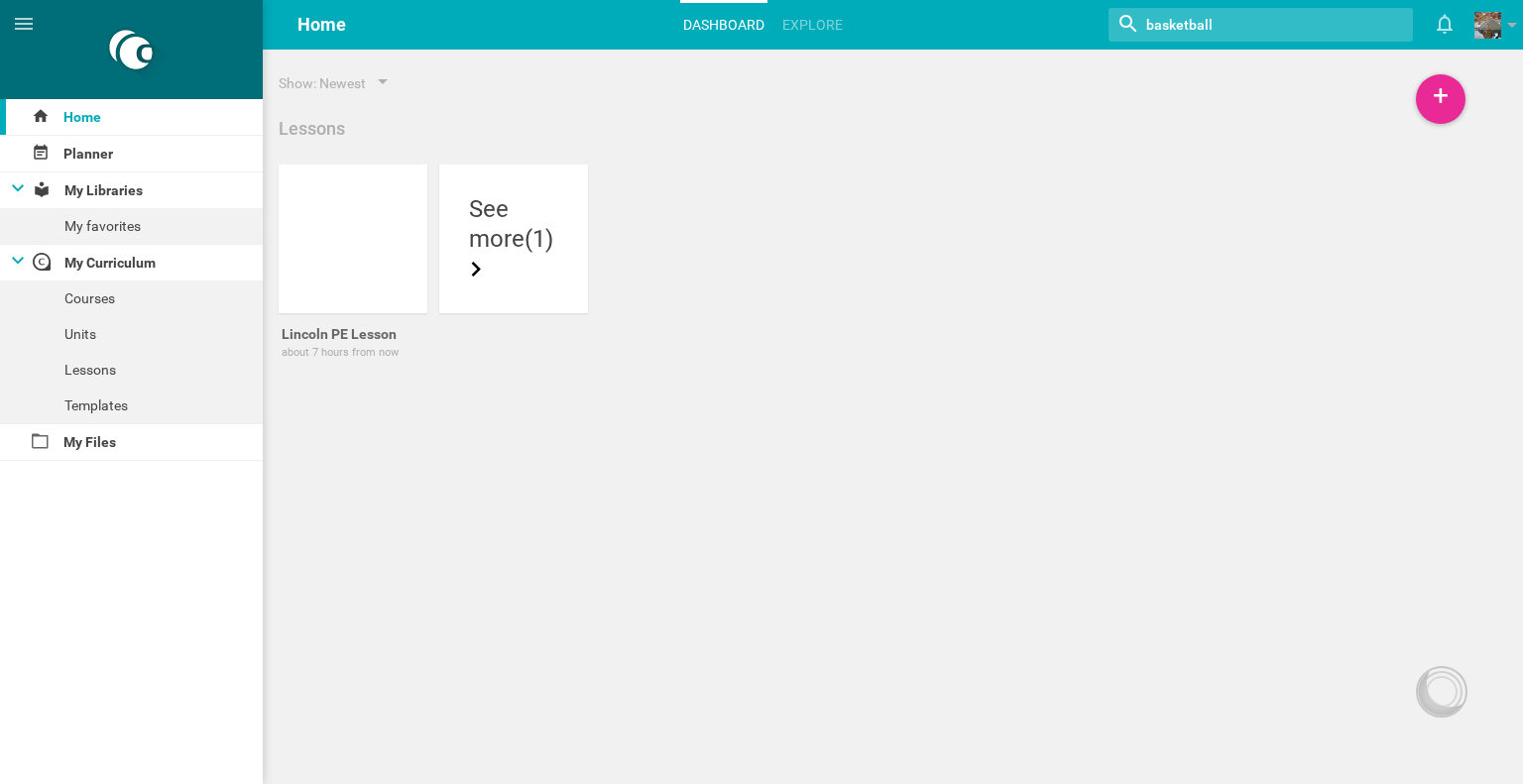 click at bounding box center [1260, 25] 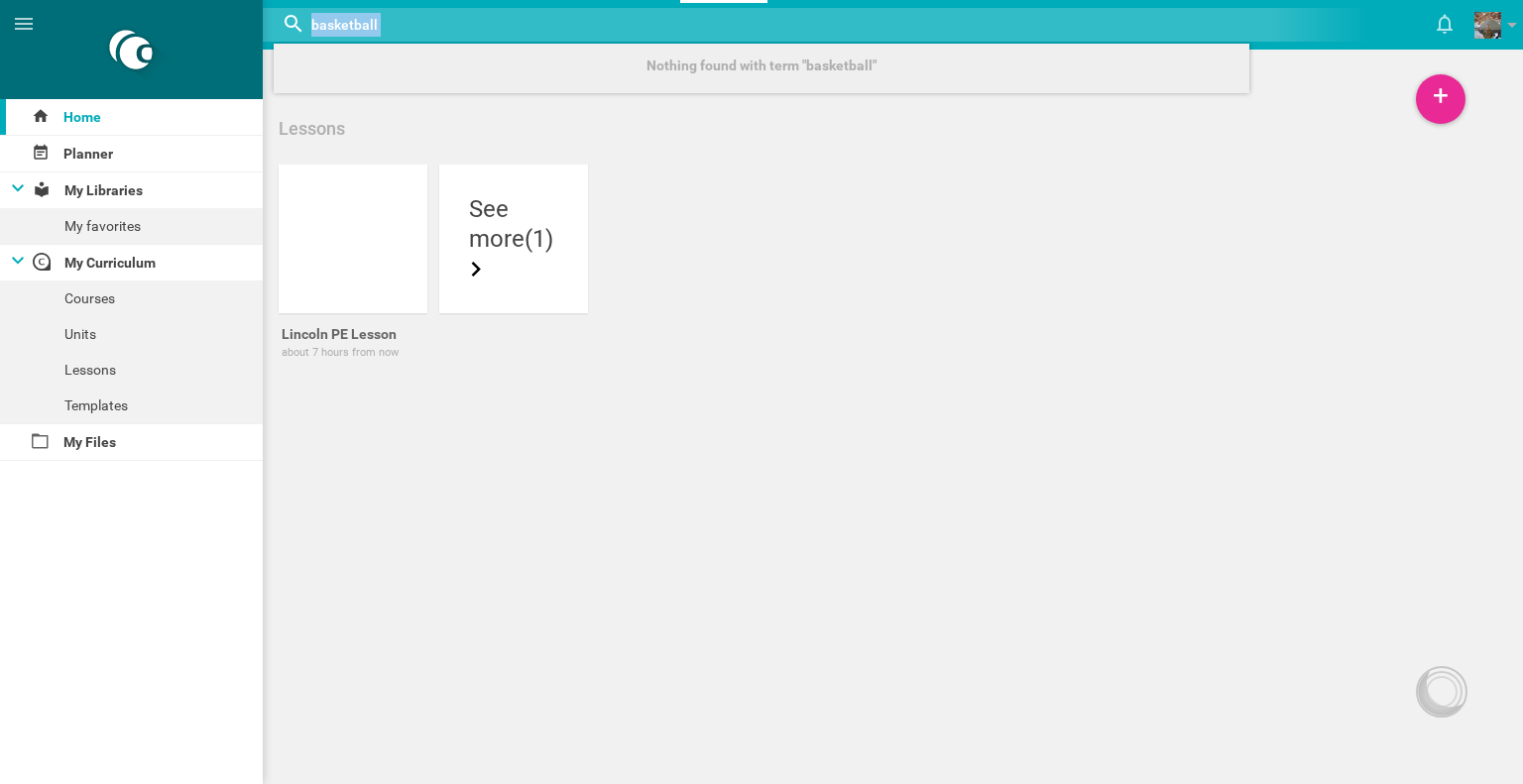 click at bounding box center [761, 25] 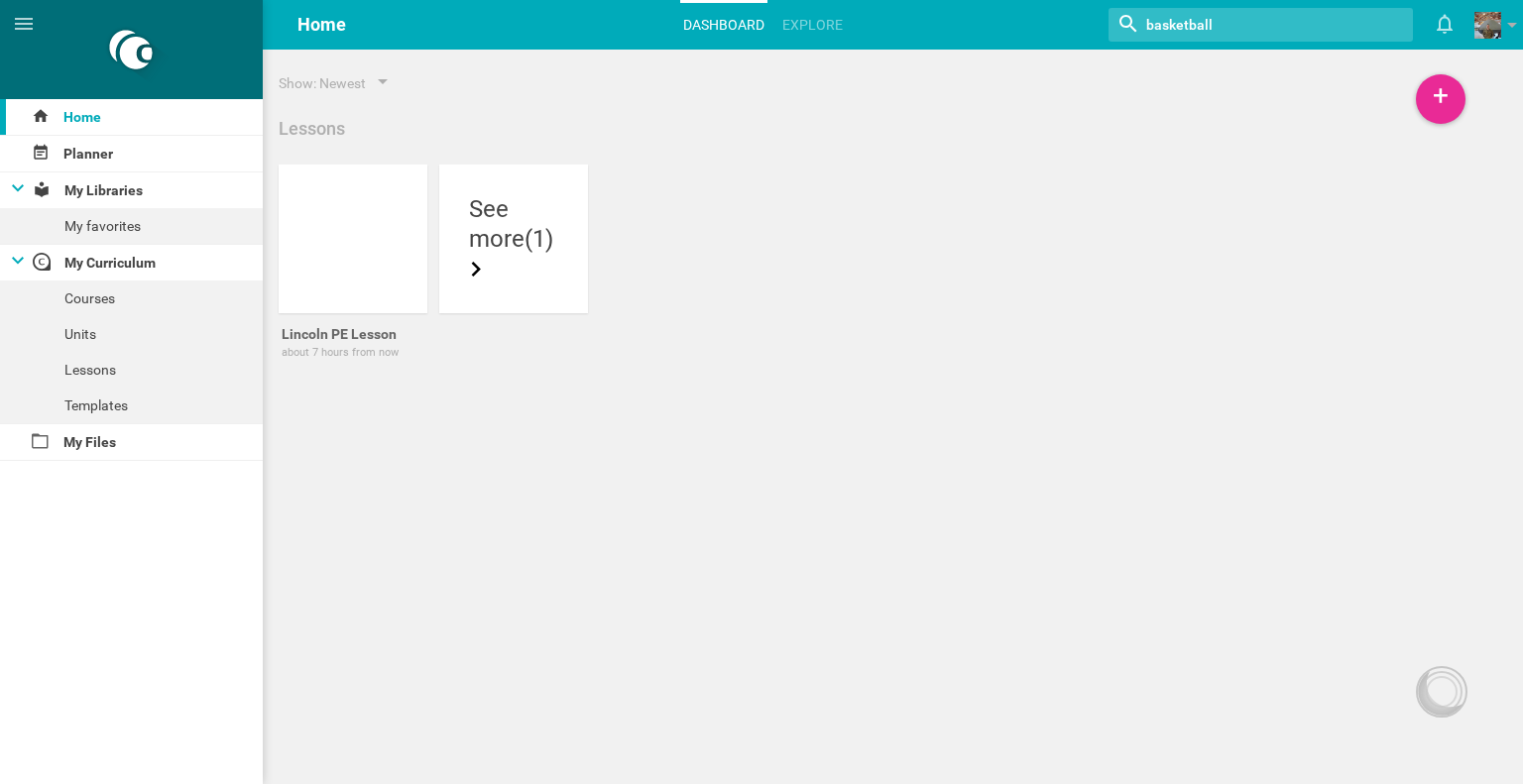 click at bounding box center [1235, 25] 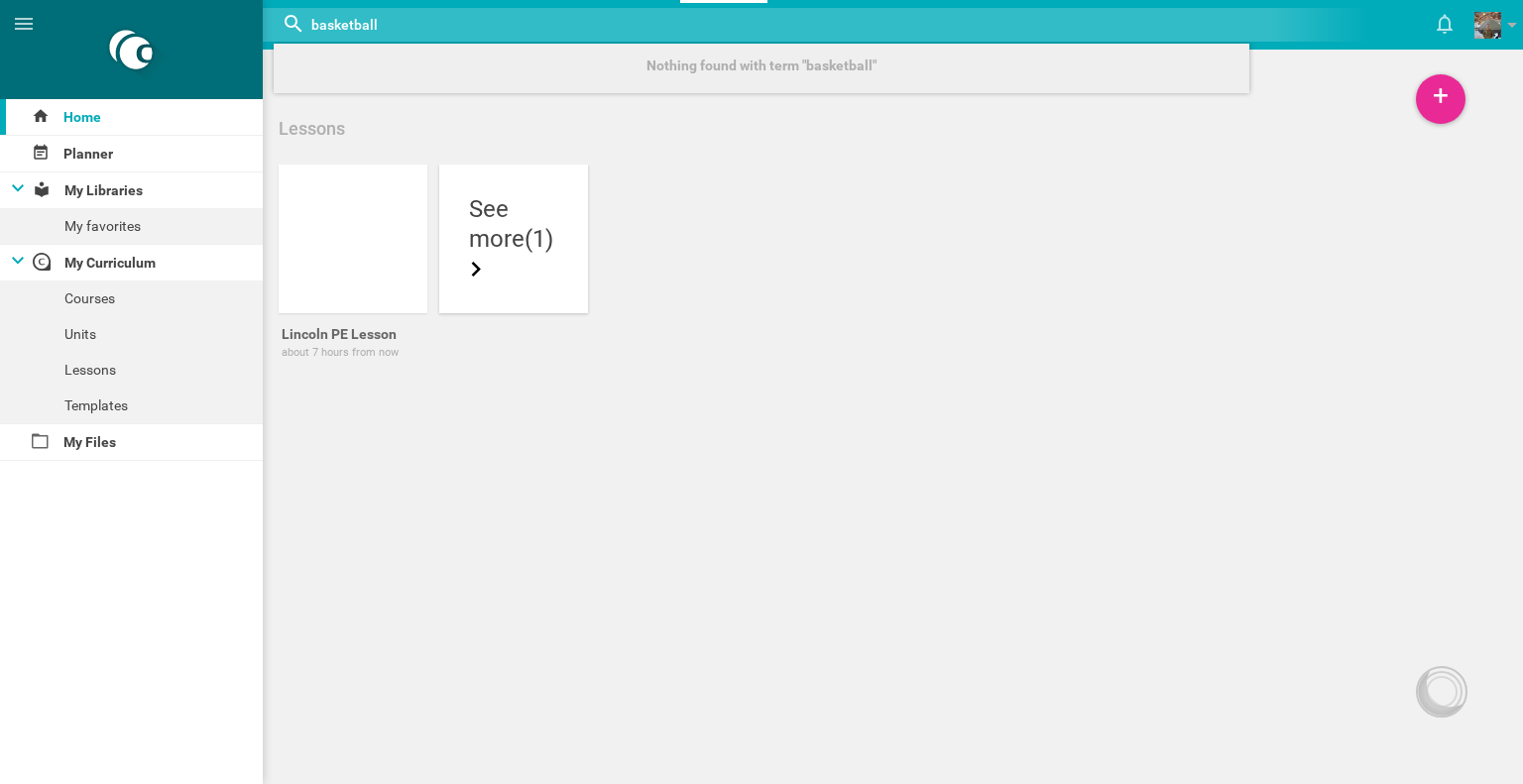 click on "more  (1)" at bounding box center [514, 254] 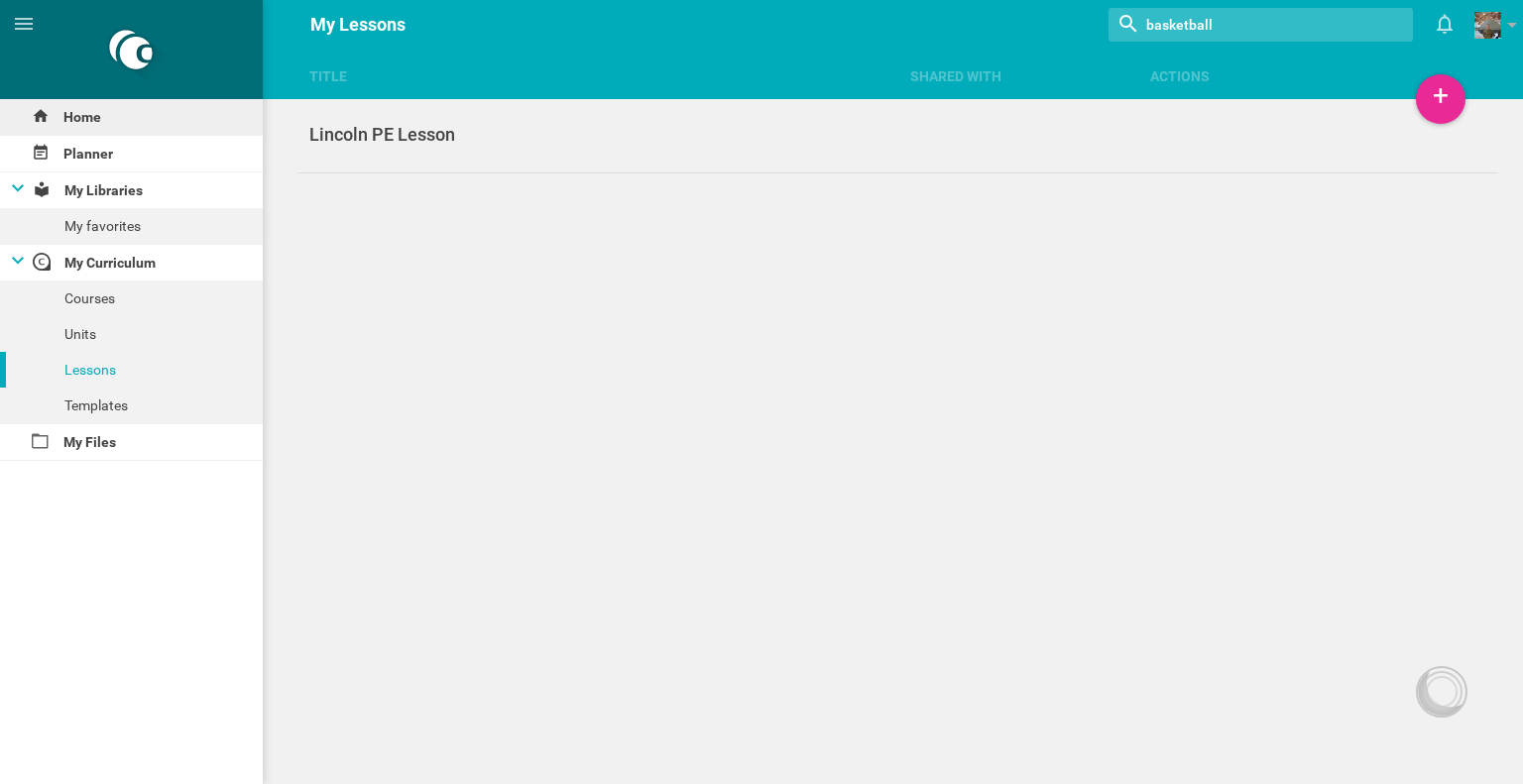 click on "Home" at bounding box center (131, 117) 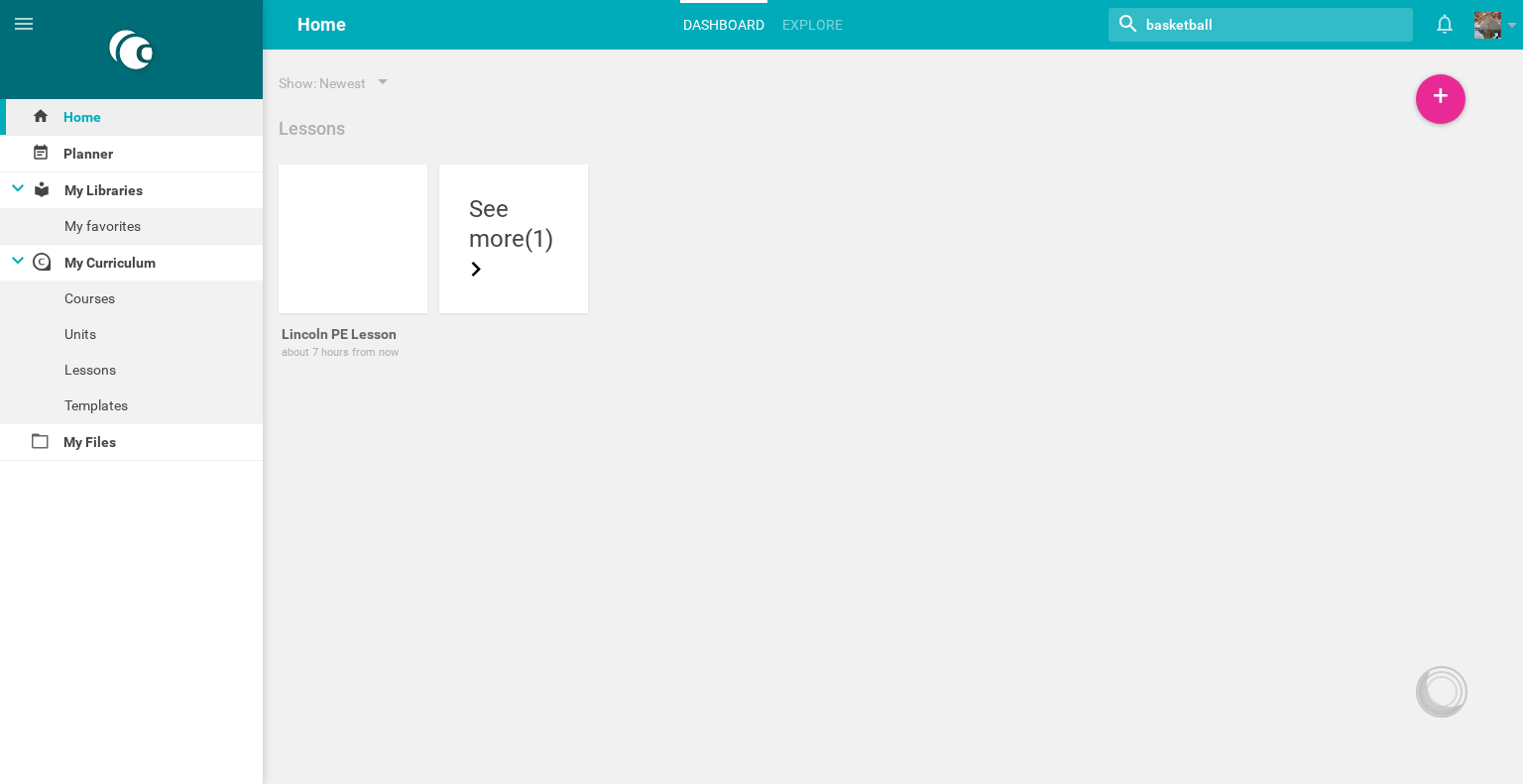 click on "Home" at bounding box center (131, 117) 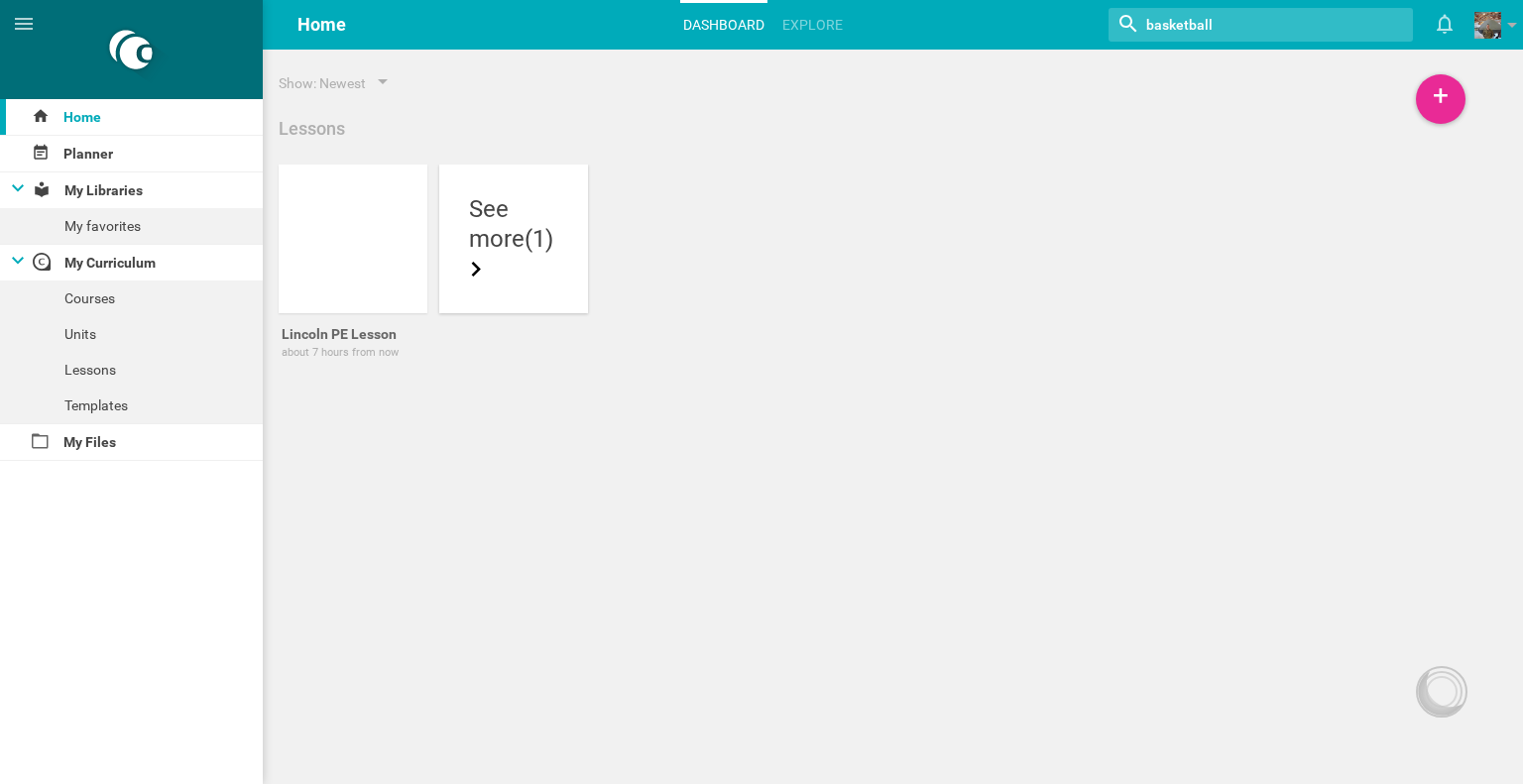 click 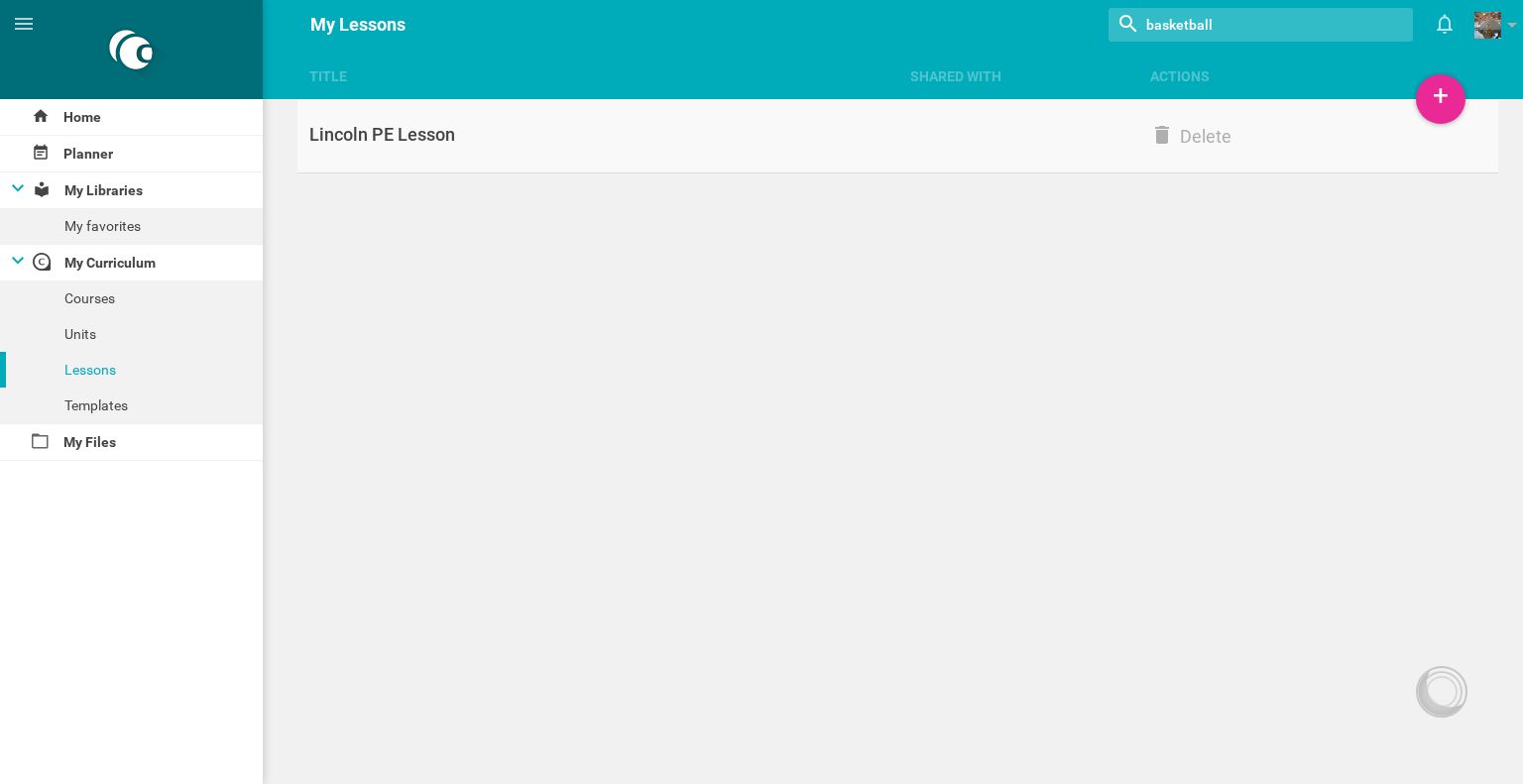 click on "Lincoln PE Lesson" at bounding box center [597, 135] 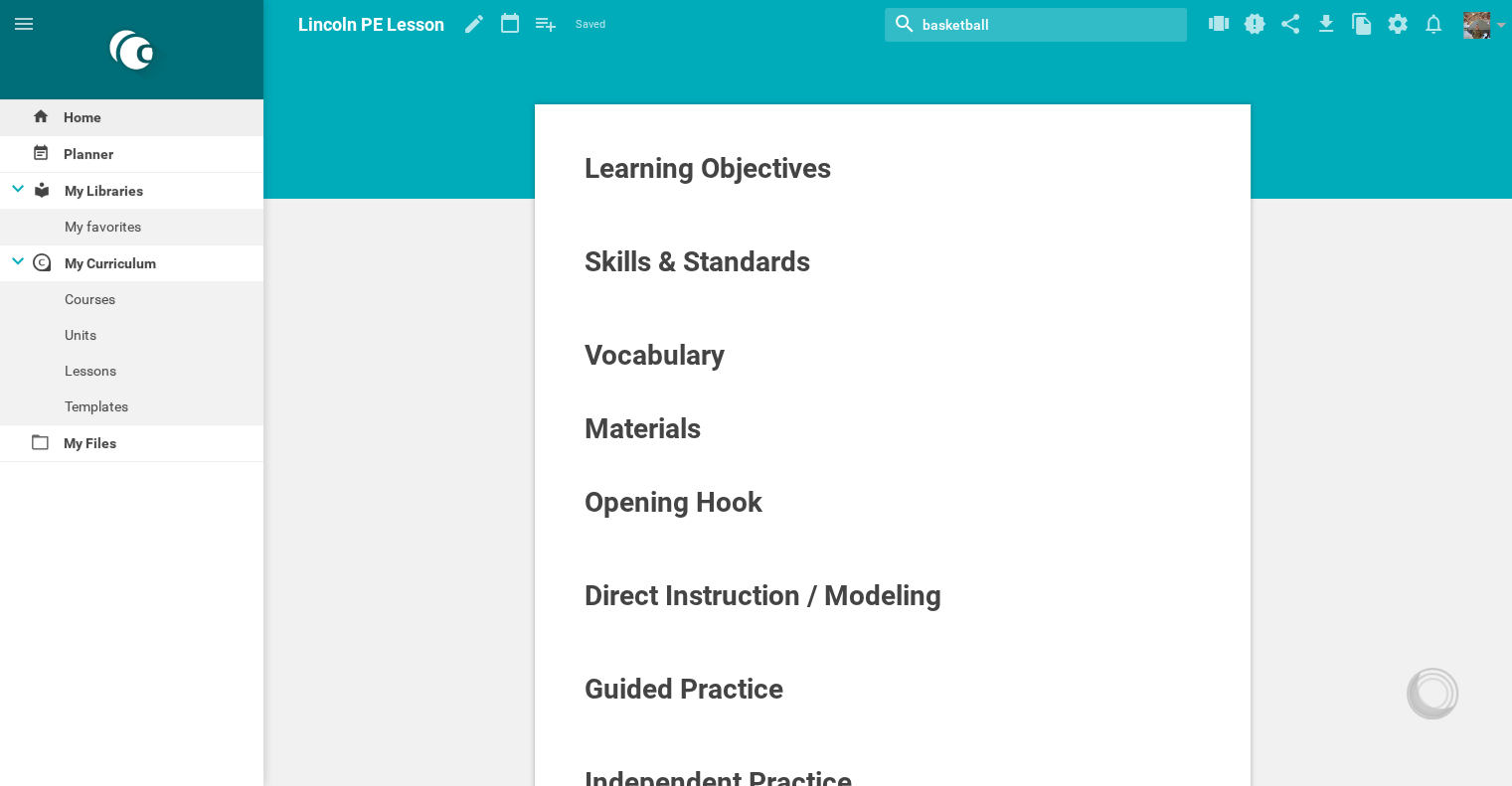click on "Home" at bounding box center [131, 117] 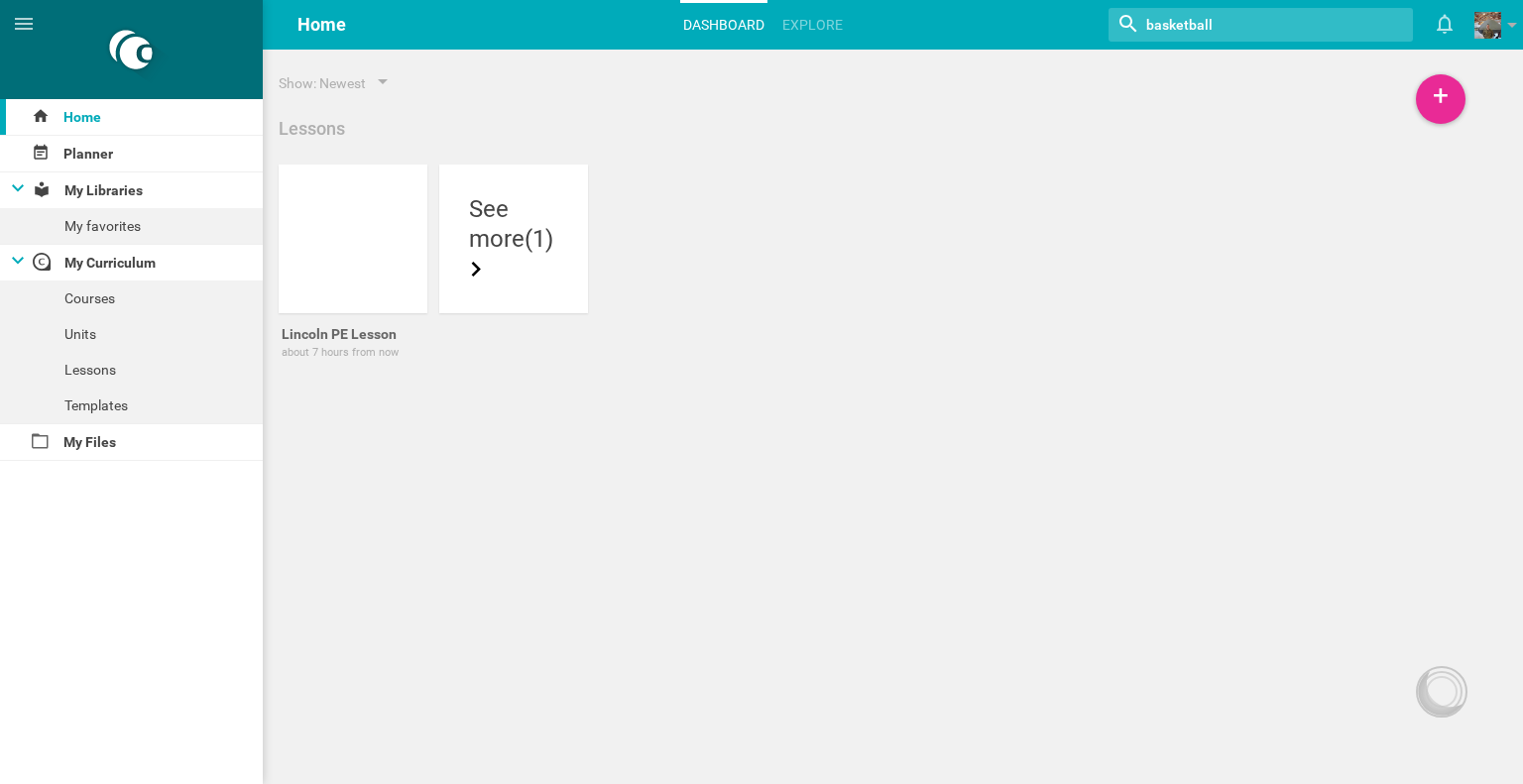 click at bounding box center [1235, 25] 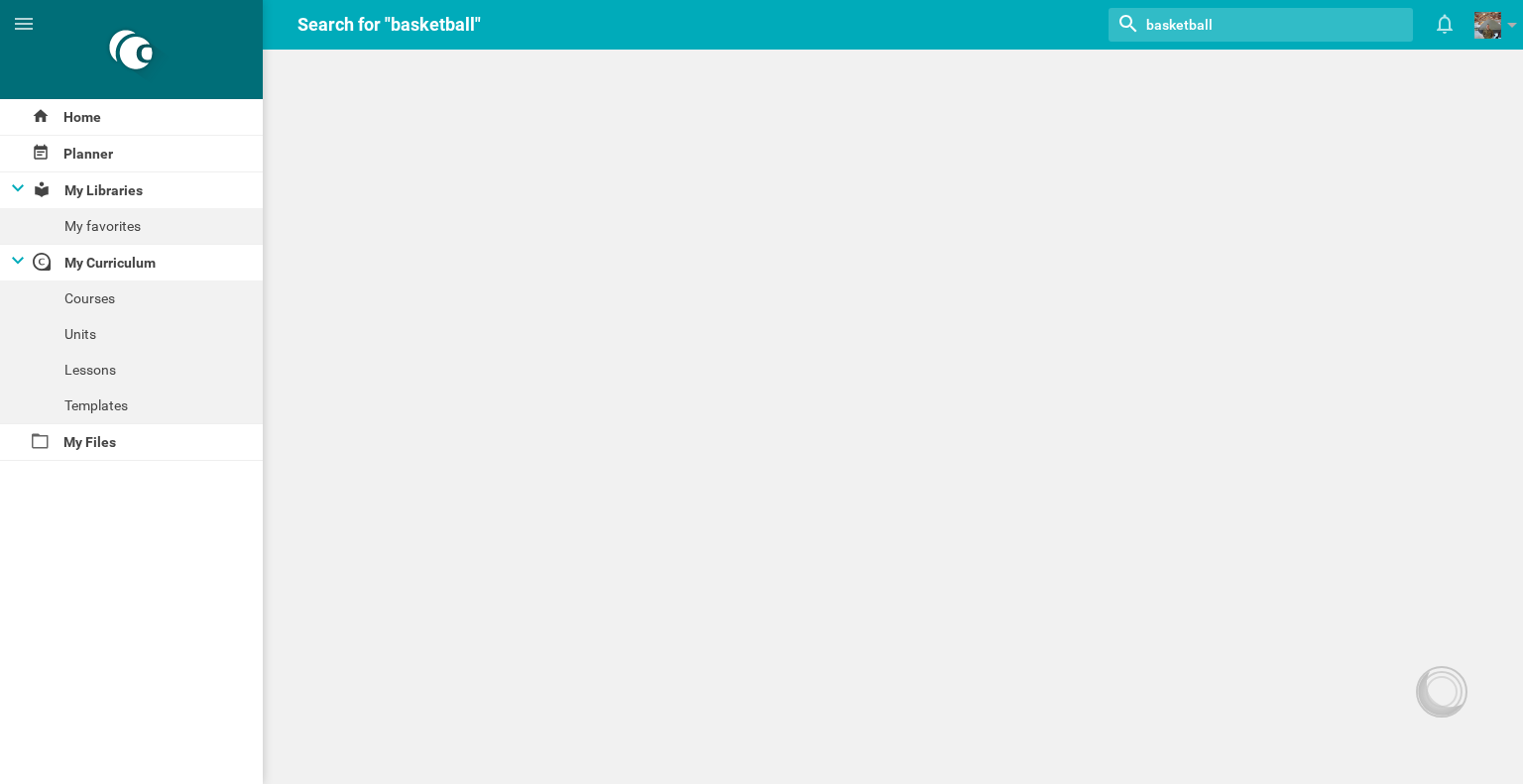 click at bounding box center [1235, 25] 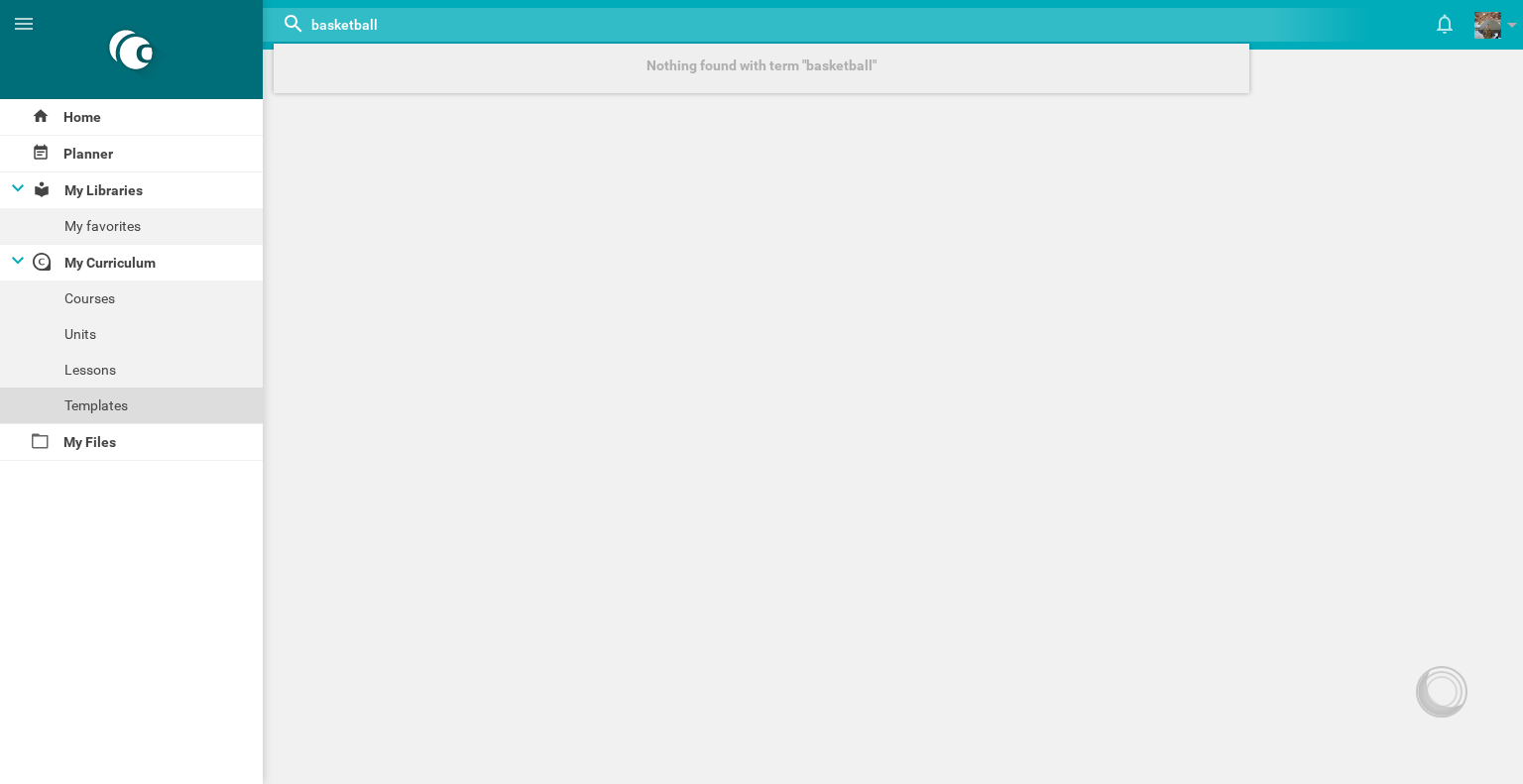 click on "Templates" at bounding box center (131, 405) 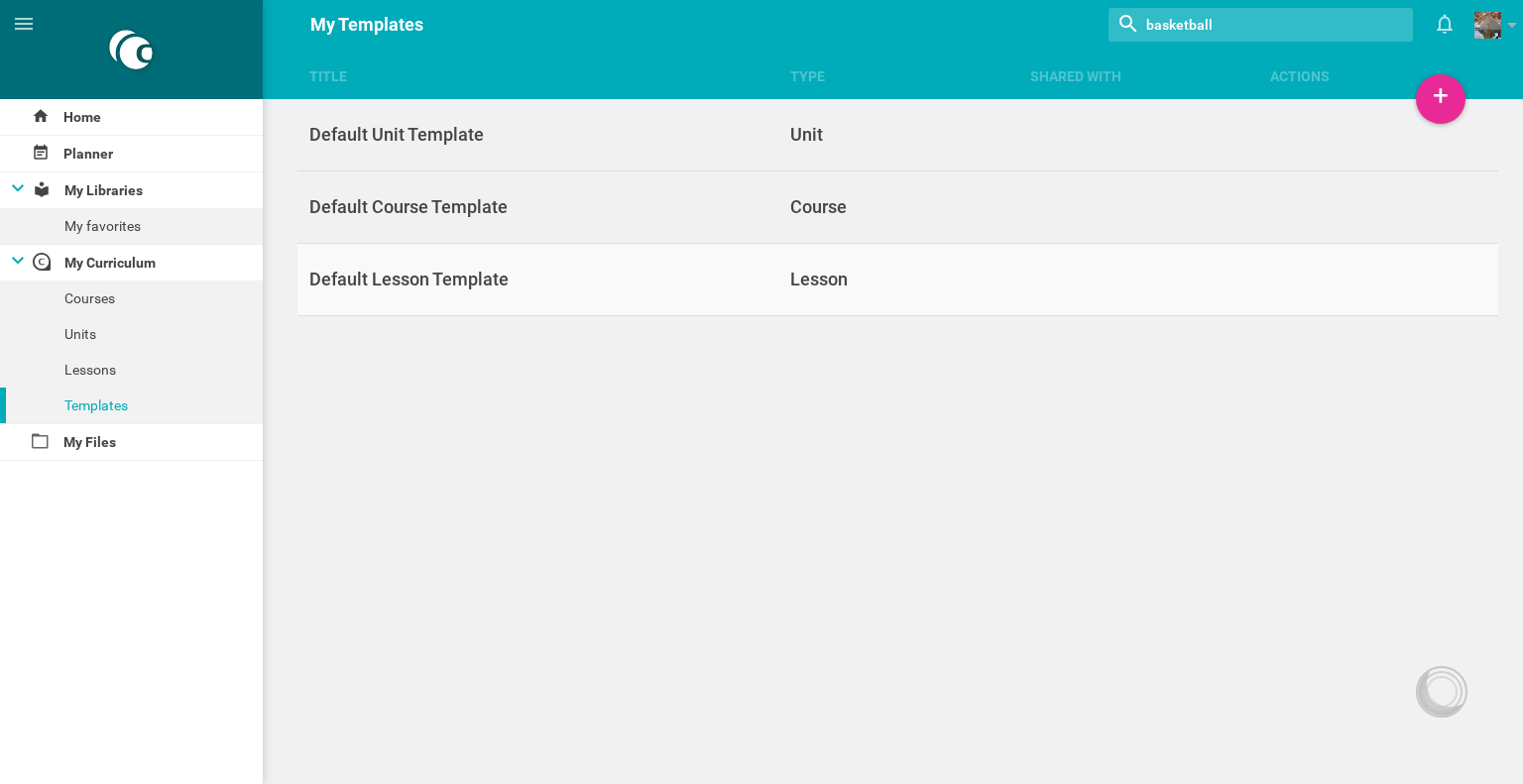 click on "Default Lesson Template" at bounding box center (537, 280) 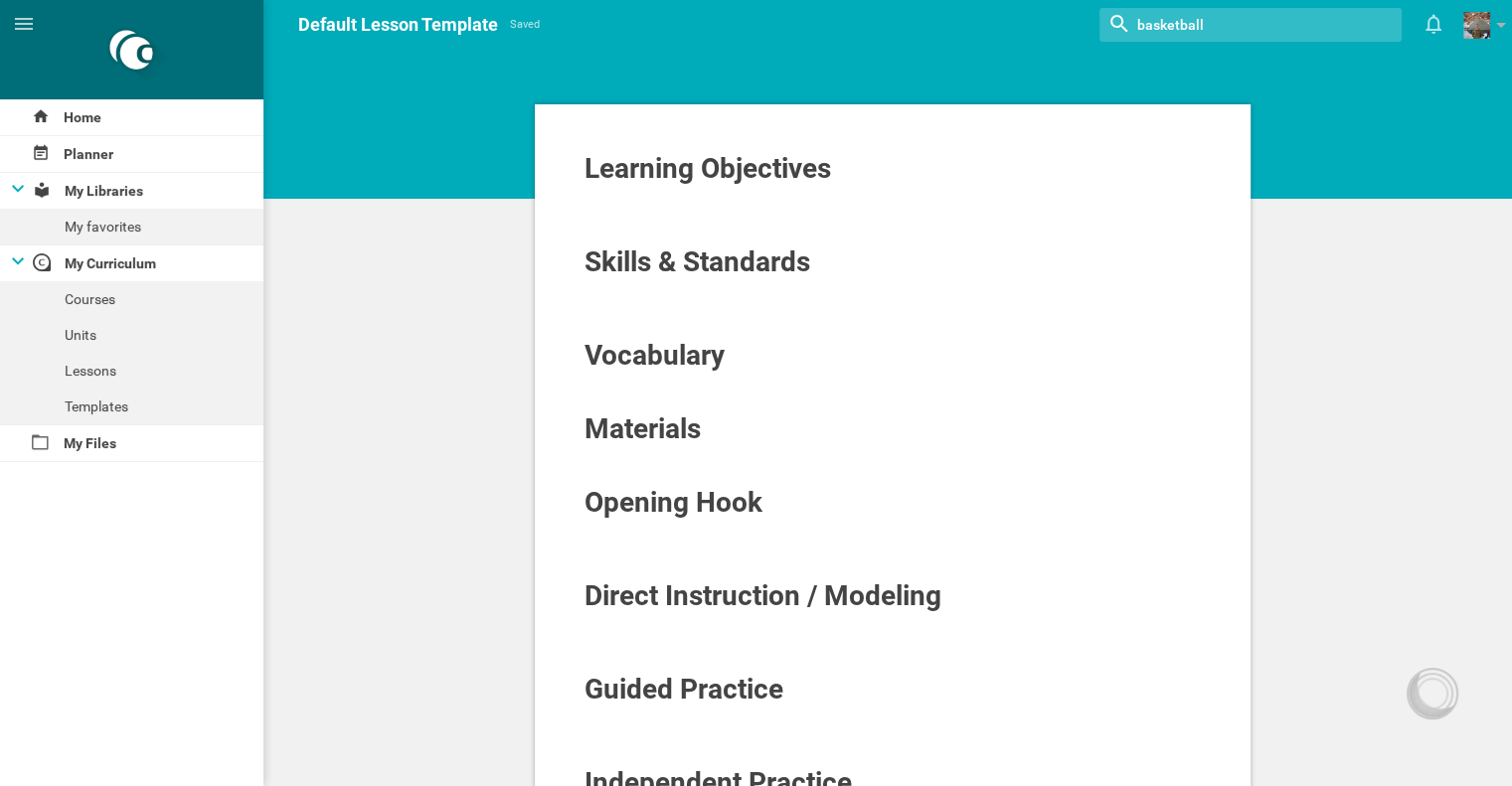 click on "Learning Objectives" at bounding box center (708, 168) 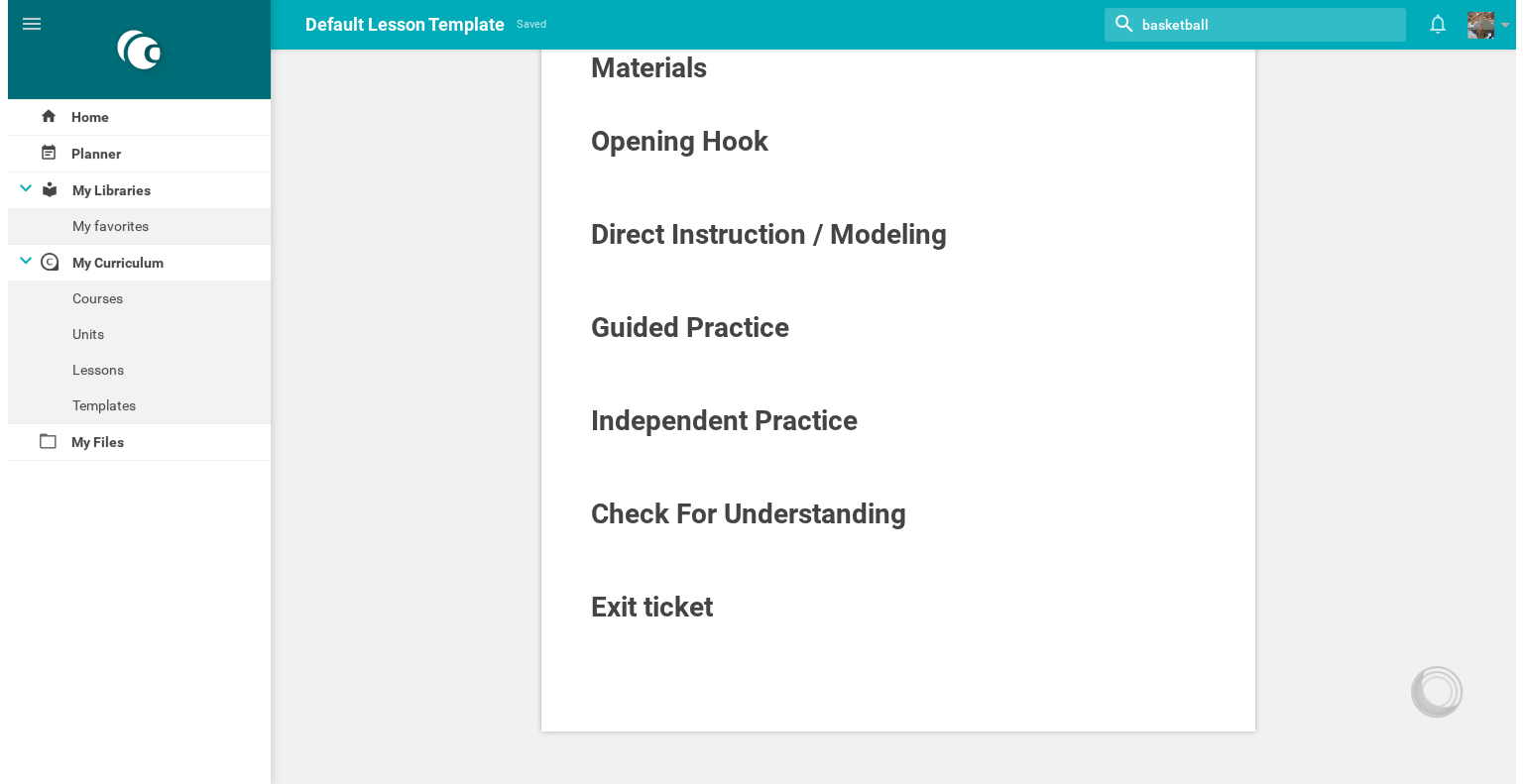 scroll, scrollTop: 0, scrollLeft: 0, axis: both 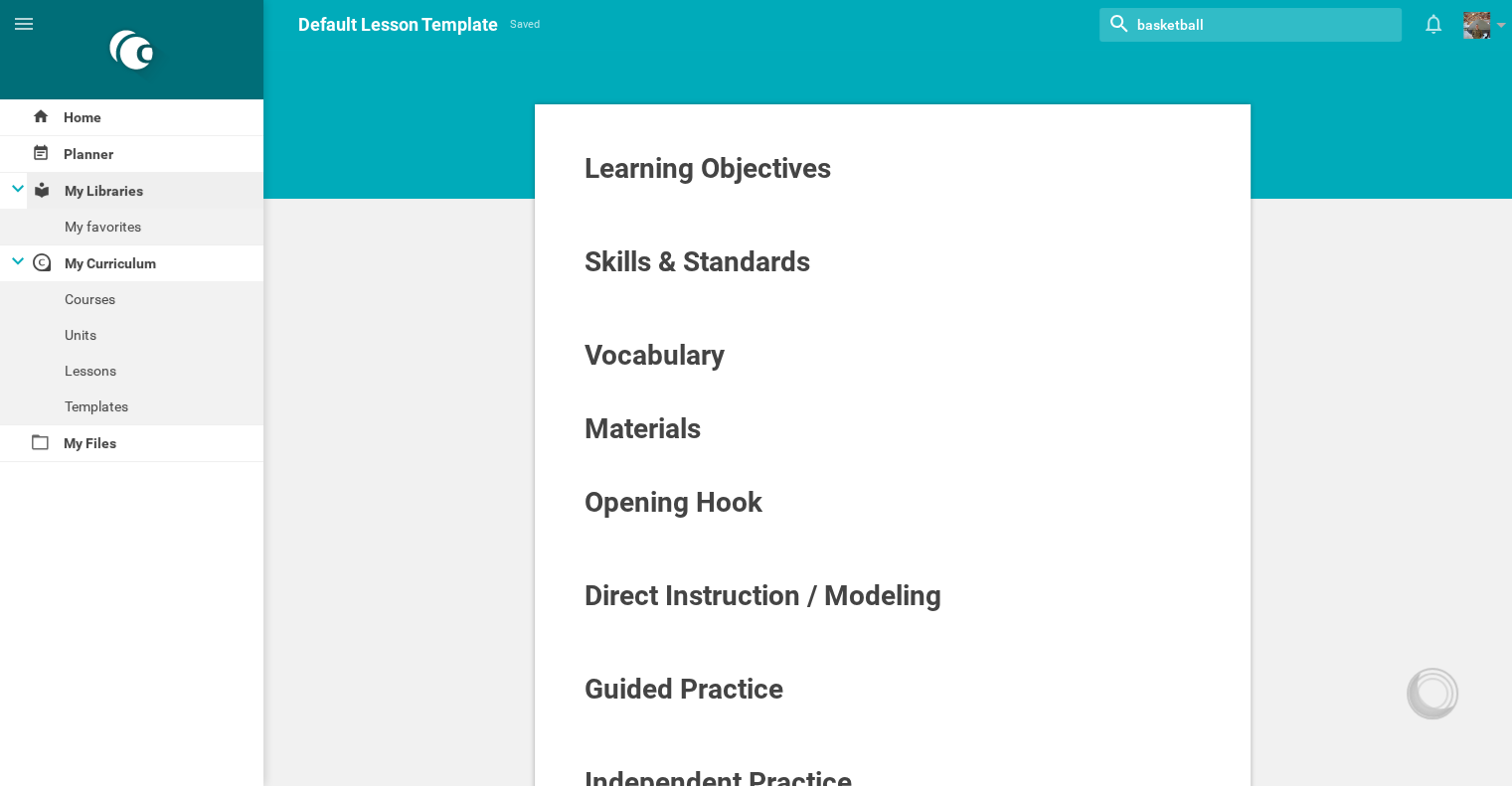 click on "My Libraries" at bounding box center (145, 191) 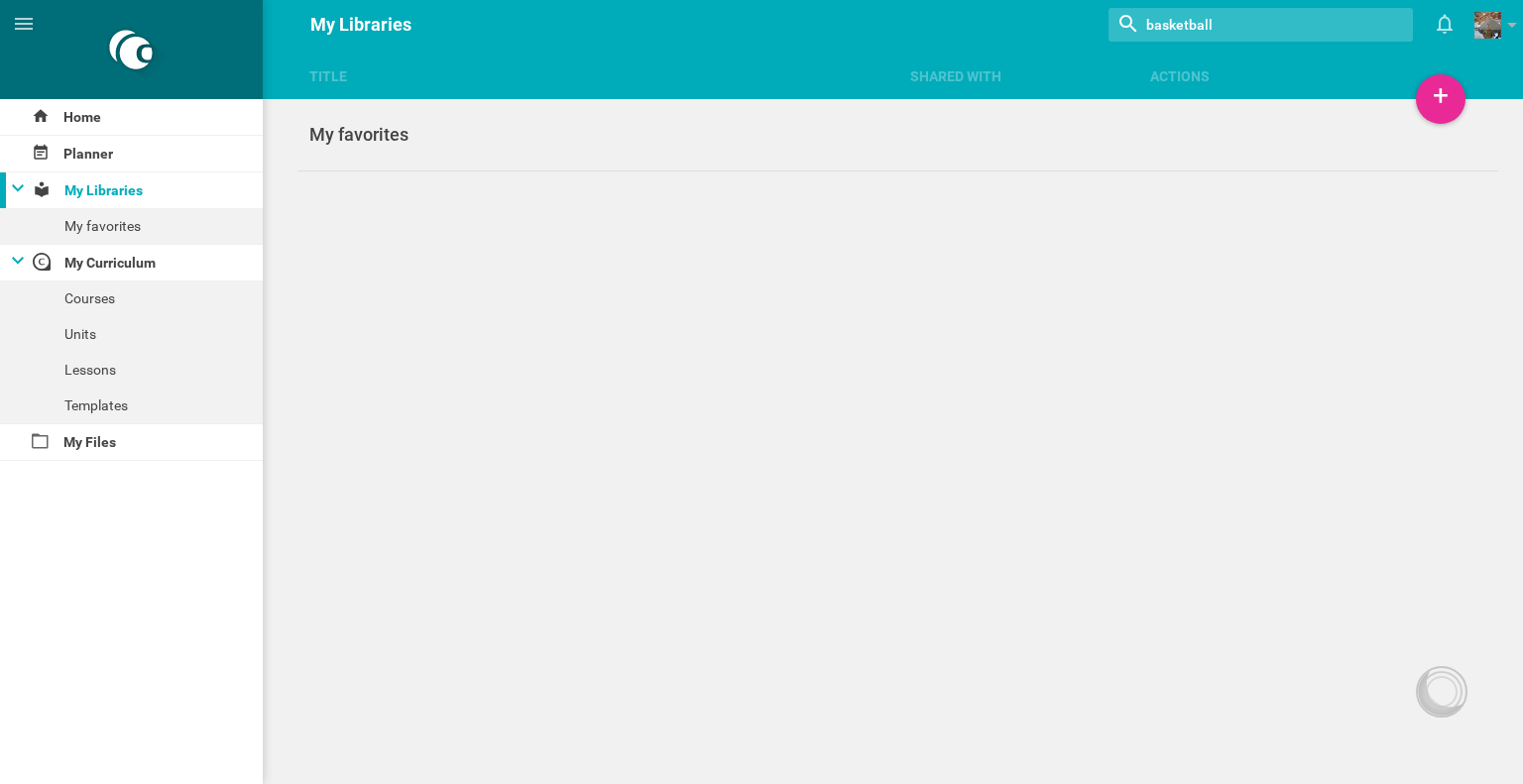 click at bounding box center [1235, 25] 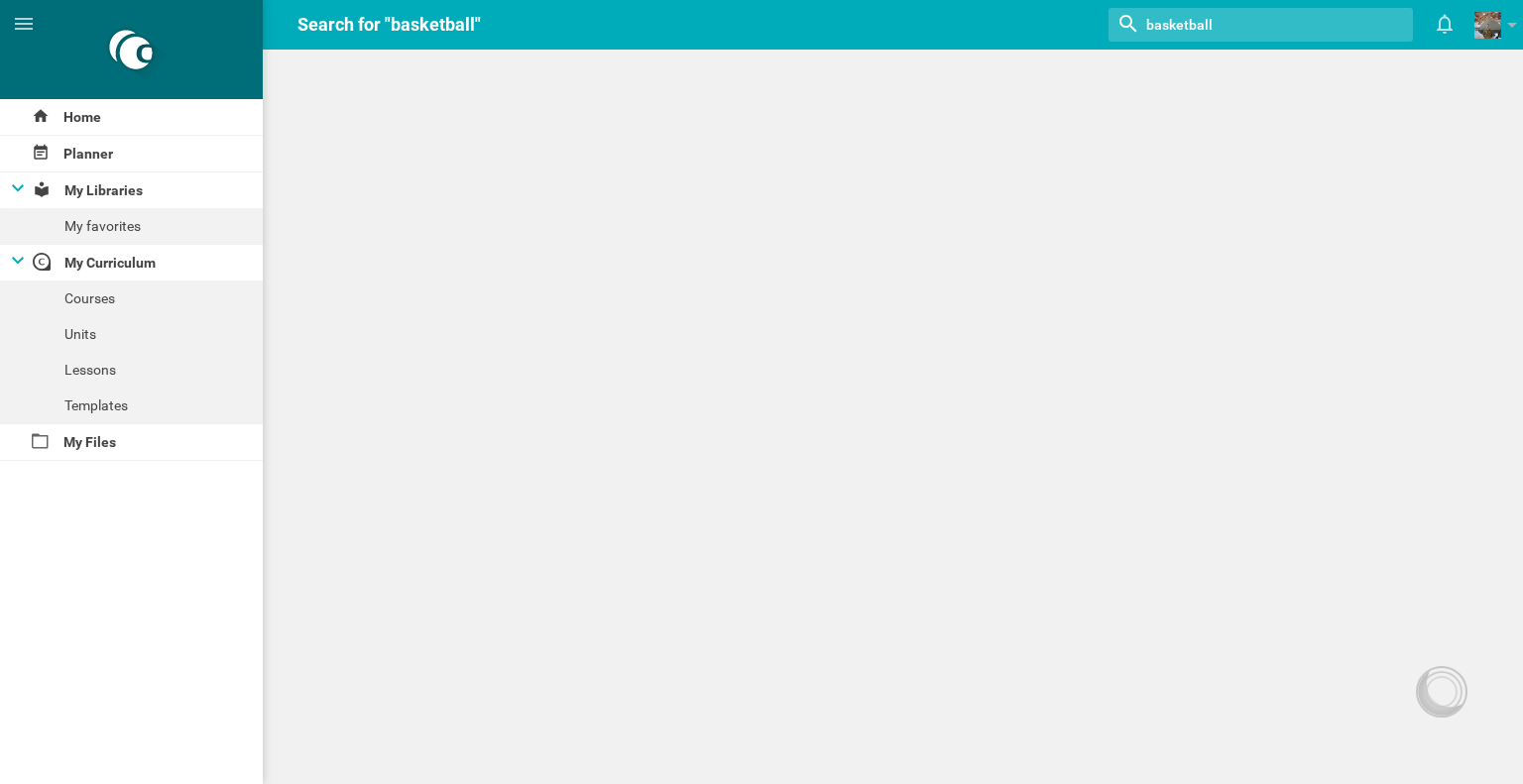 drag, startPoint x: 1230, startPoint y: 20, endPoint x: 872, endPoint y: 55, distance: 359.70683 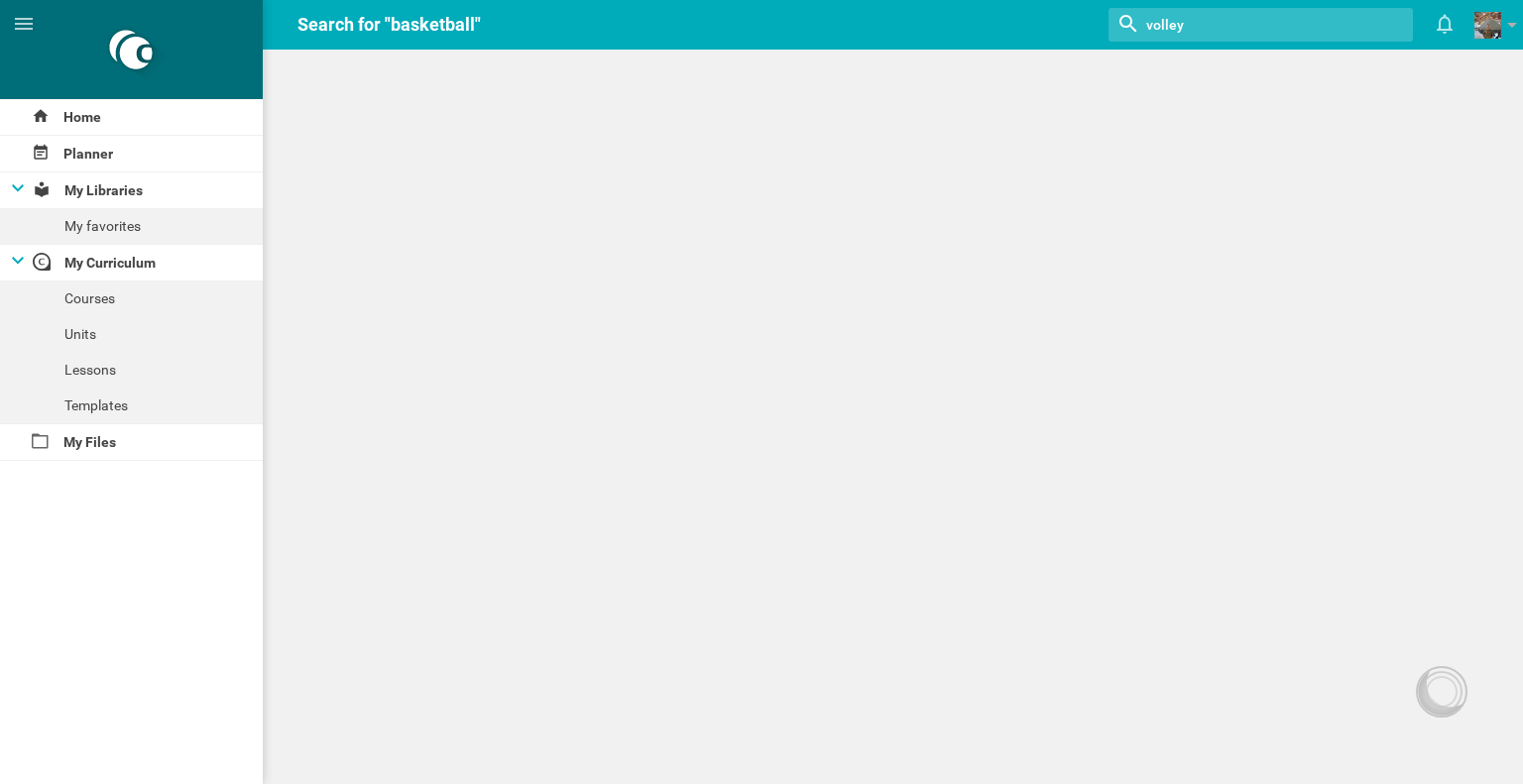 type on "volley" 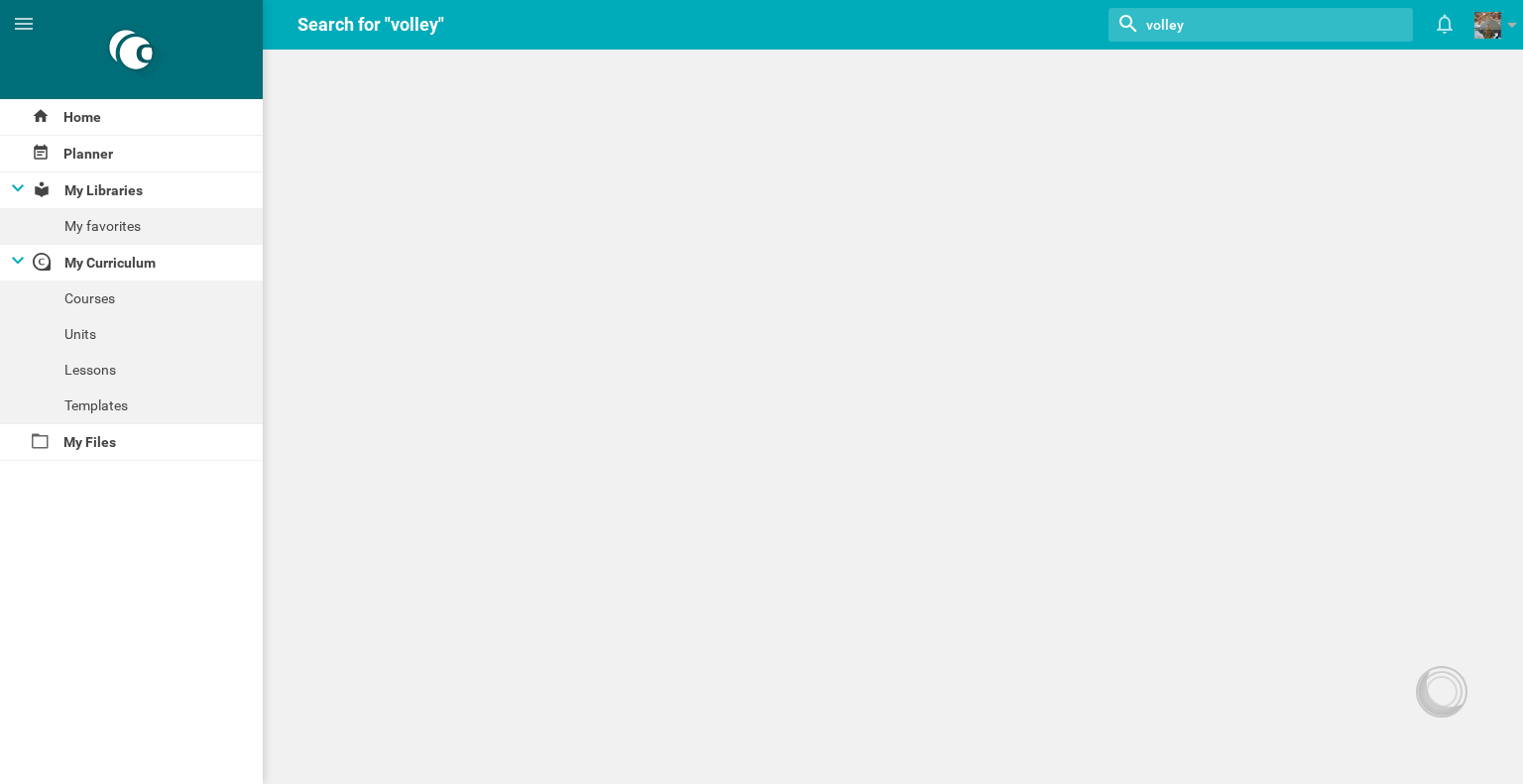 click at bounding box center [1235, 25] 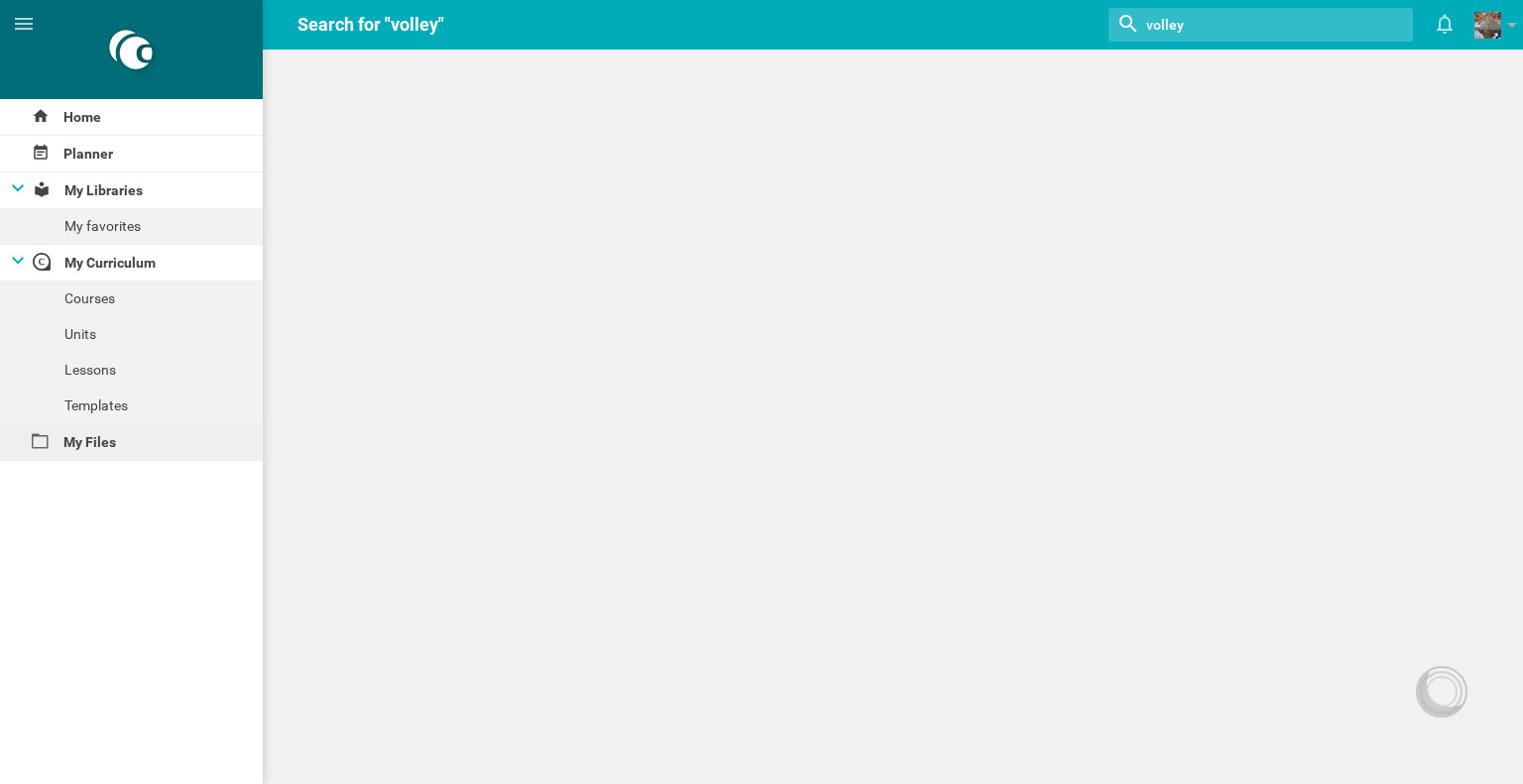 click on "My Files" at bounding box center (131, 442) 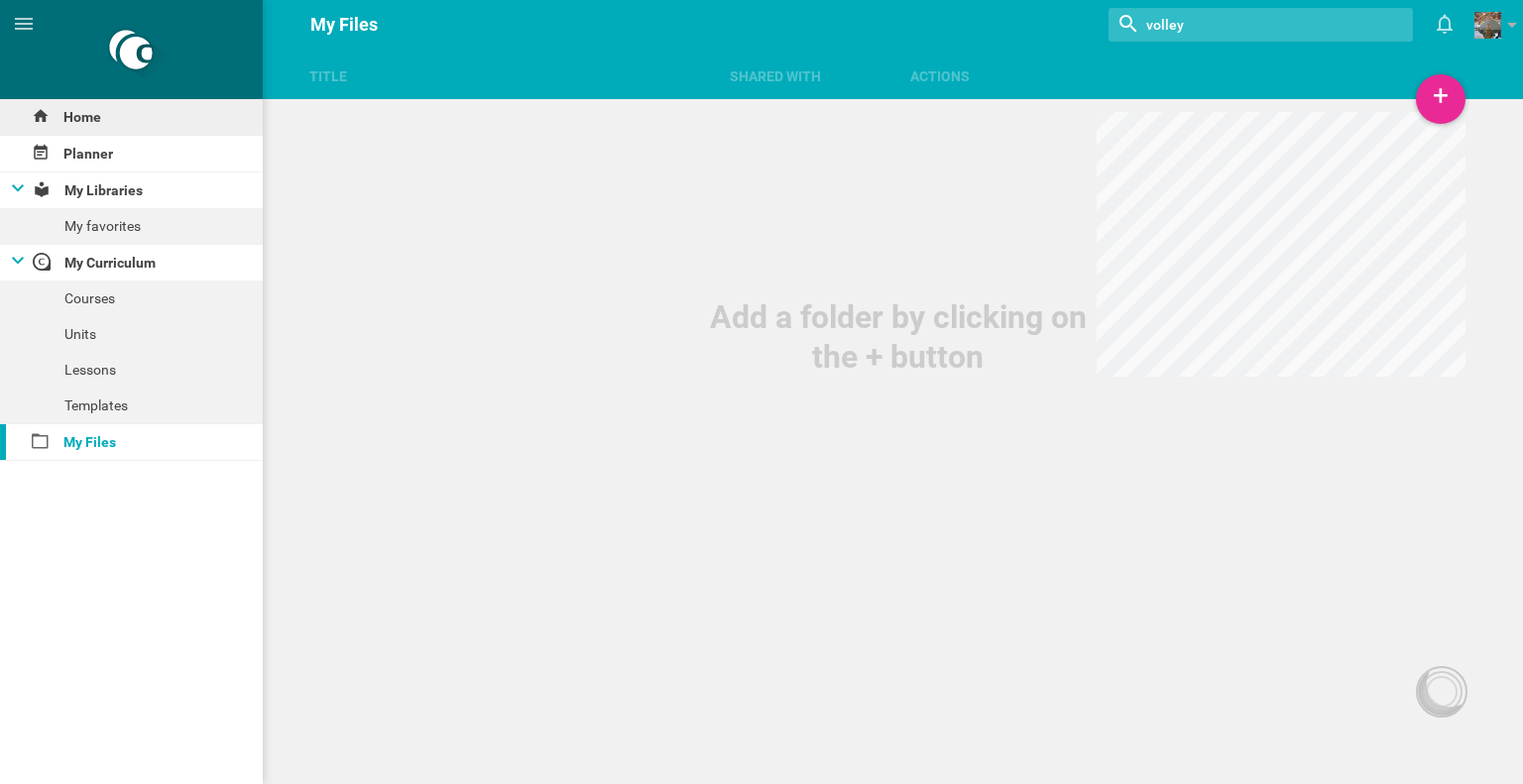 click on "Home" at bounding box center (131, 117) 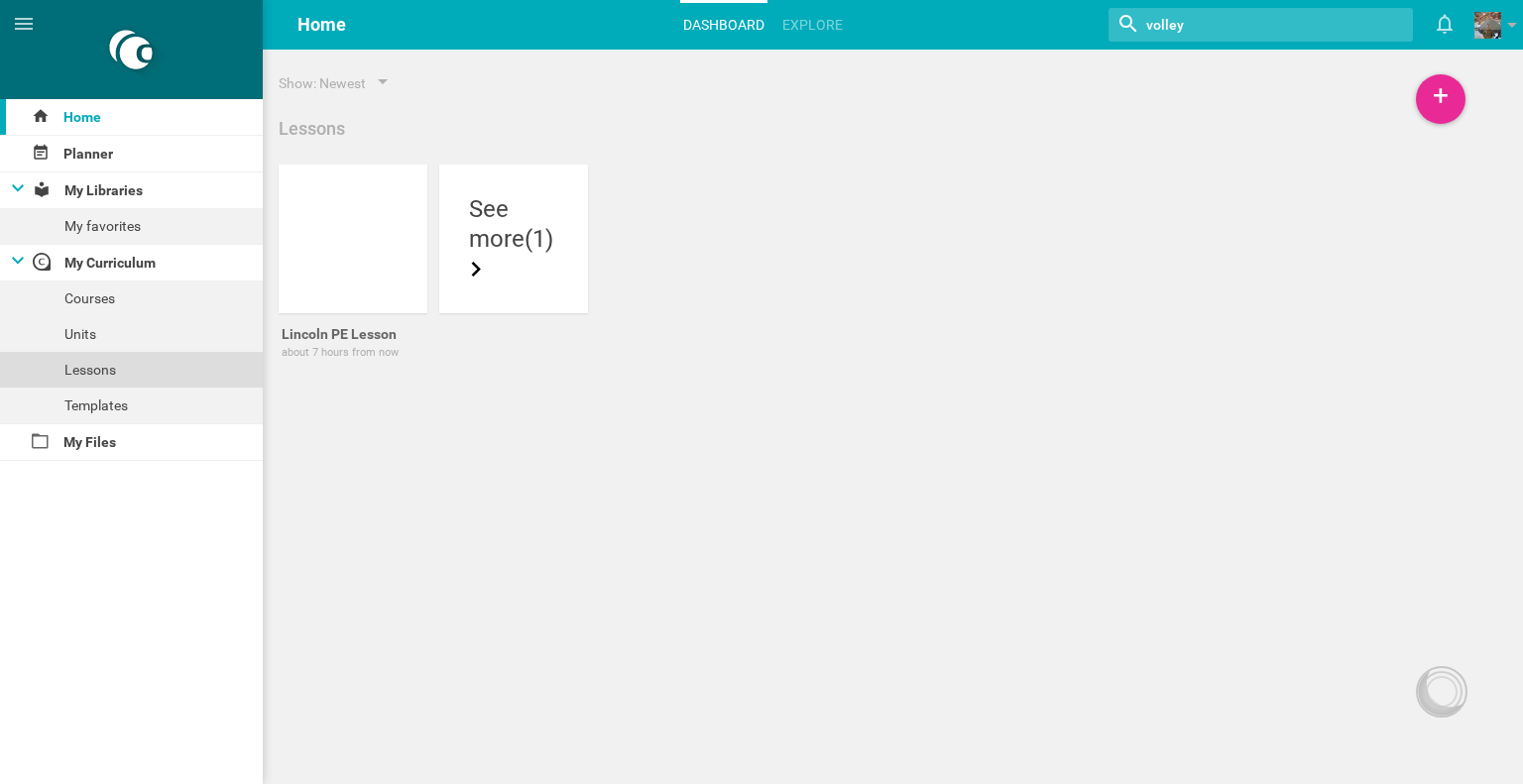 click on "Lessons" at bounding box center (131, 370) 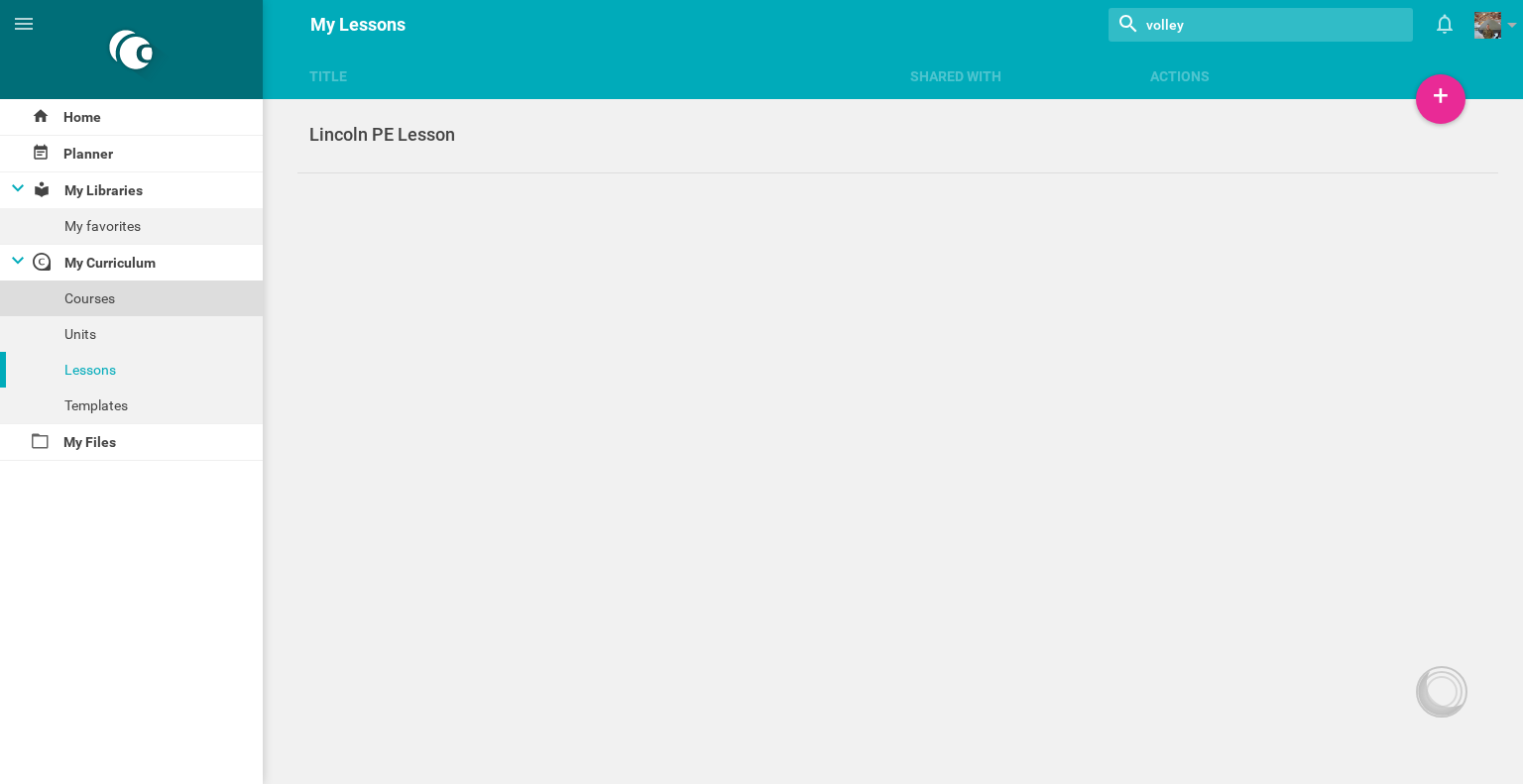 click on "Courses" at bounding box center (131, 298) 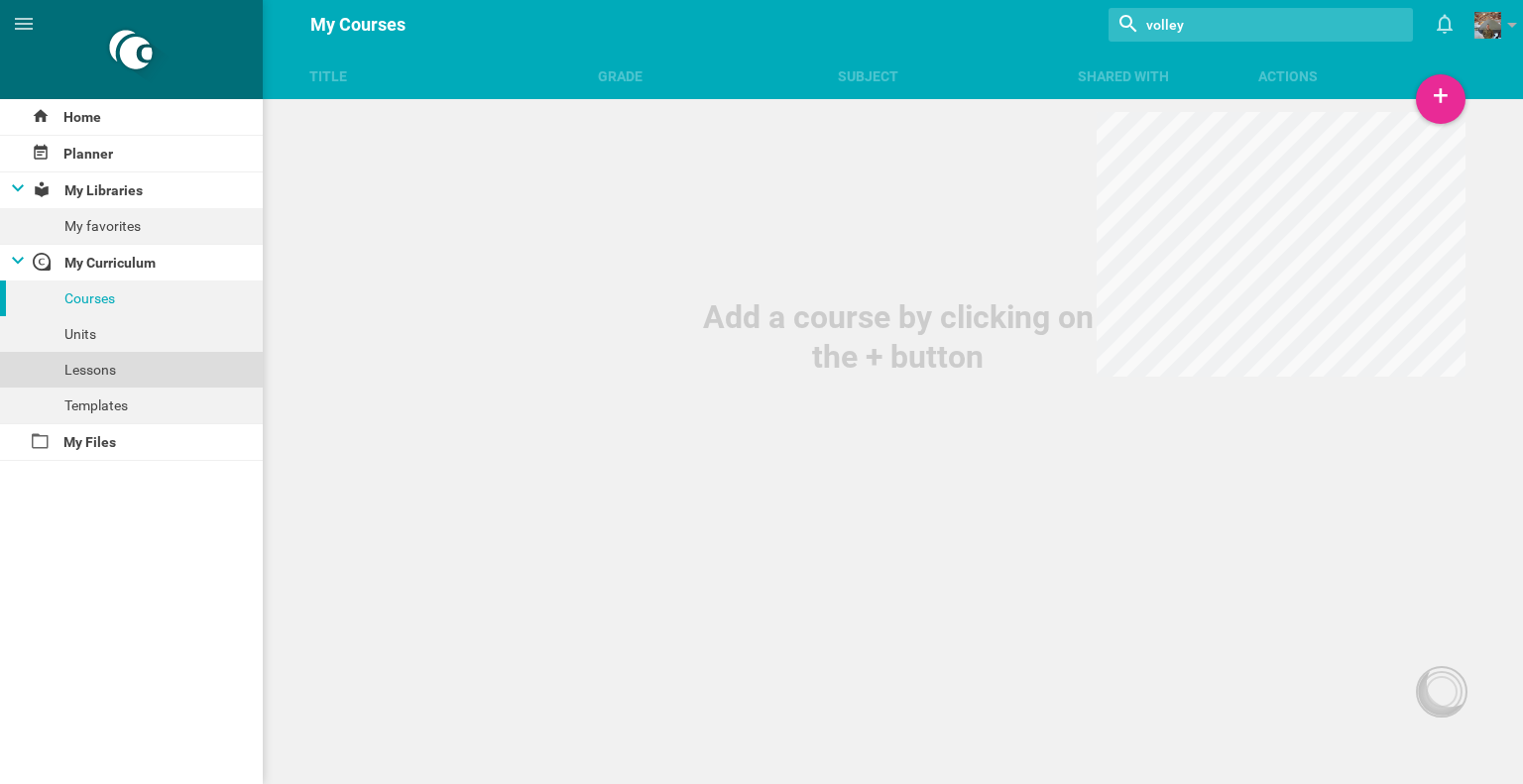 click on "Lessons" at bounding box center (131, 370) 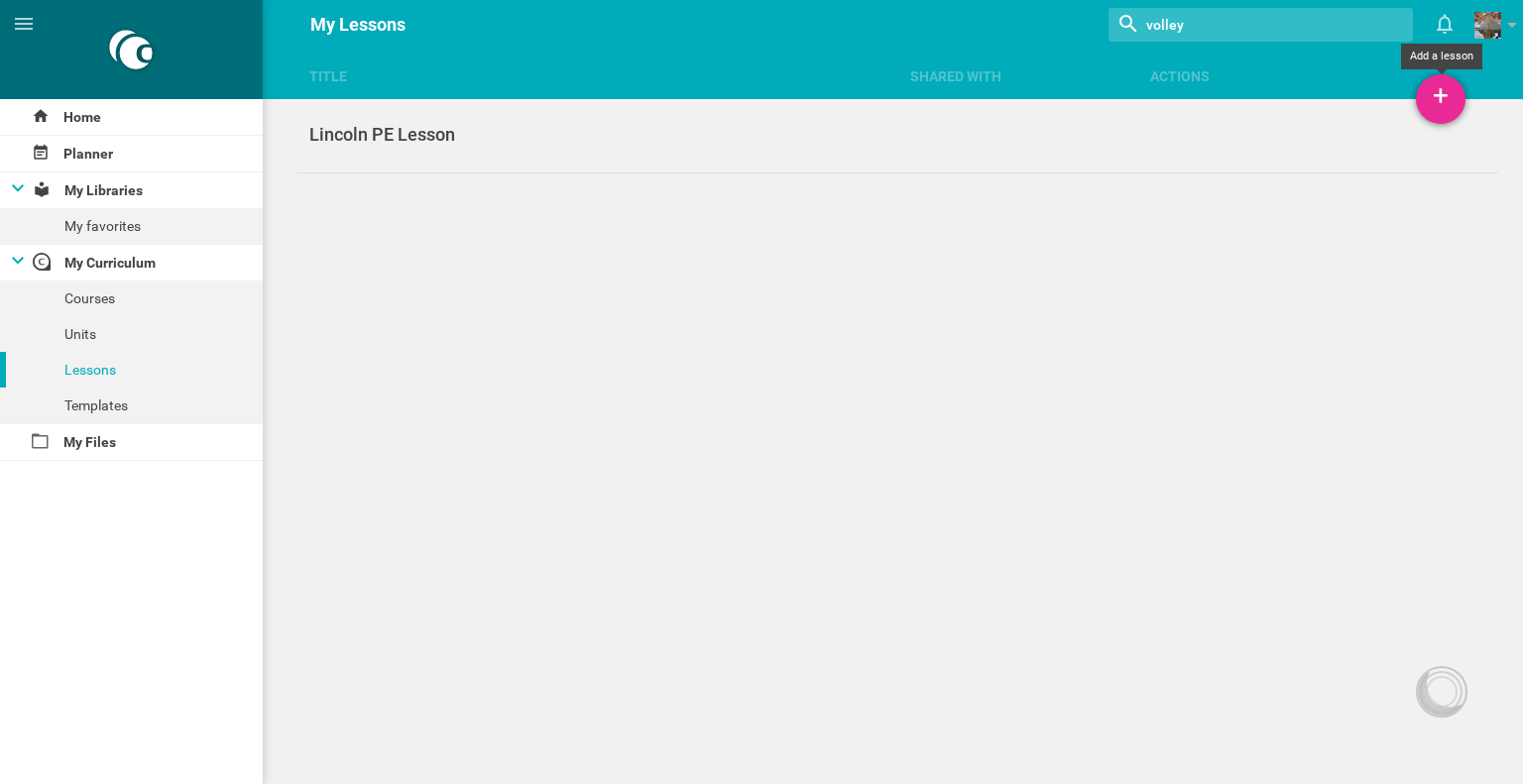 click on "+" at bounding box center (1441, 99) 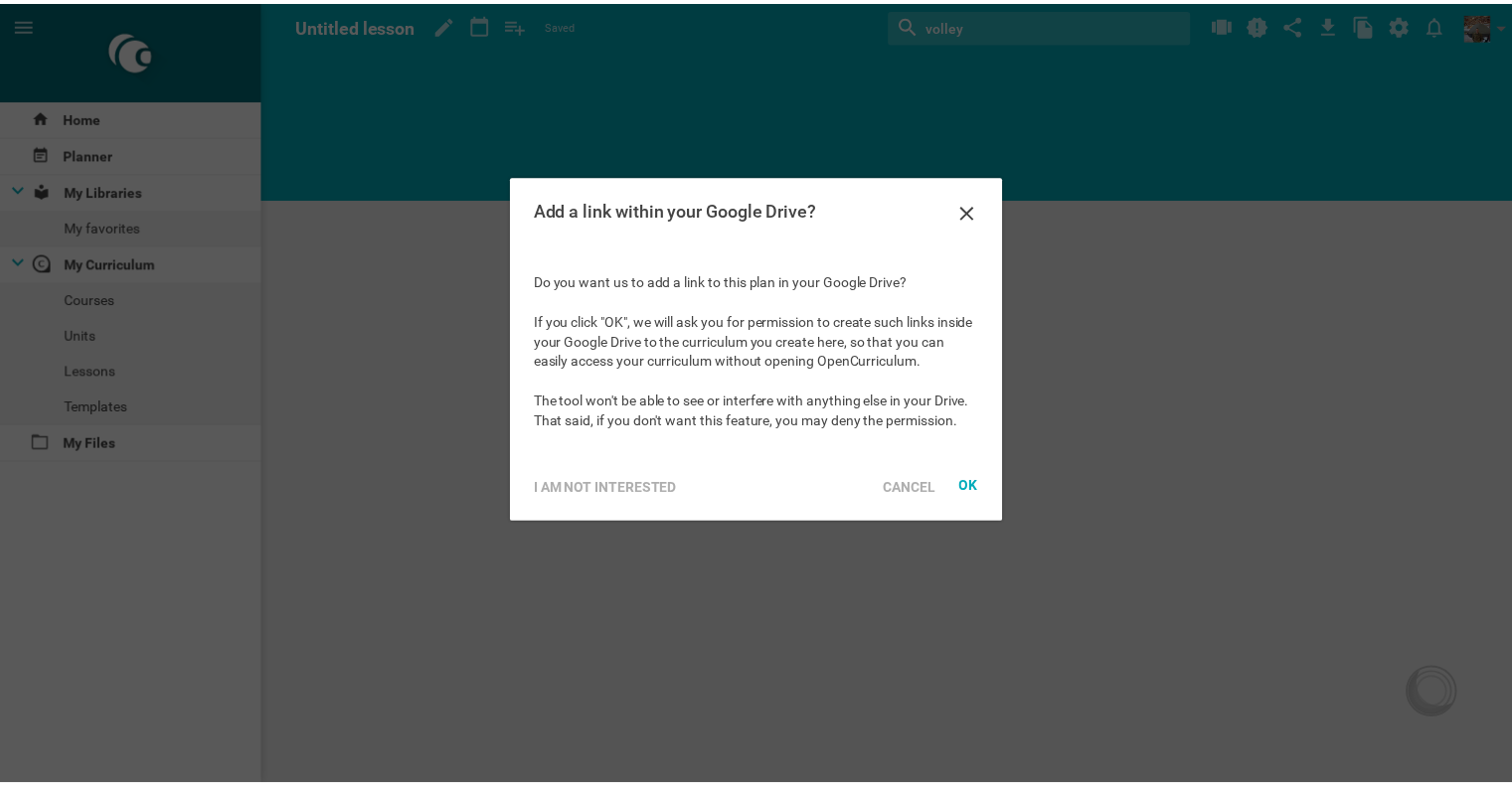 scroll, scrollTop: 0, scrollLeft: 0, axis: both 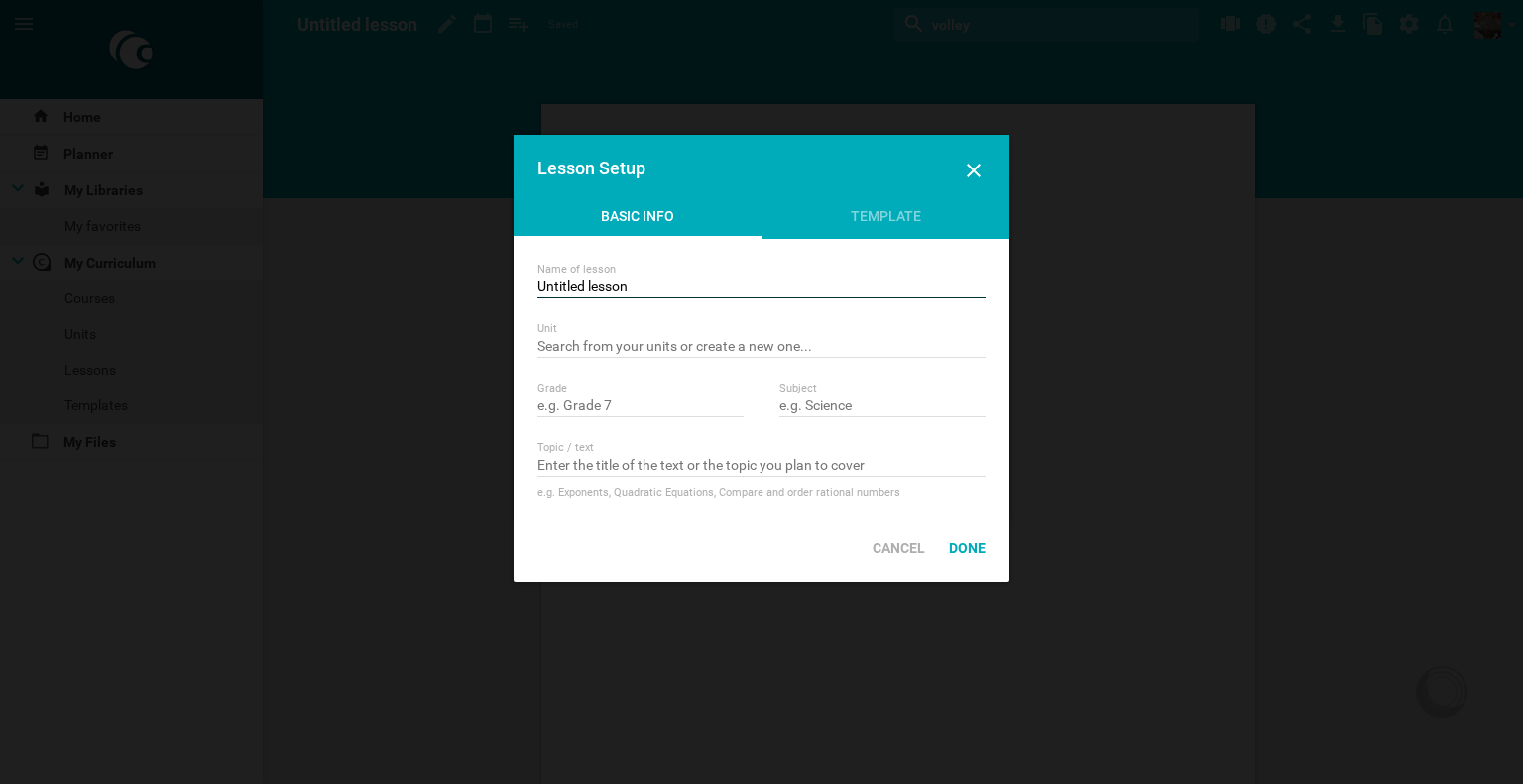 drag, startPoint x: 701, startPoint y: 284, endPoint x: 361, endPoint y: 258, distance: 340.99267 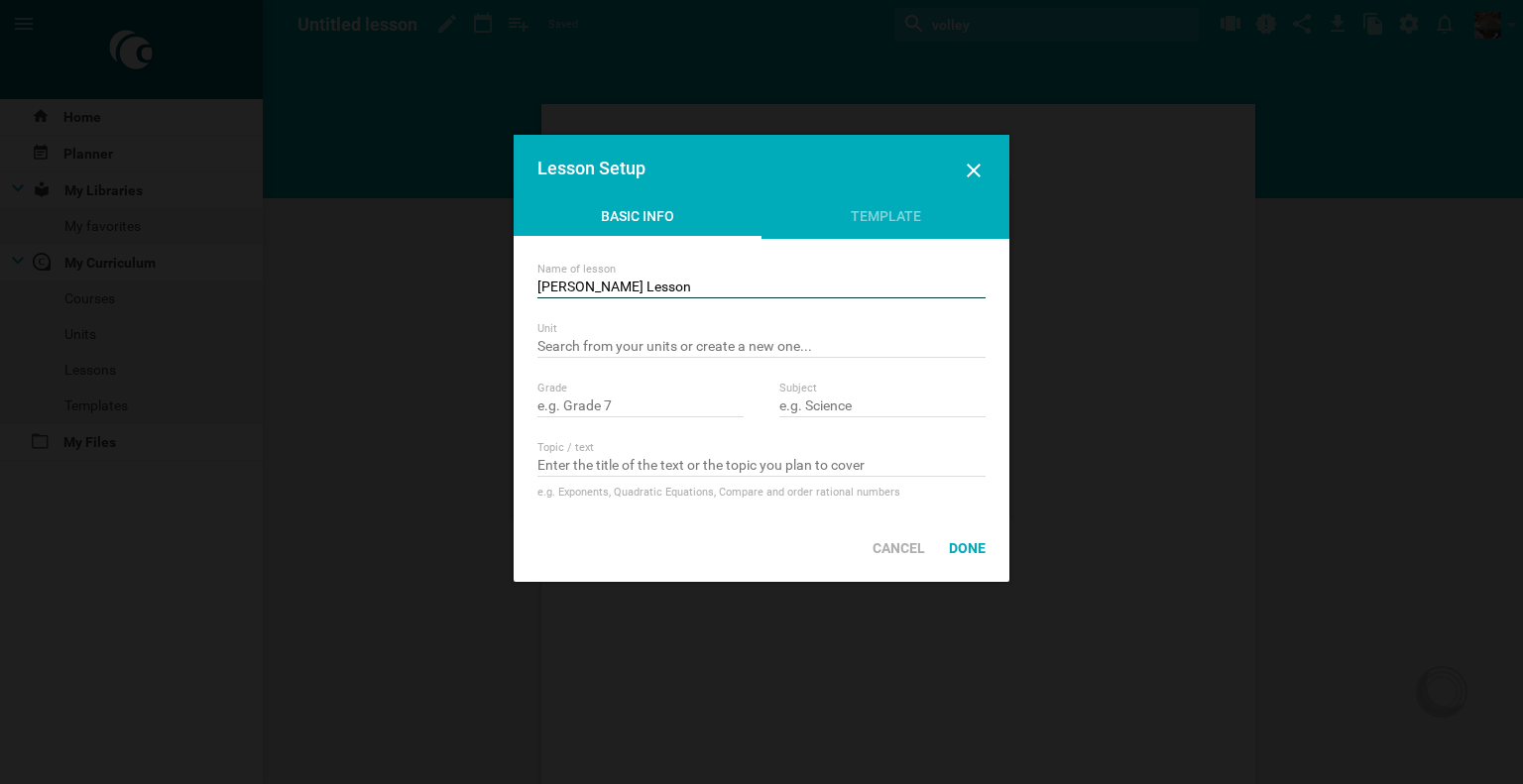type on "Hightower Lesson" 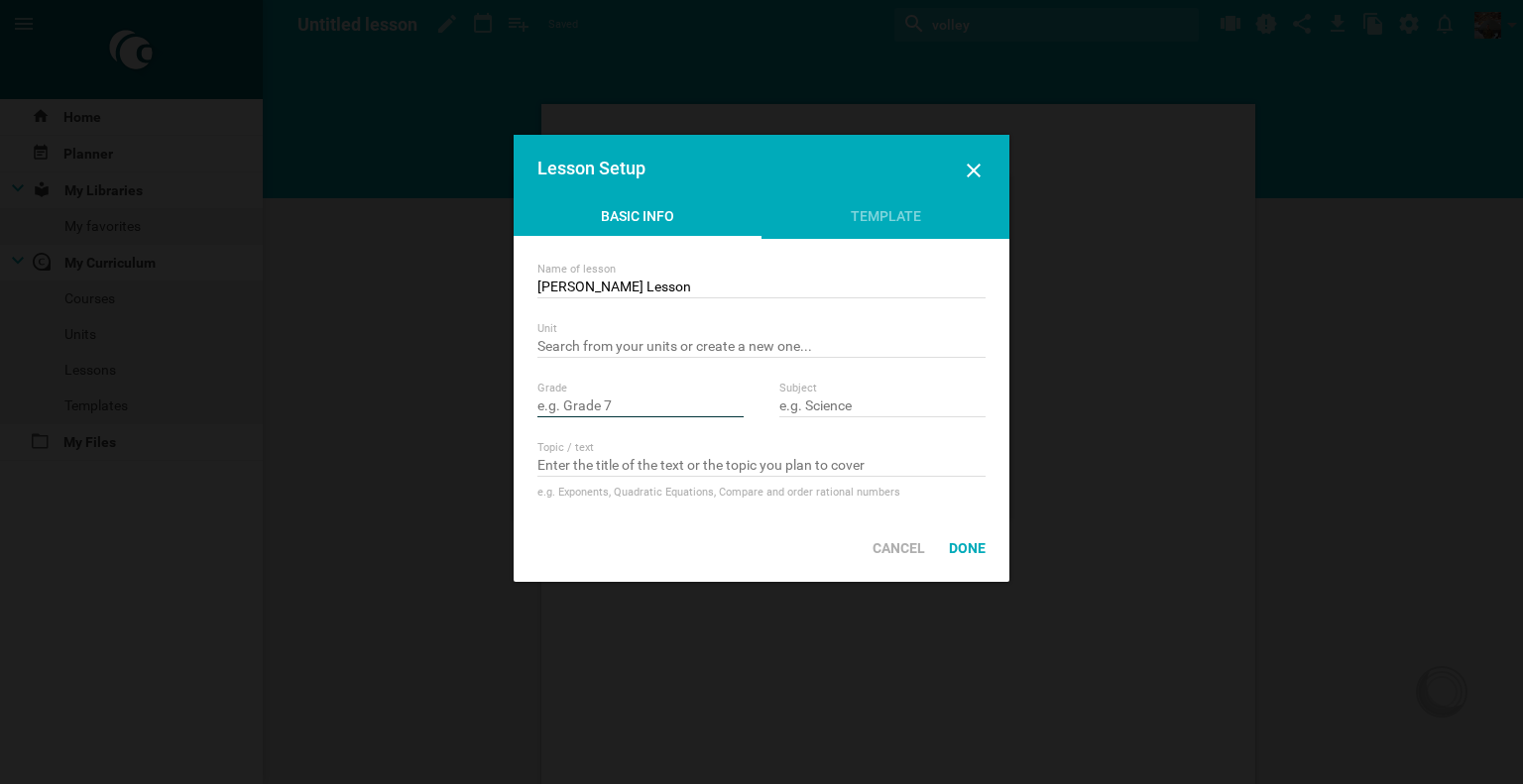 click at bounding box center (641, 407) 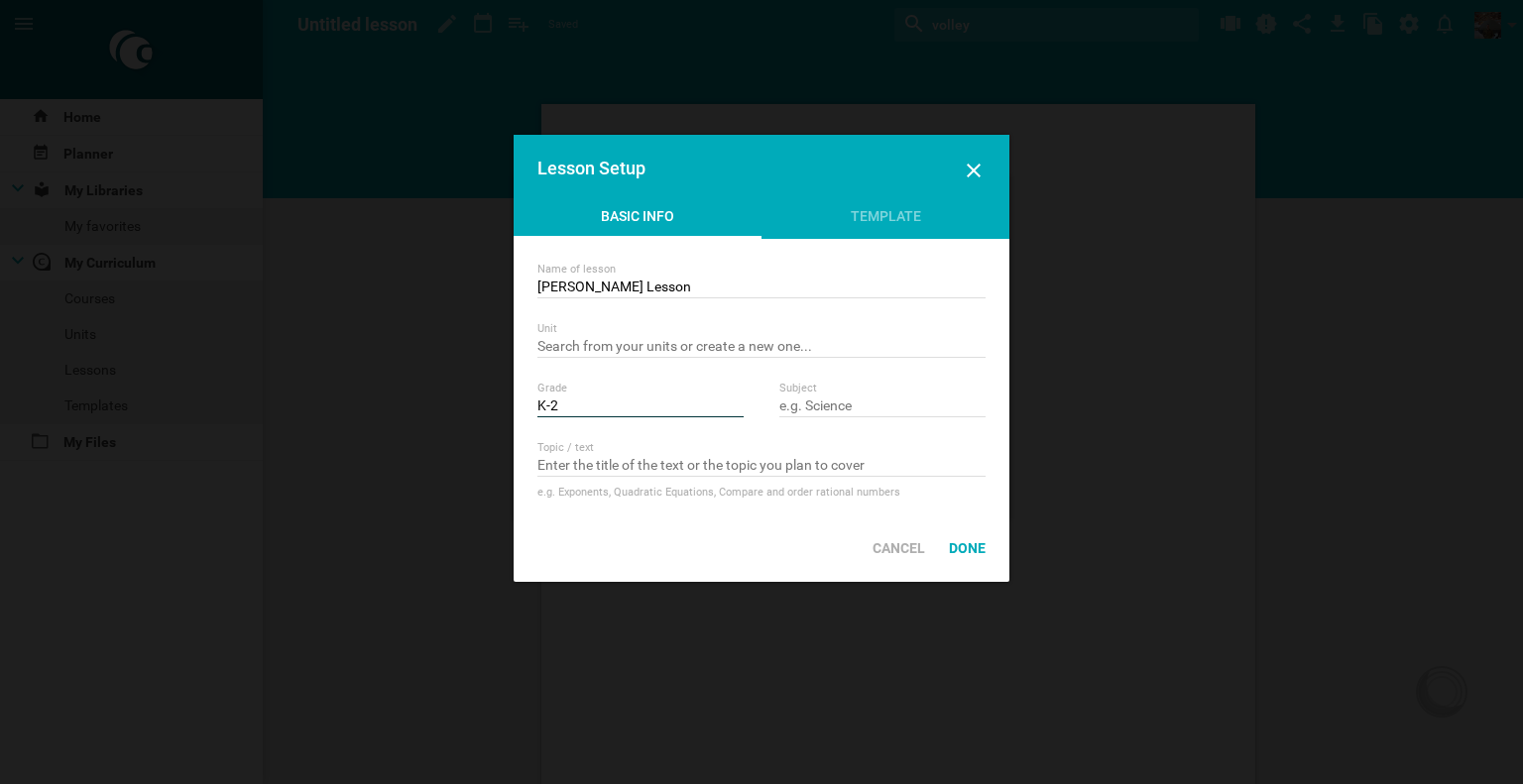 type on "K-2" 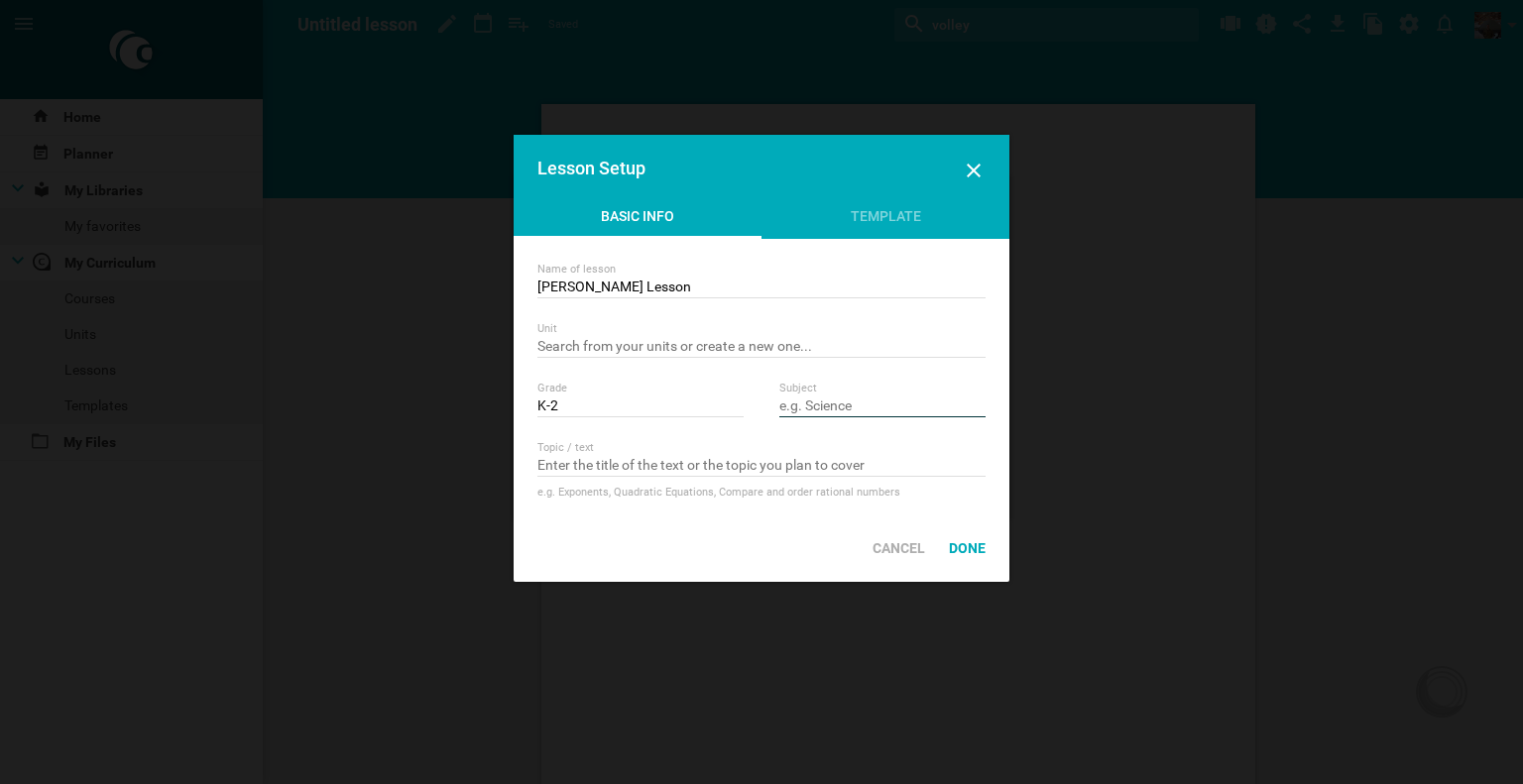 click at bounding box center (882, 407) 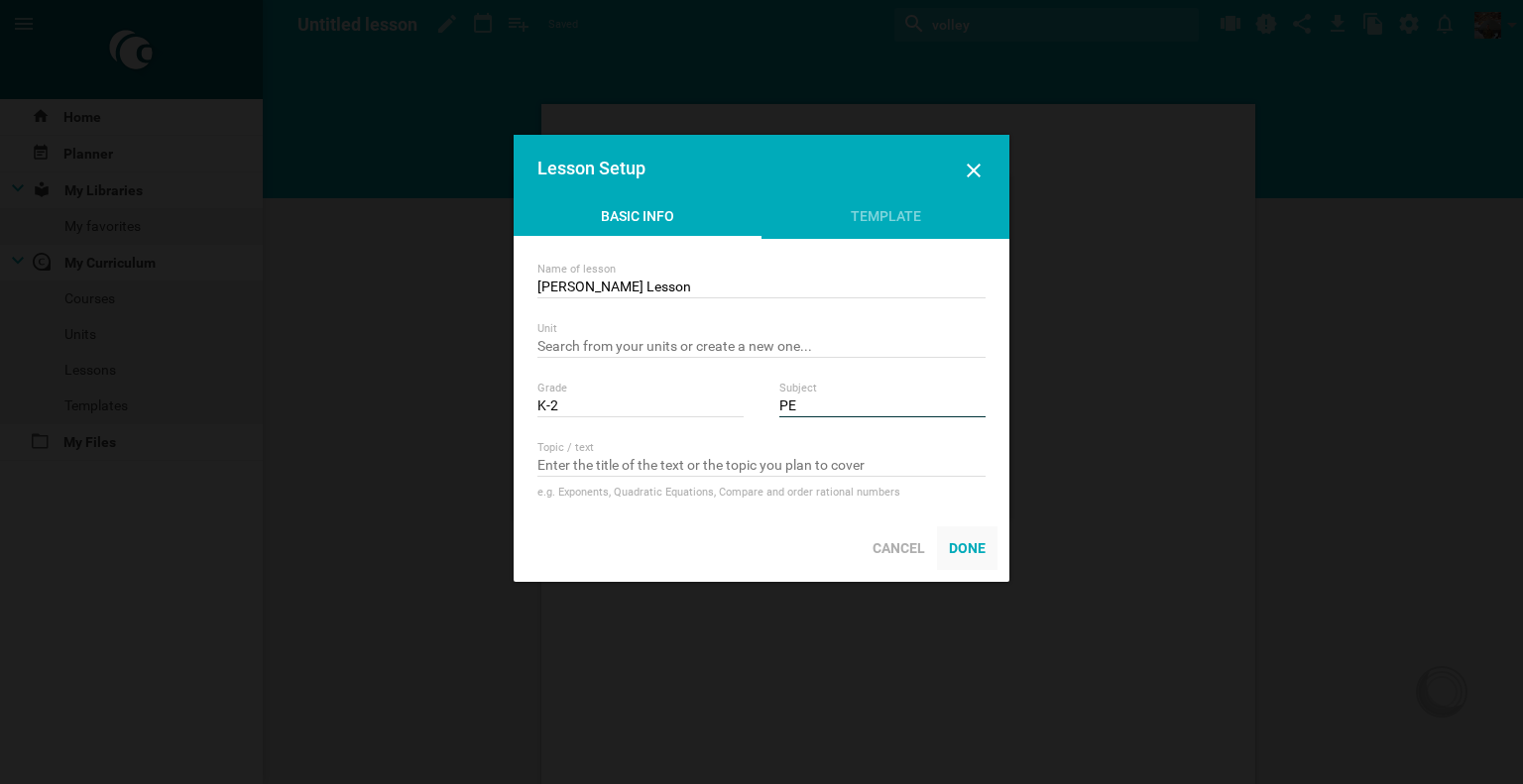 type on "PE" 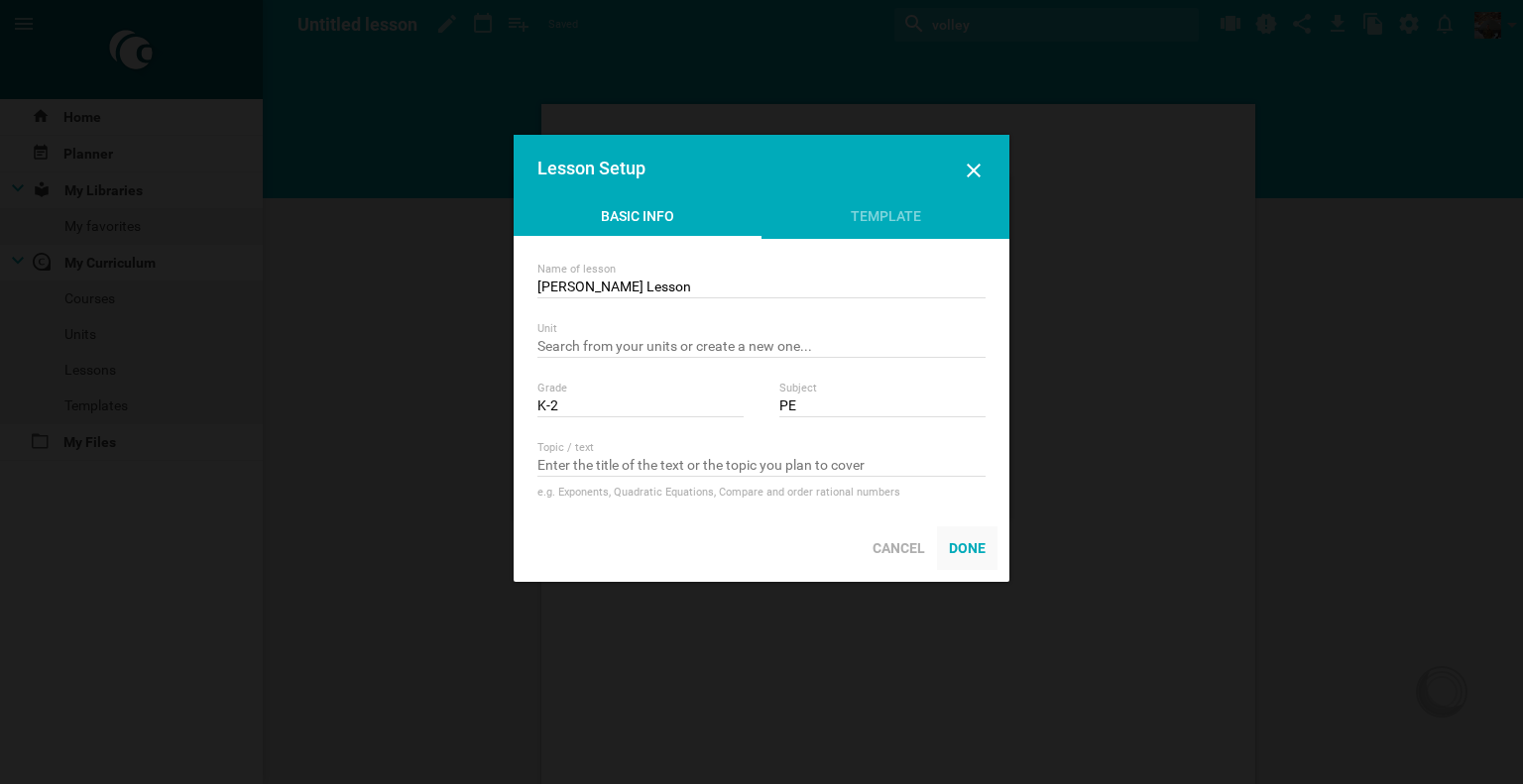 click on "Done" at bounding box center [967, 548] 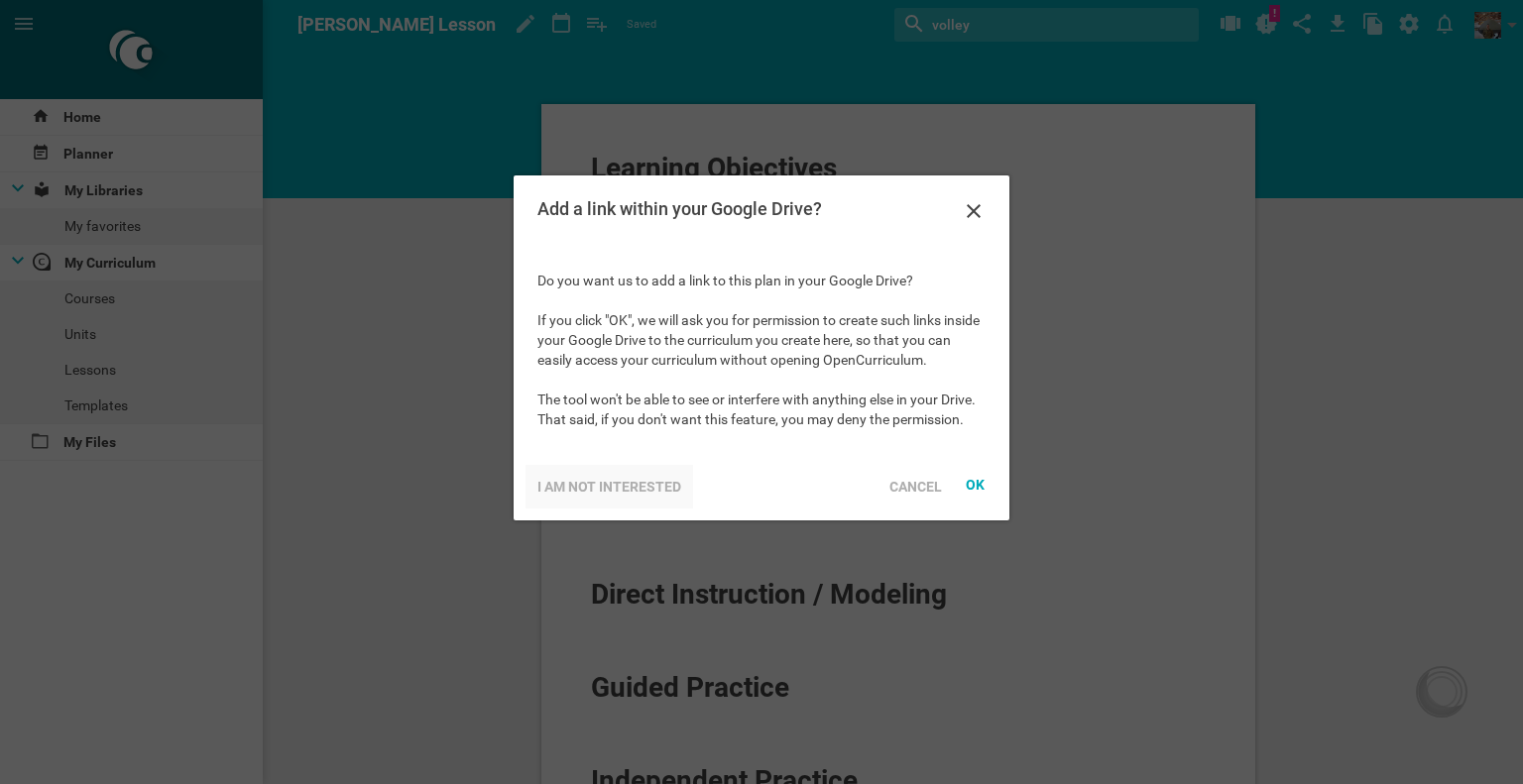 click on "I am not interested" at bounding box center (609, 487) 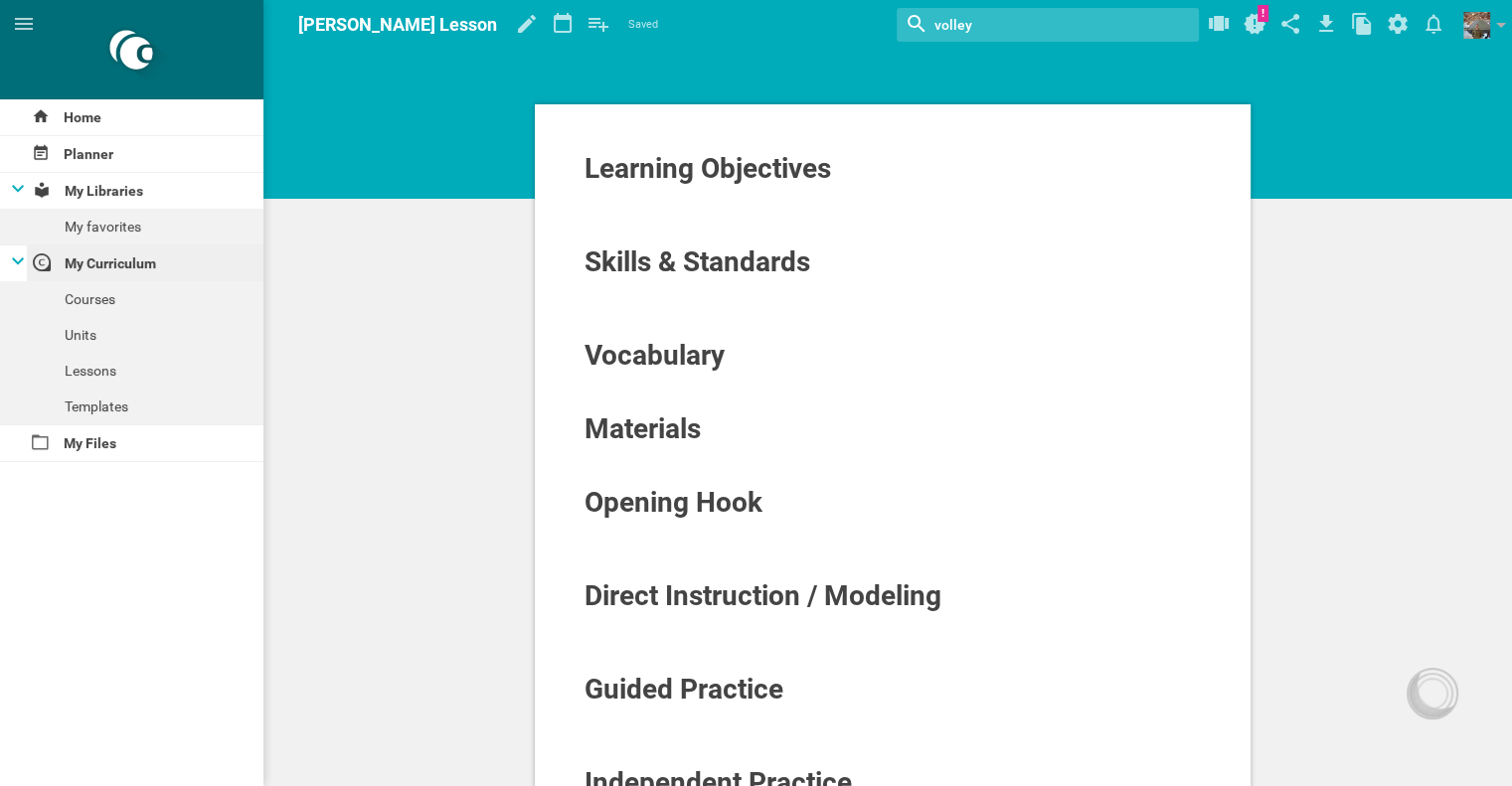 click on "My Curriculum" at bounding box center (145, 263) 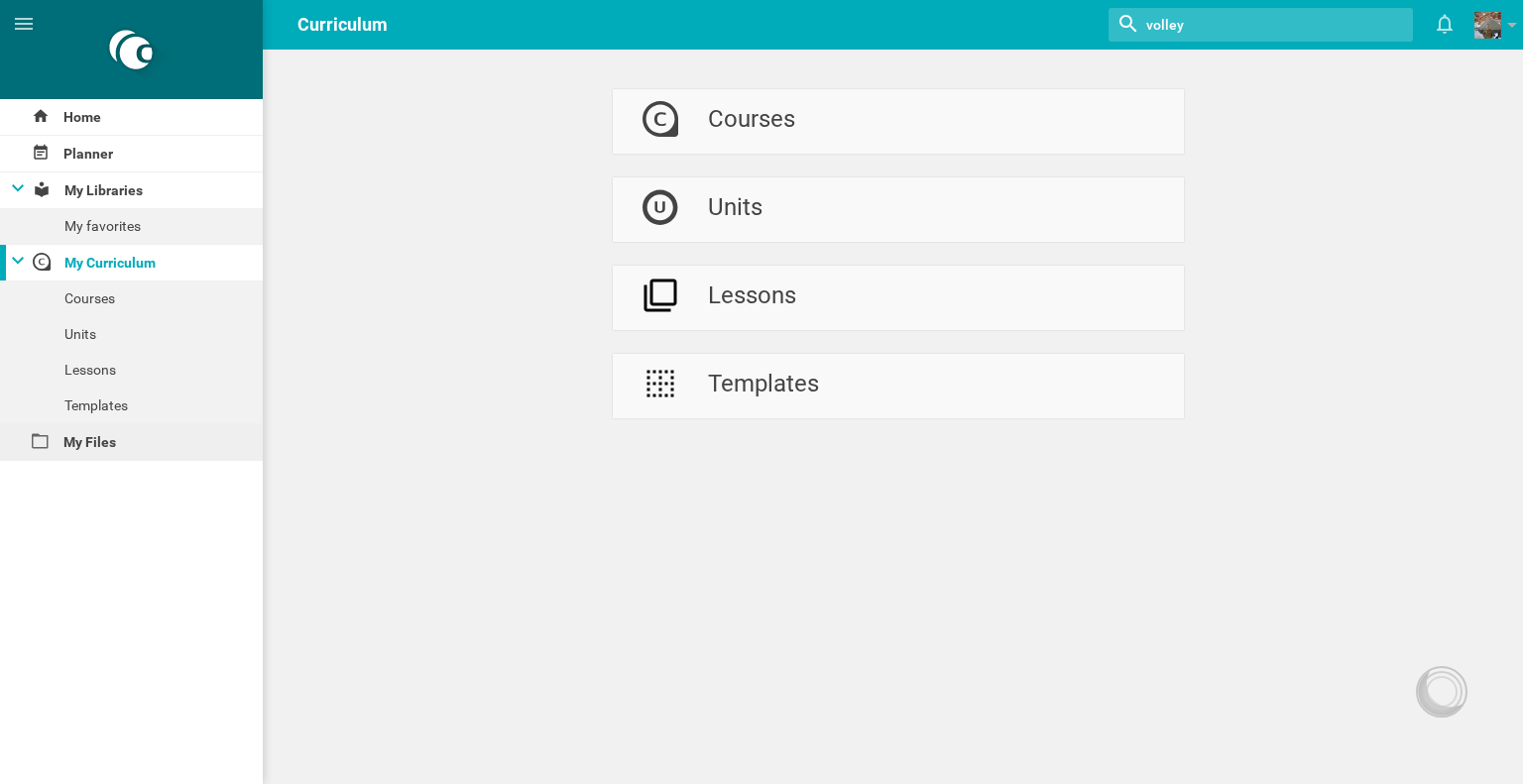 click on "My Files" at bounding box center [131, 442] 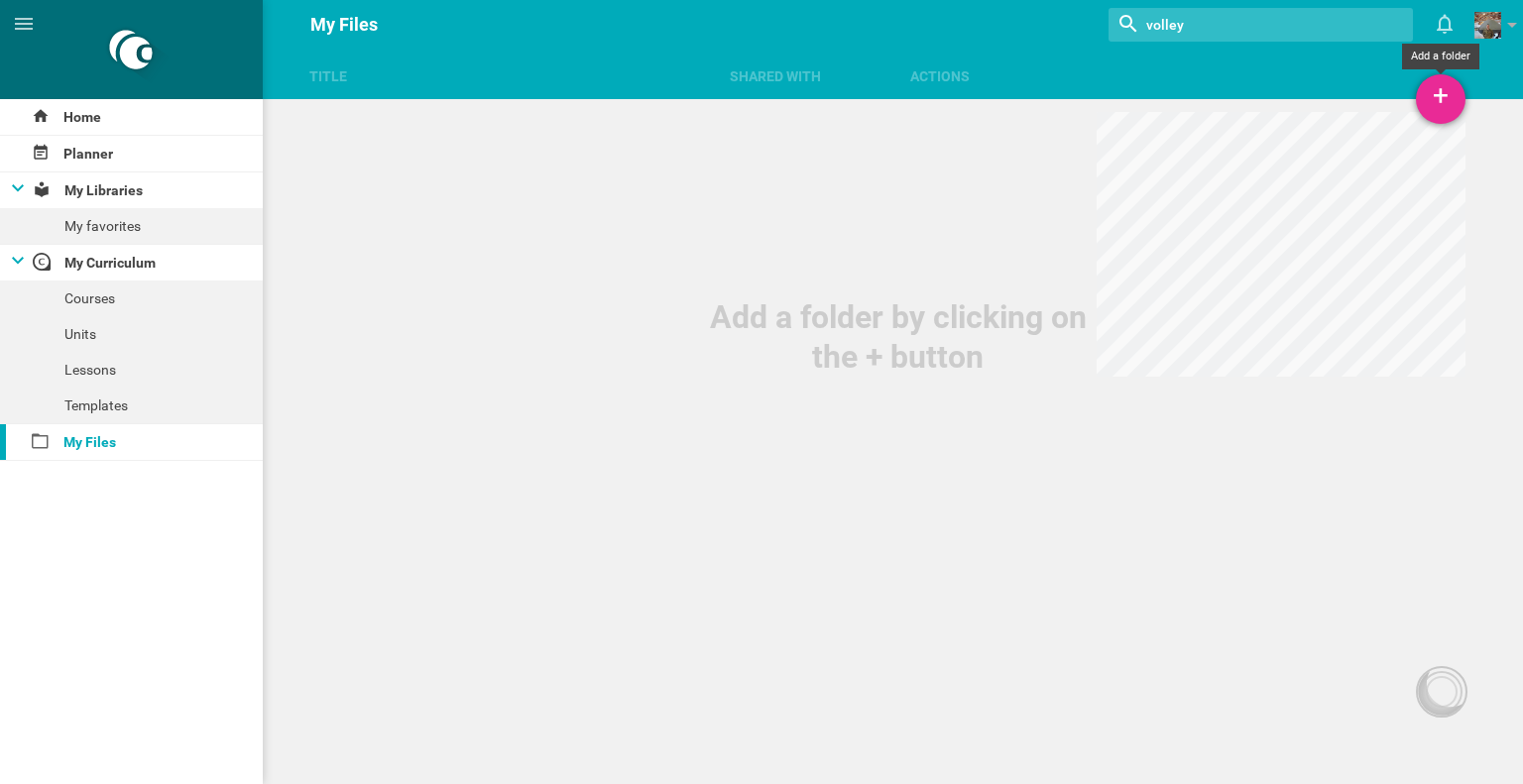 click on "+" at bounding box center (1441, 99) 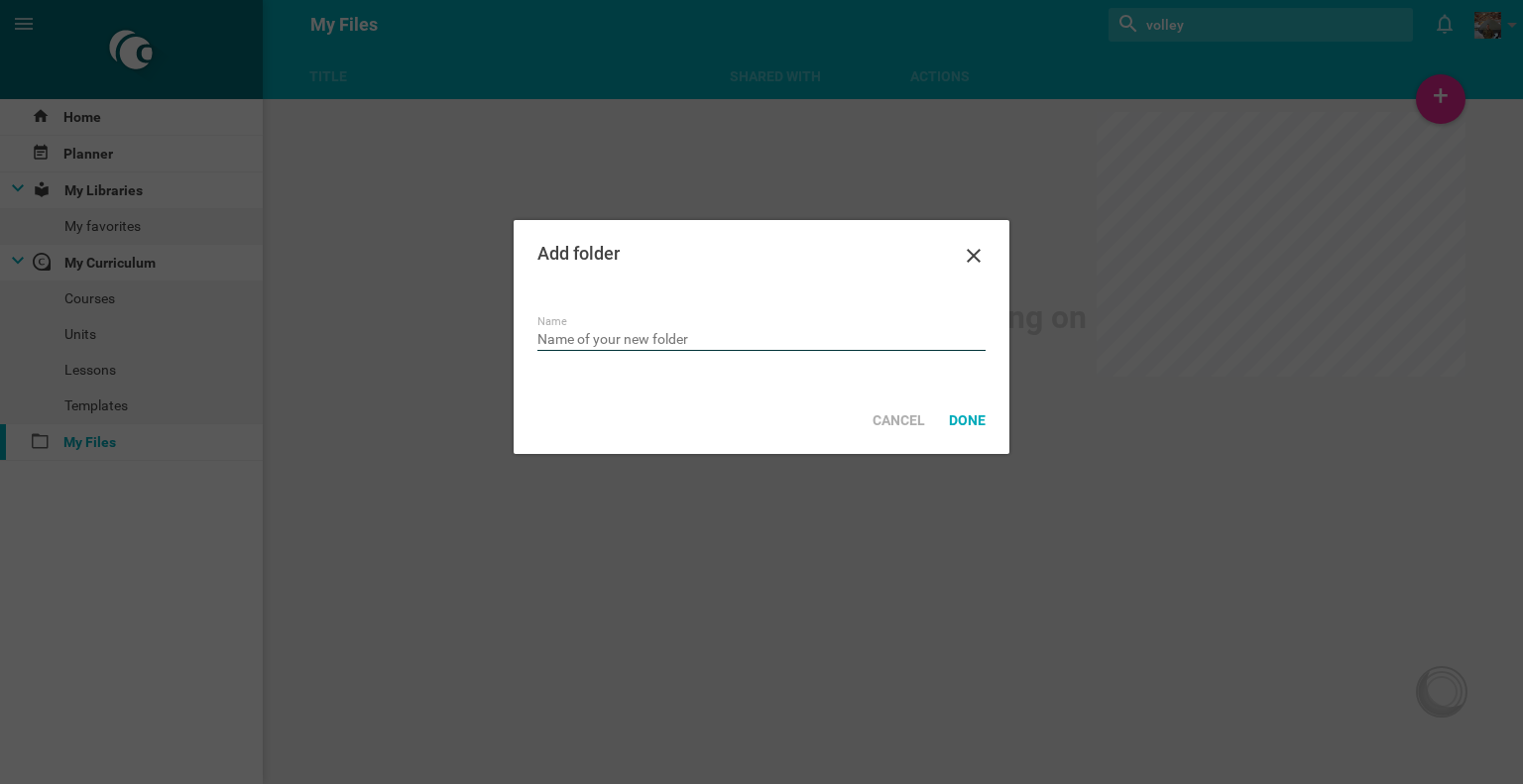 click at bounding box center [762, 341] 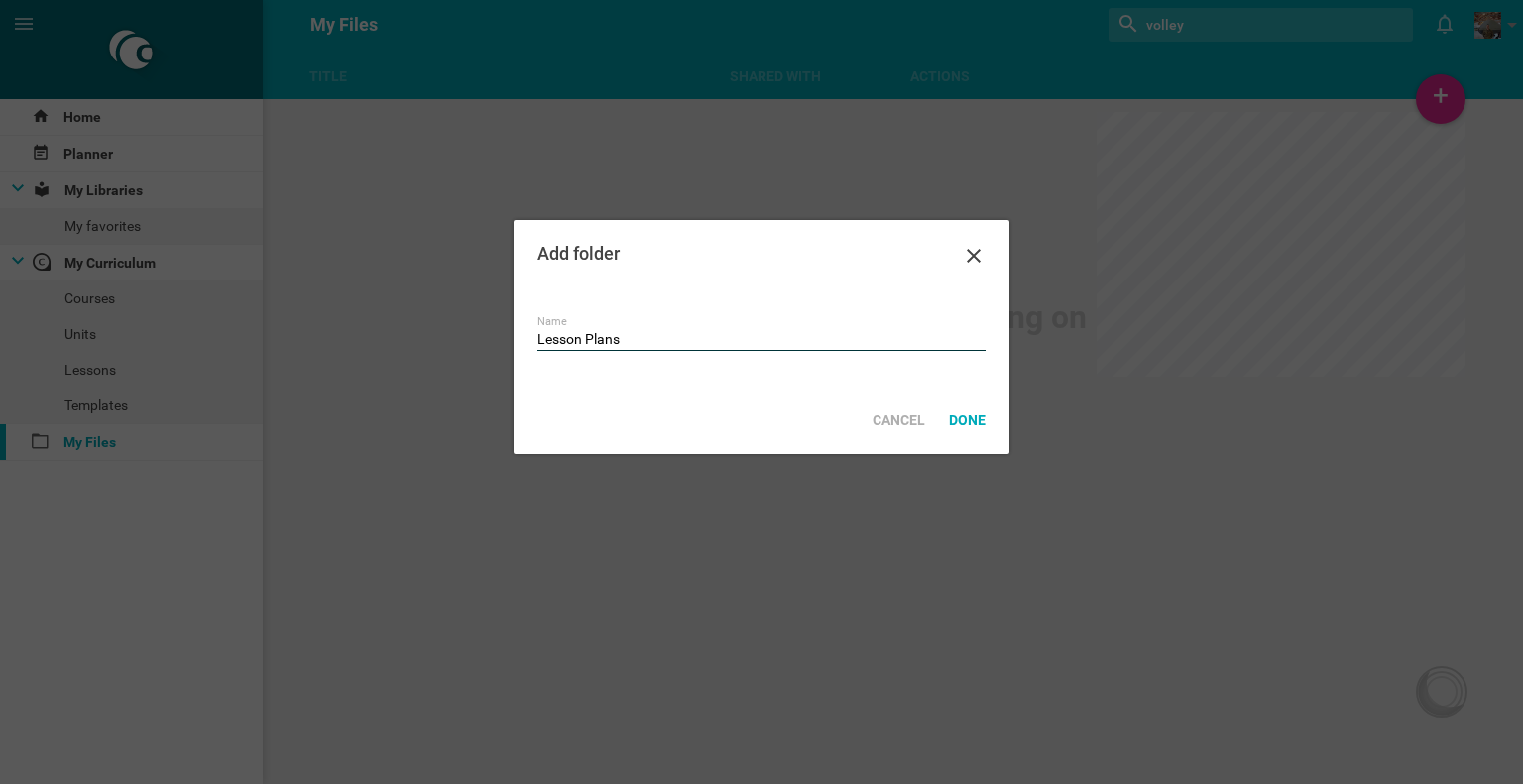 type on "Lesson Plans" 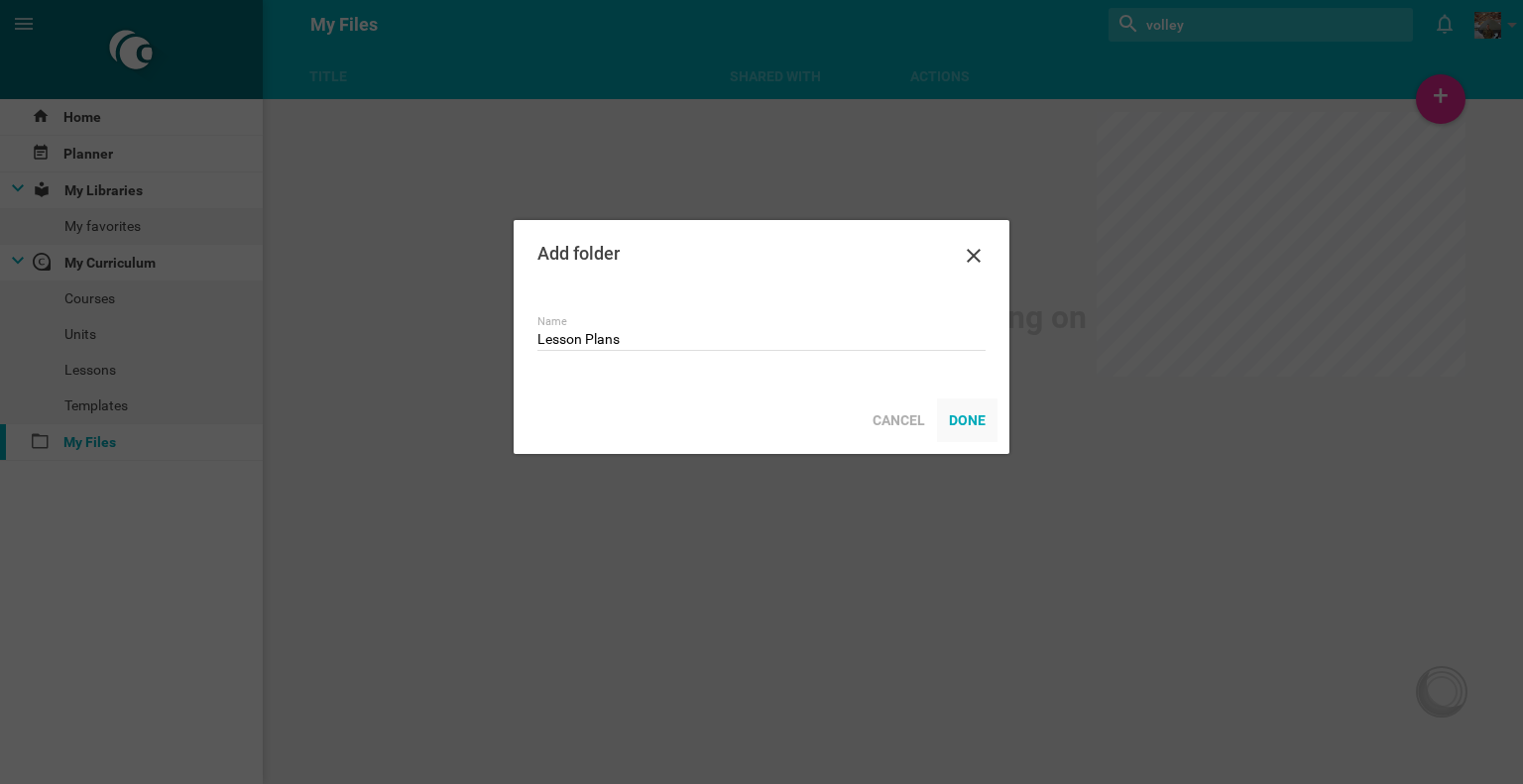click on "Done" at bounding box center [967, 420] 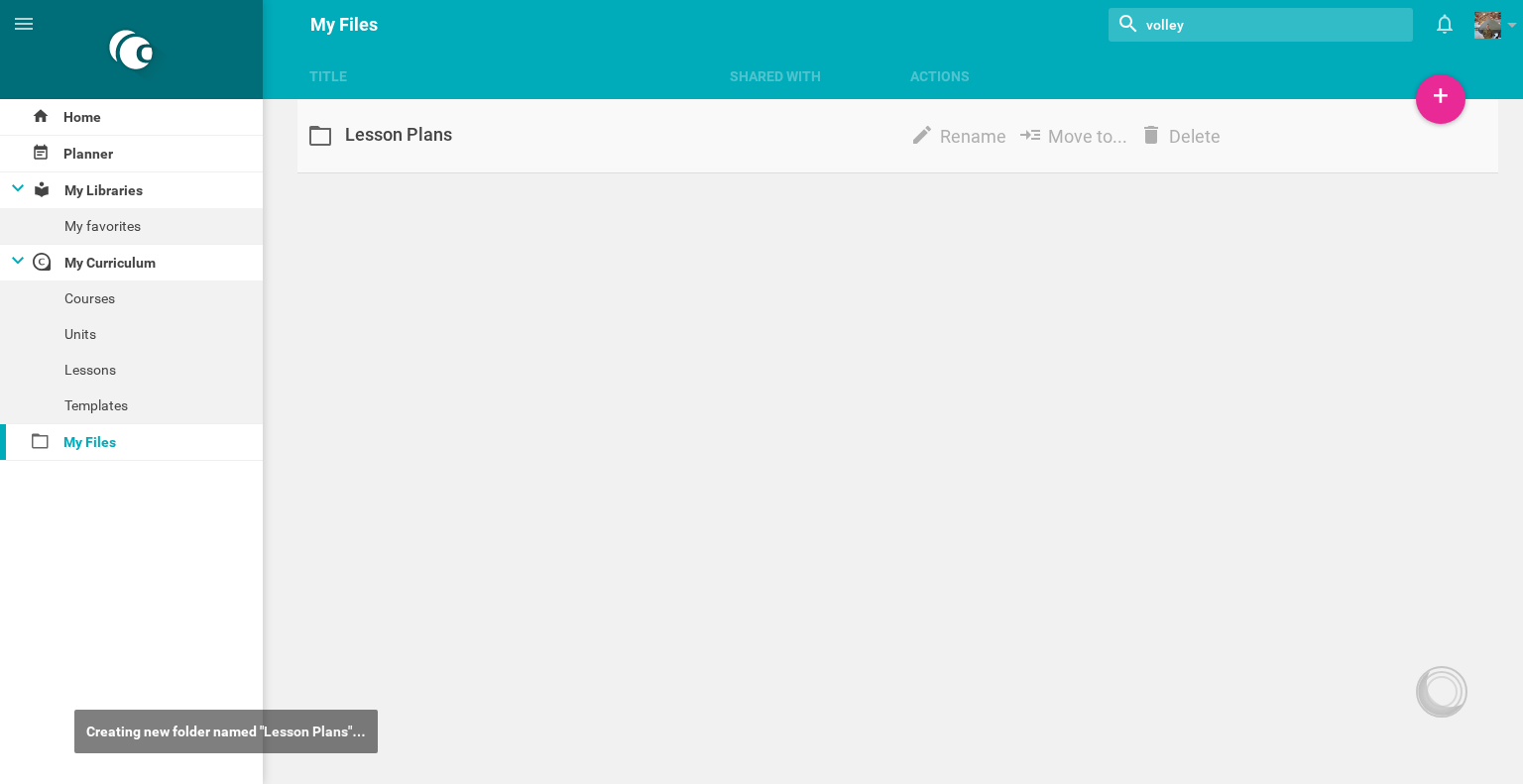 click on "Lesson Plans" at bounding box center [508, 135] 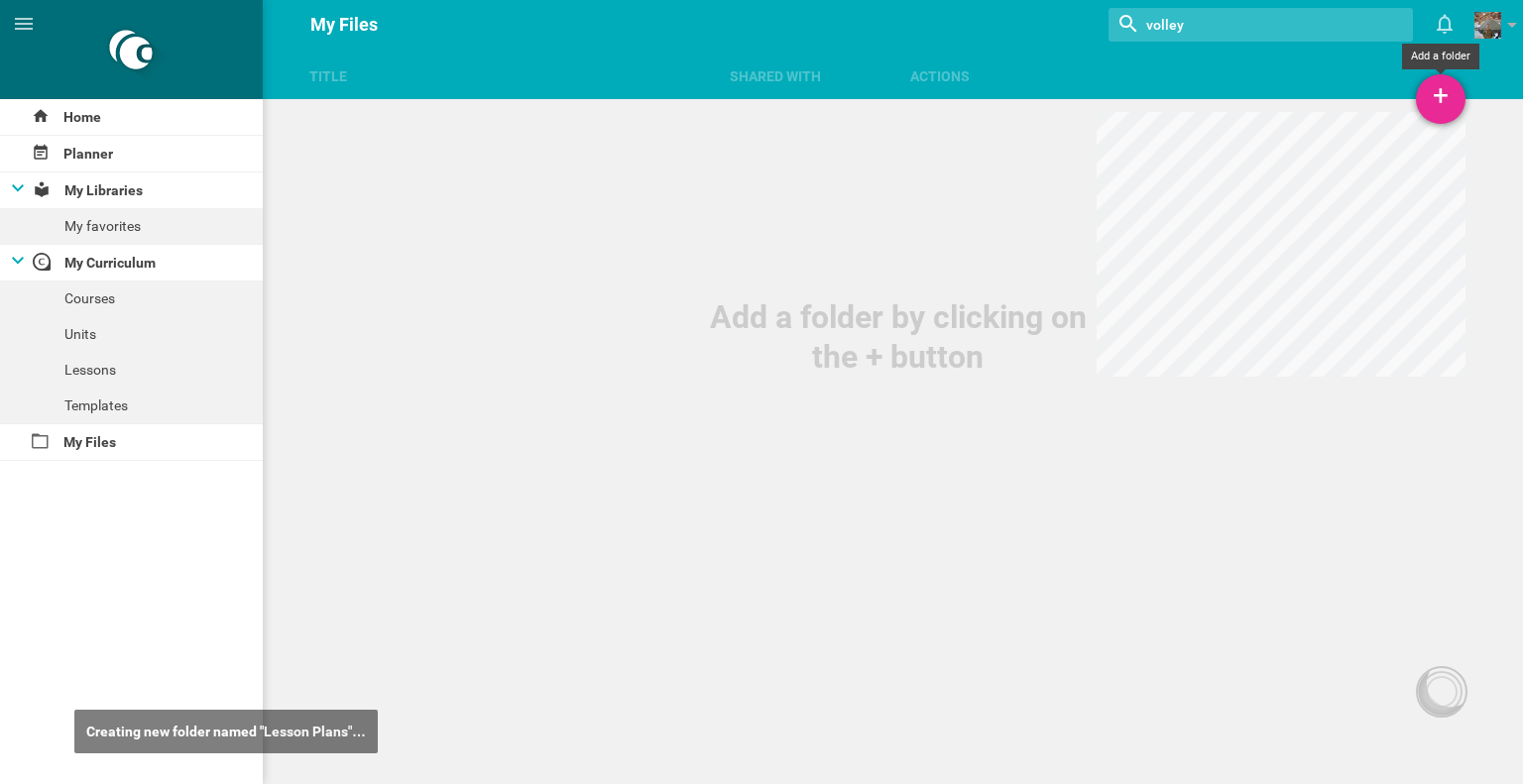 click on "+" at bounding box center [1441, 99] 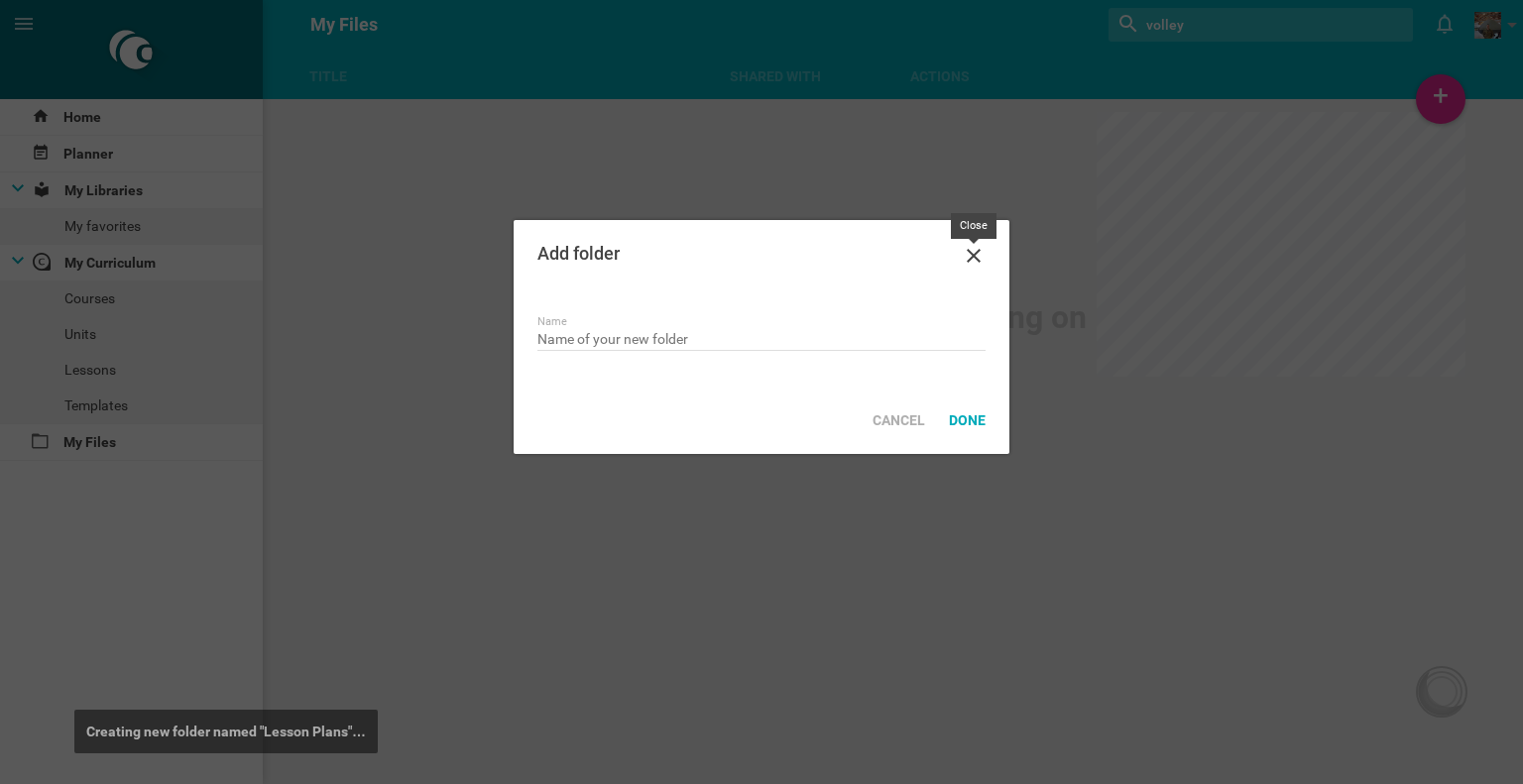 click 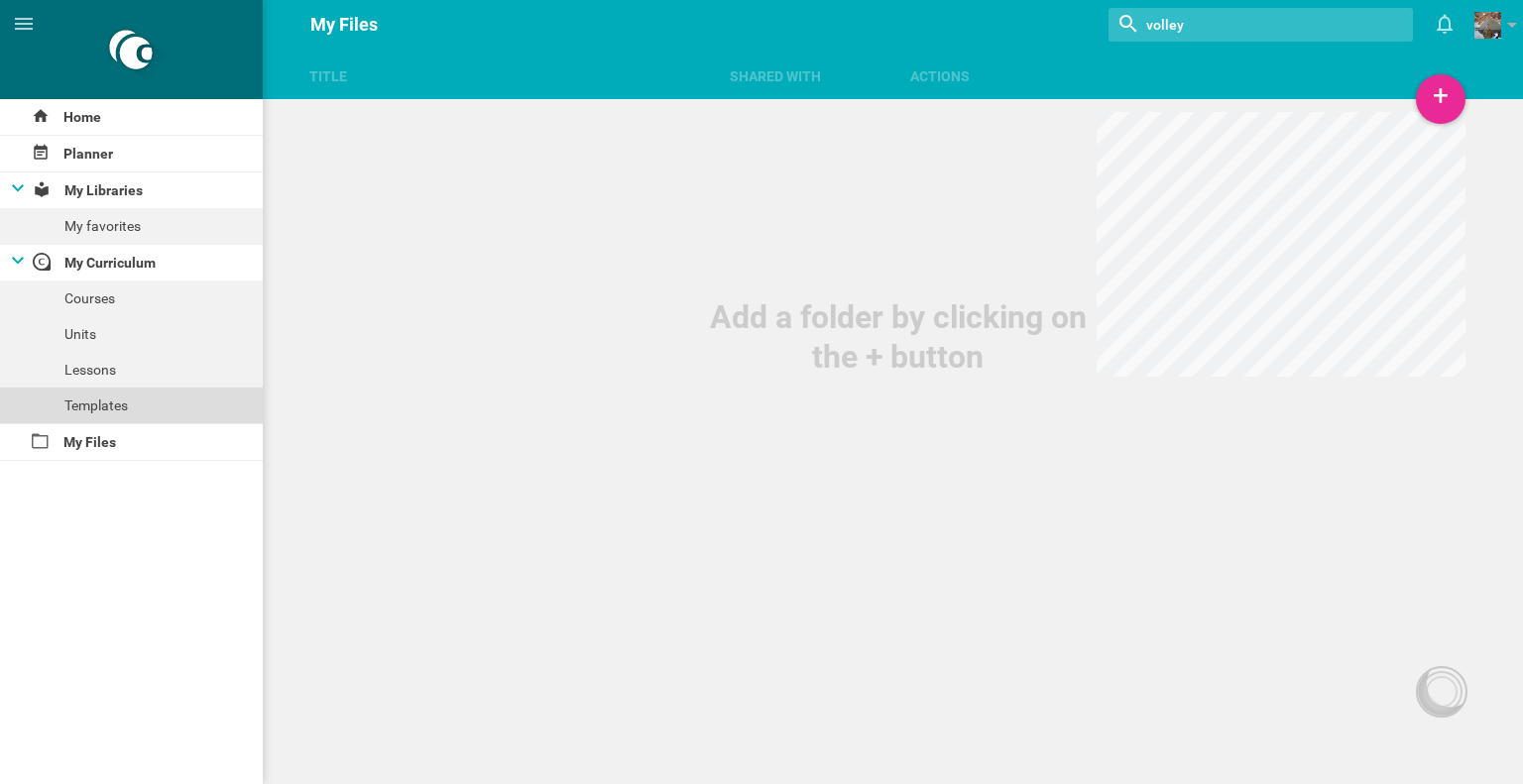 click on "Templates" at bounding box center [131, 405] 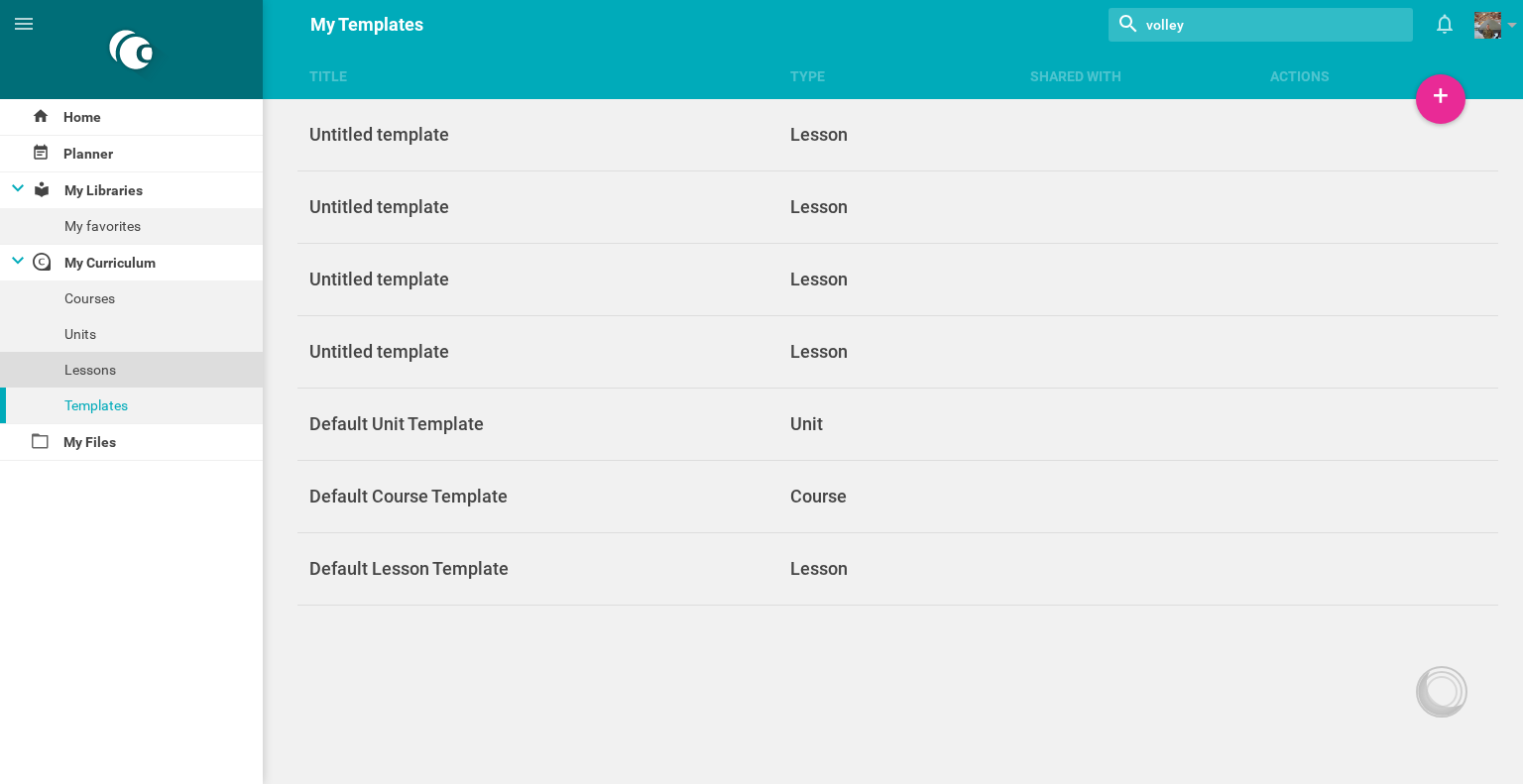 click on "Lessons" at bounding box center [131, 370] 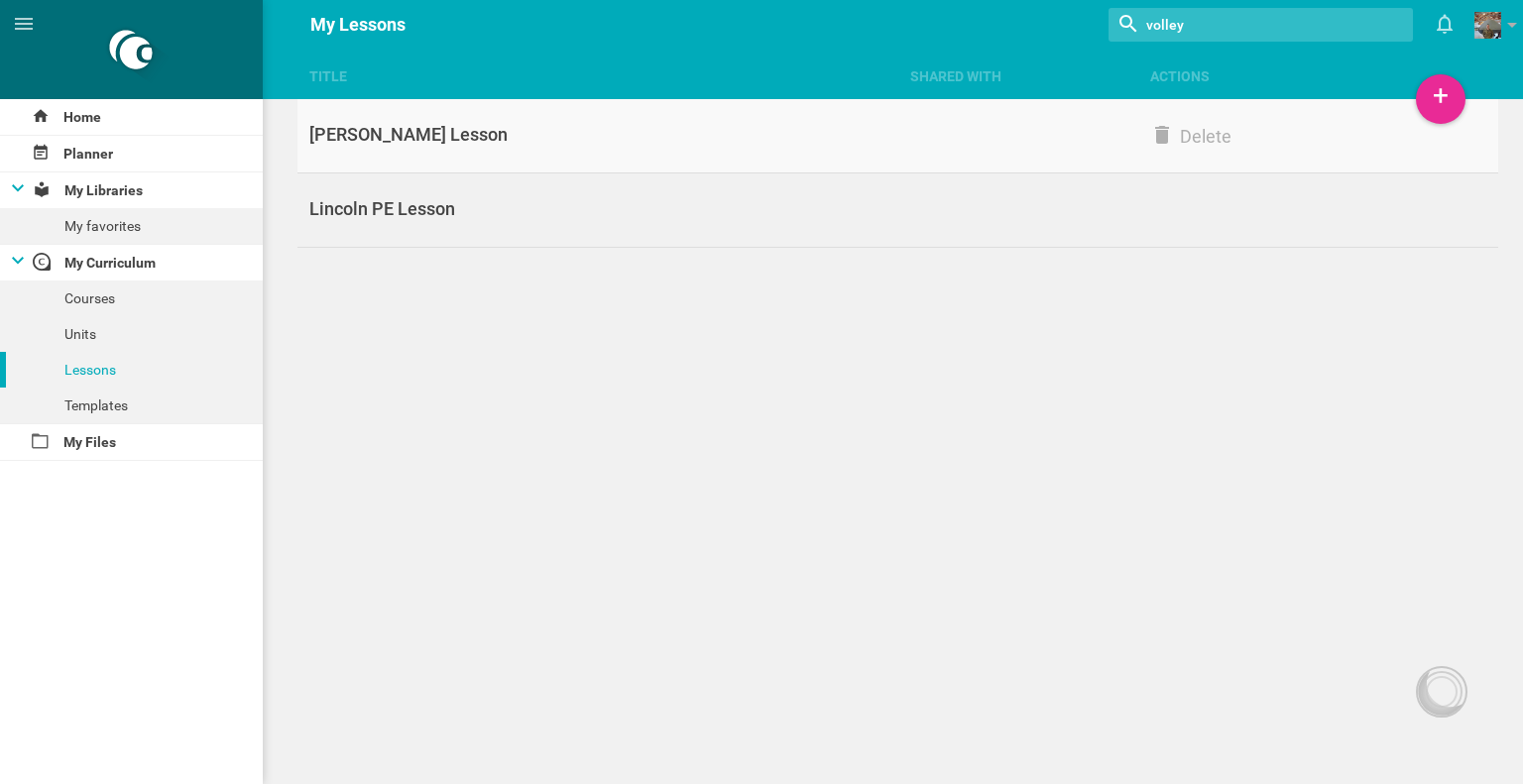 click on "Hightower Lesson" at bounding box center [597, 135] 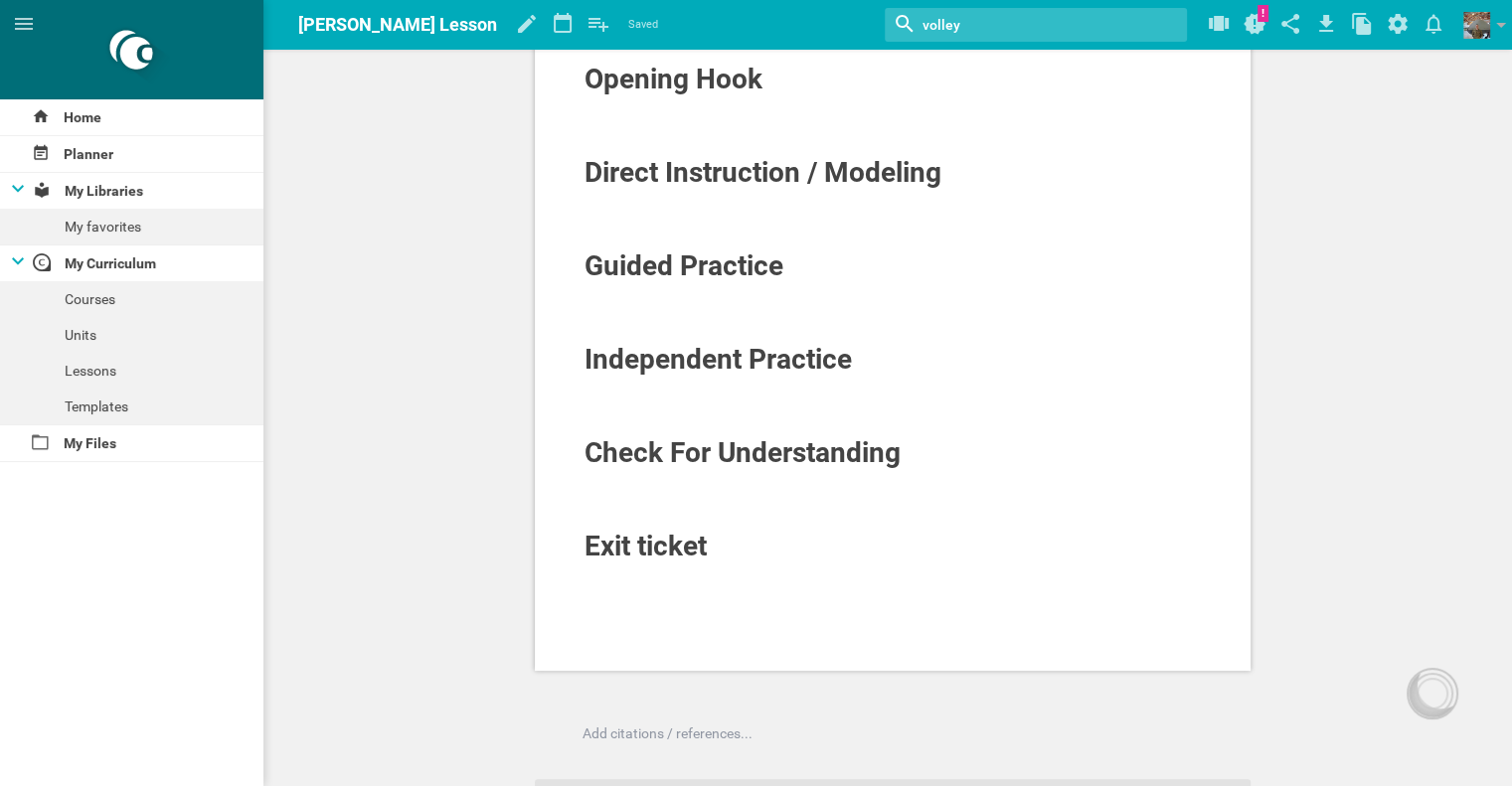 scroll, scrollTop: 421, scrollLeft: 0, axis: vertical 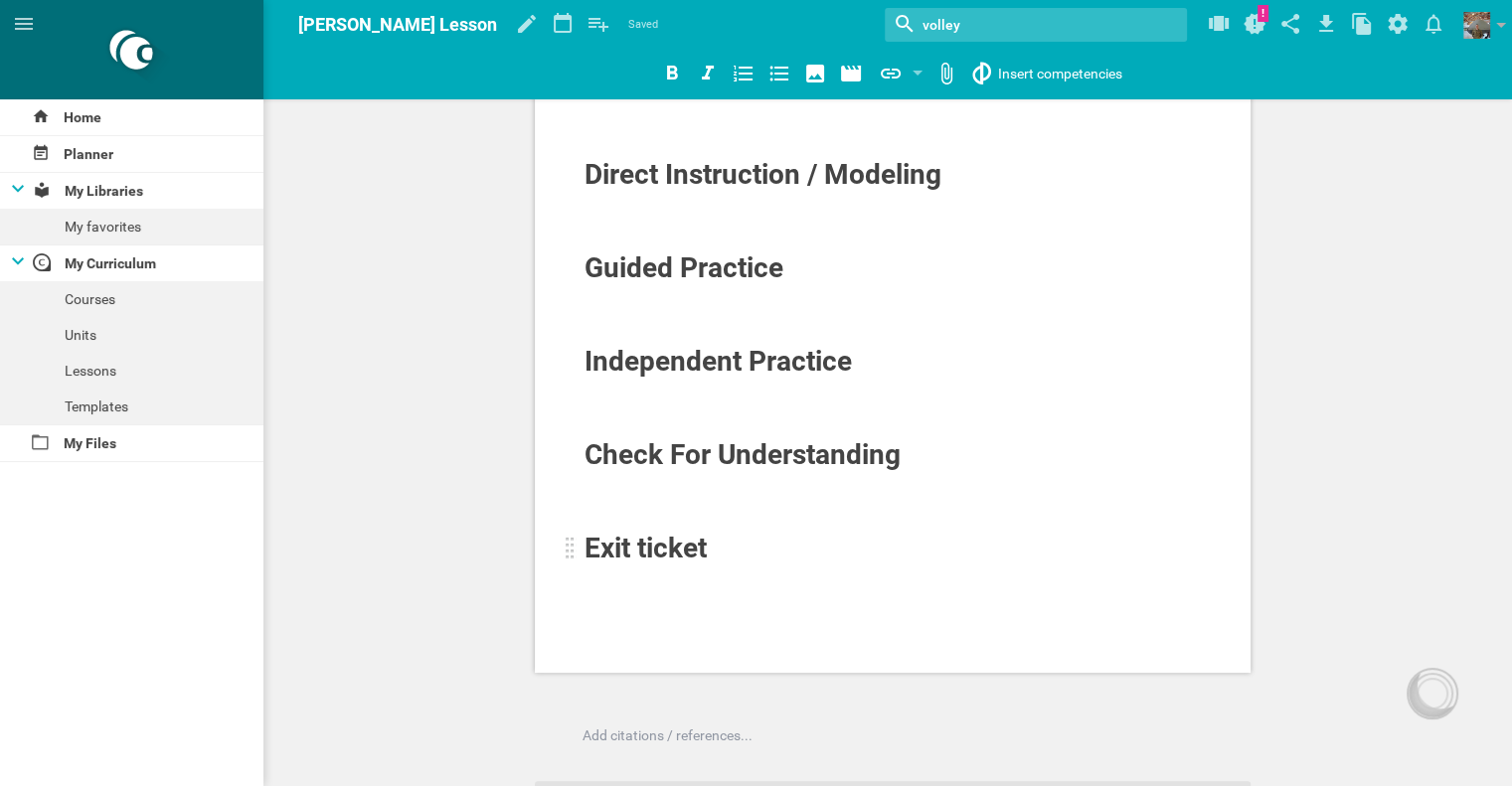 click on "Exit ticket" at bounding box center [645, 548] 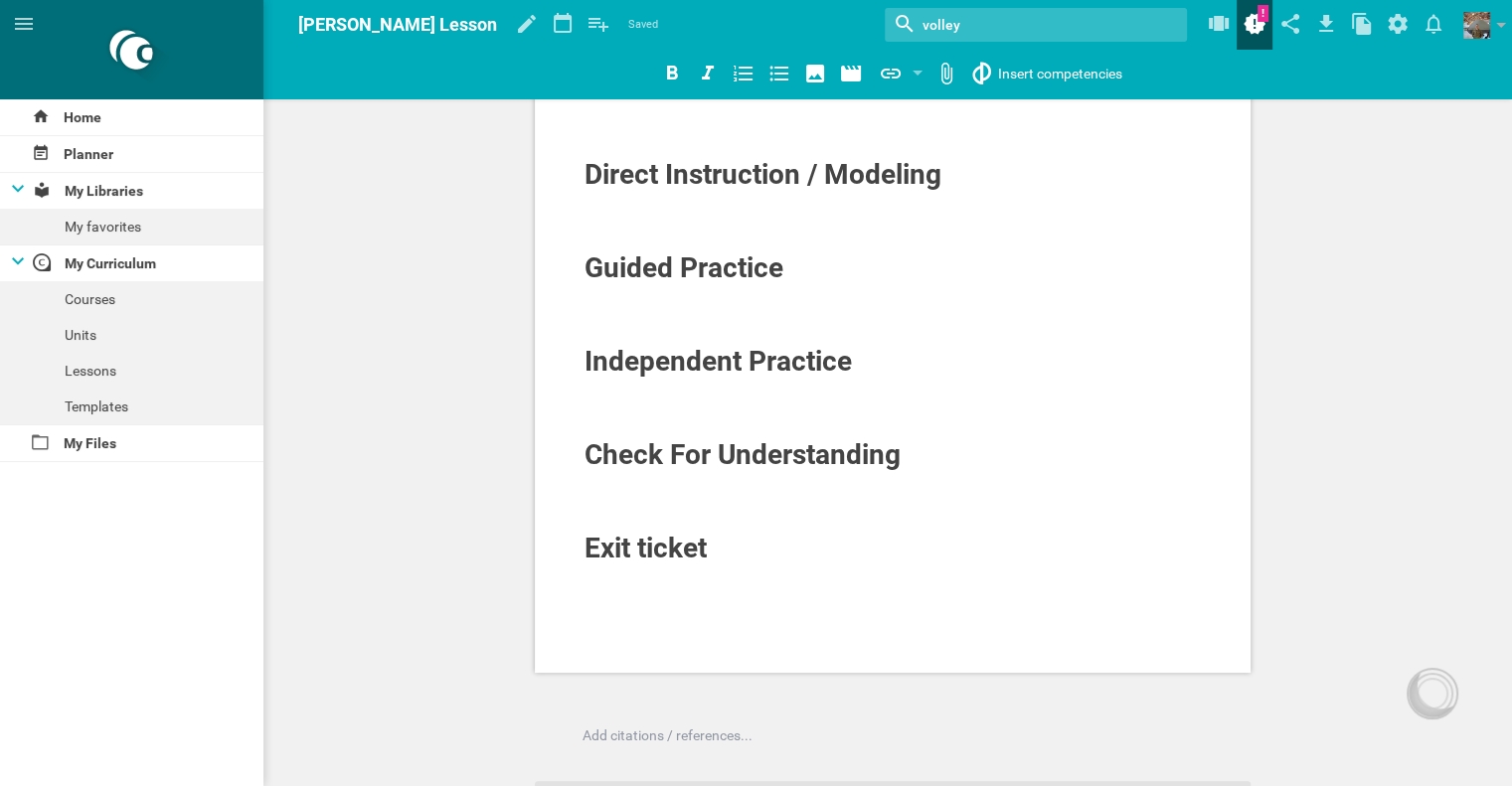 click 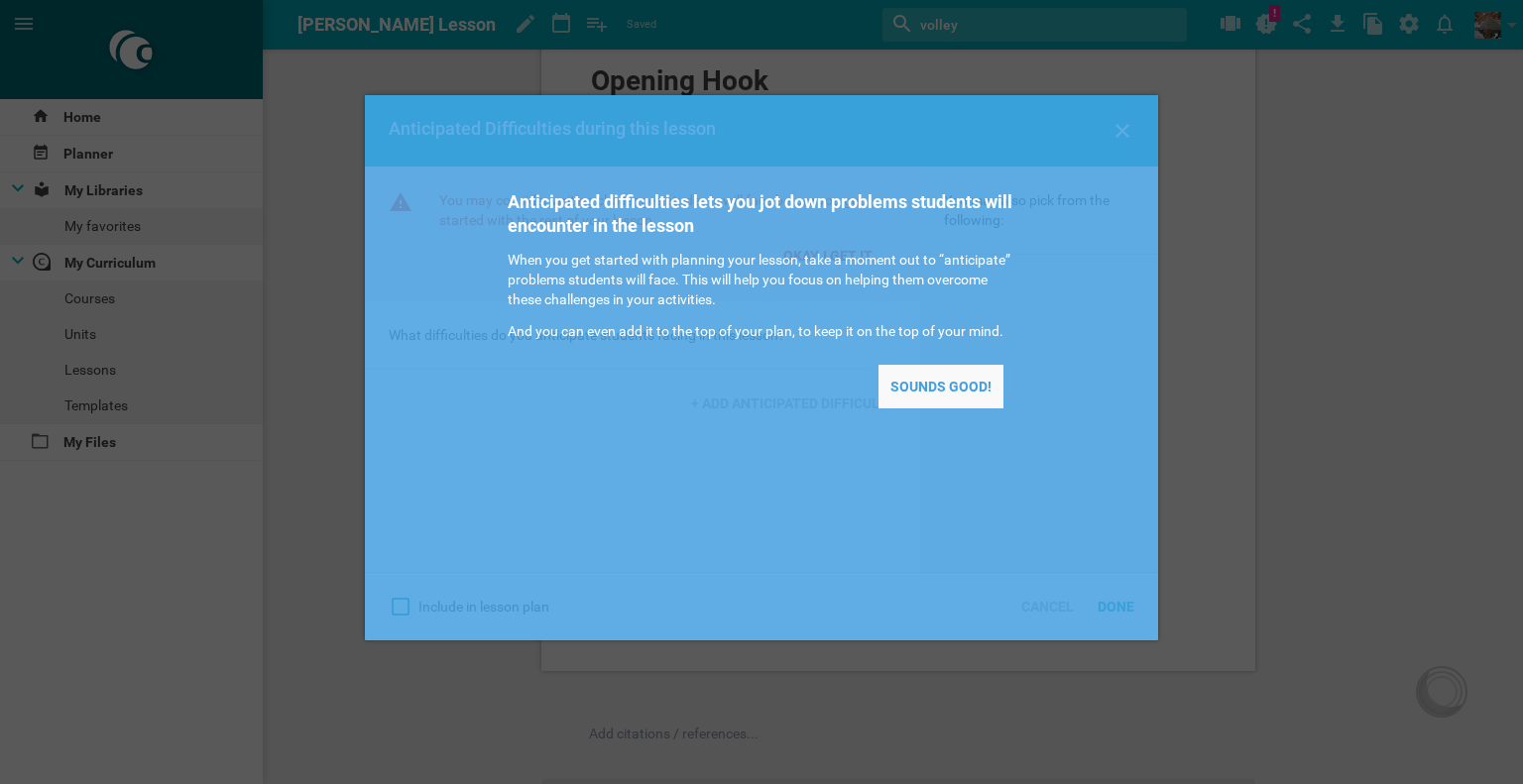 click on "Sounds good!" at bounding box center (941, 387) 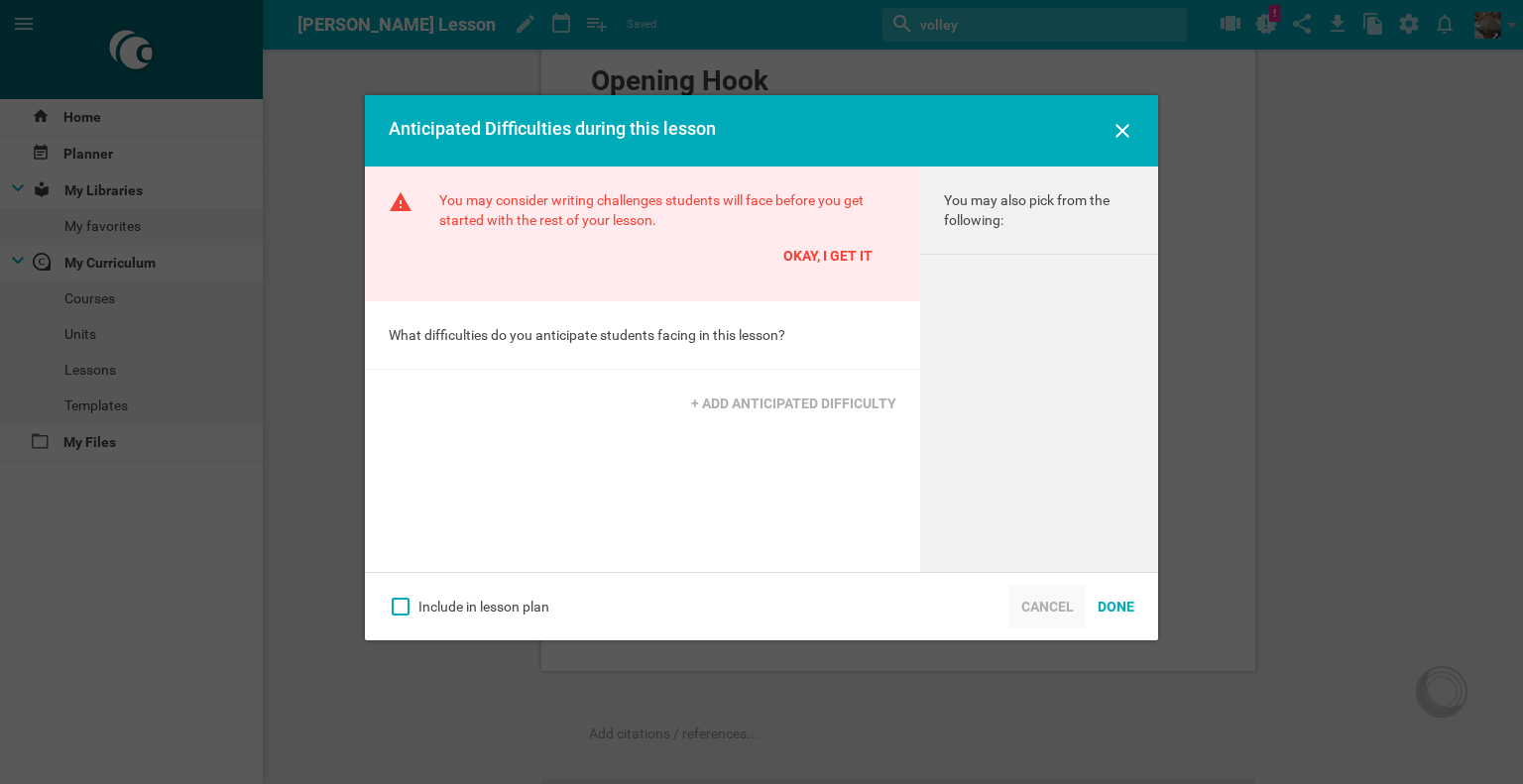 click on "Cancel" at bounding box center (1047, 607) 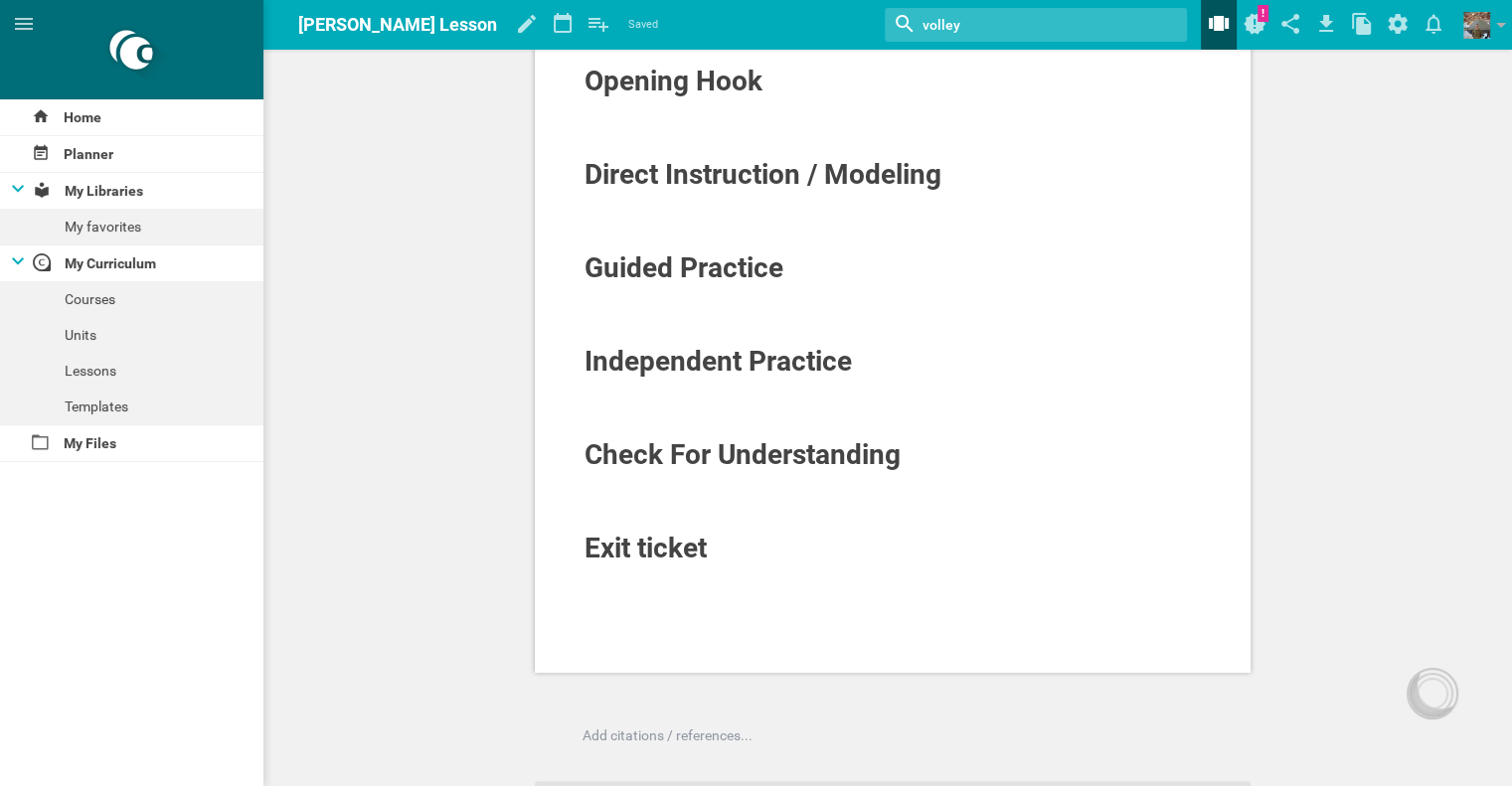 click 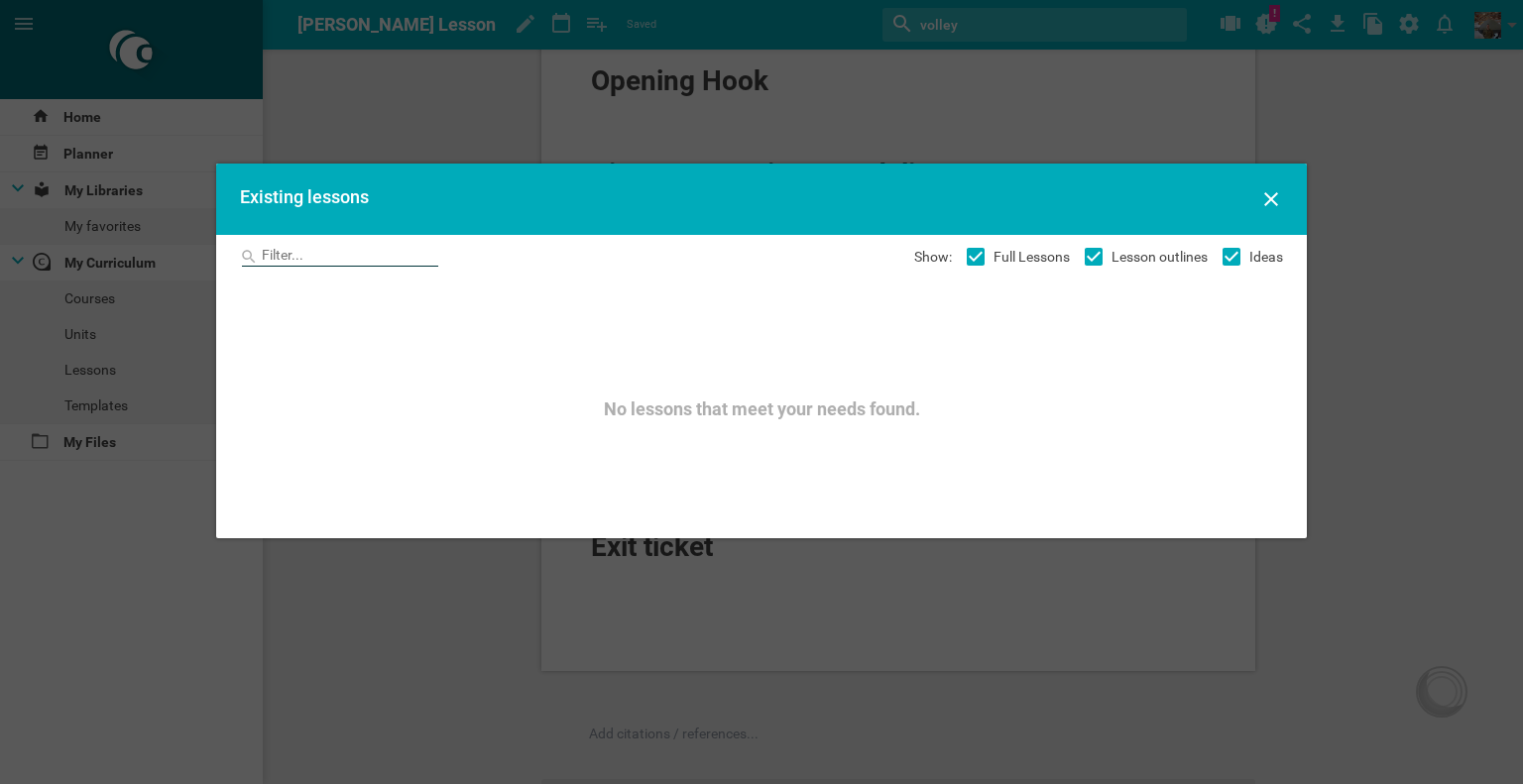 click at bounding box center (340, 257) 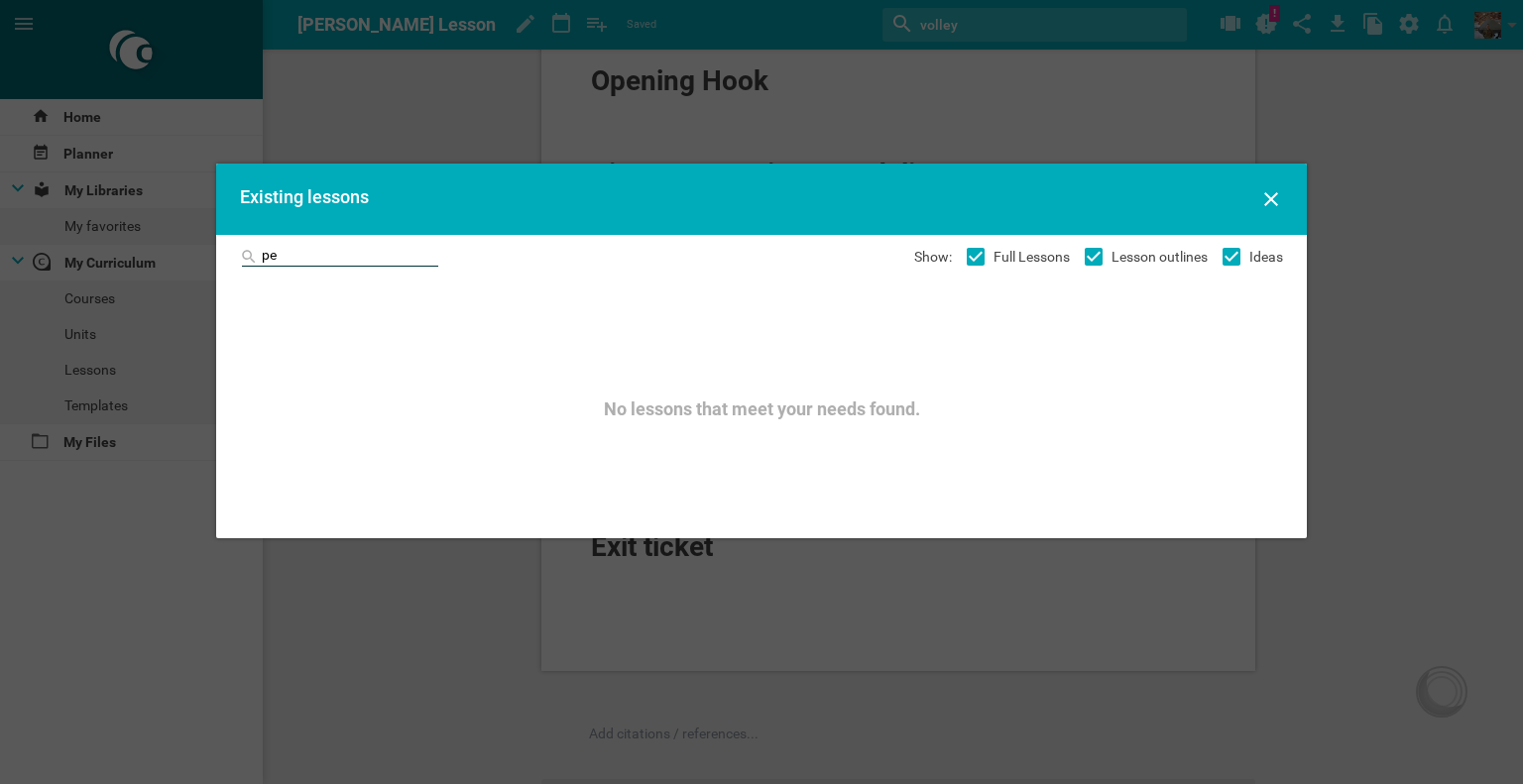 type on "p" 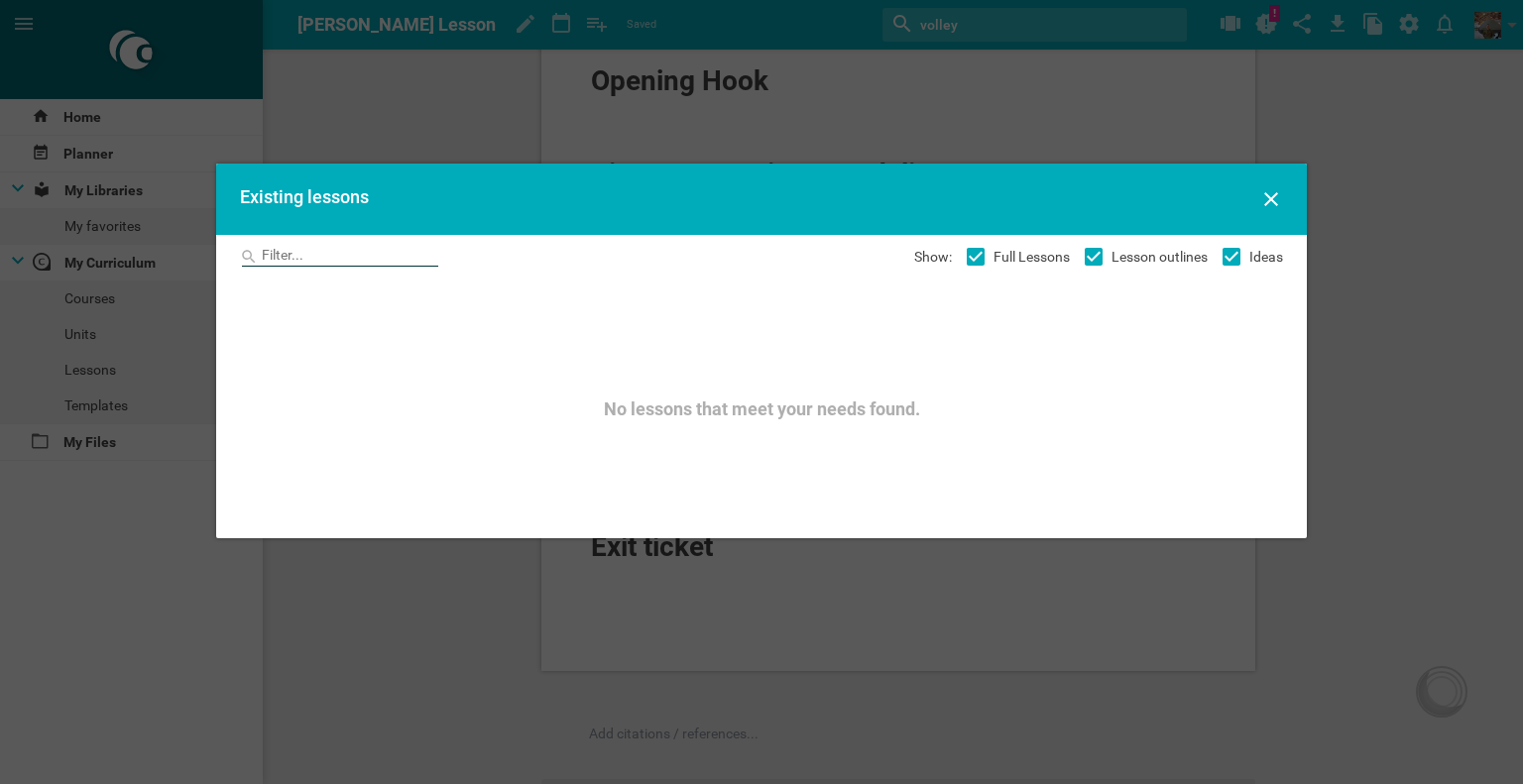 type 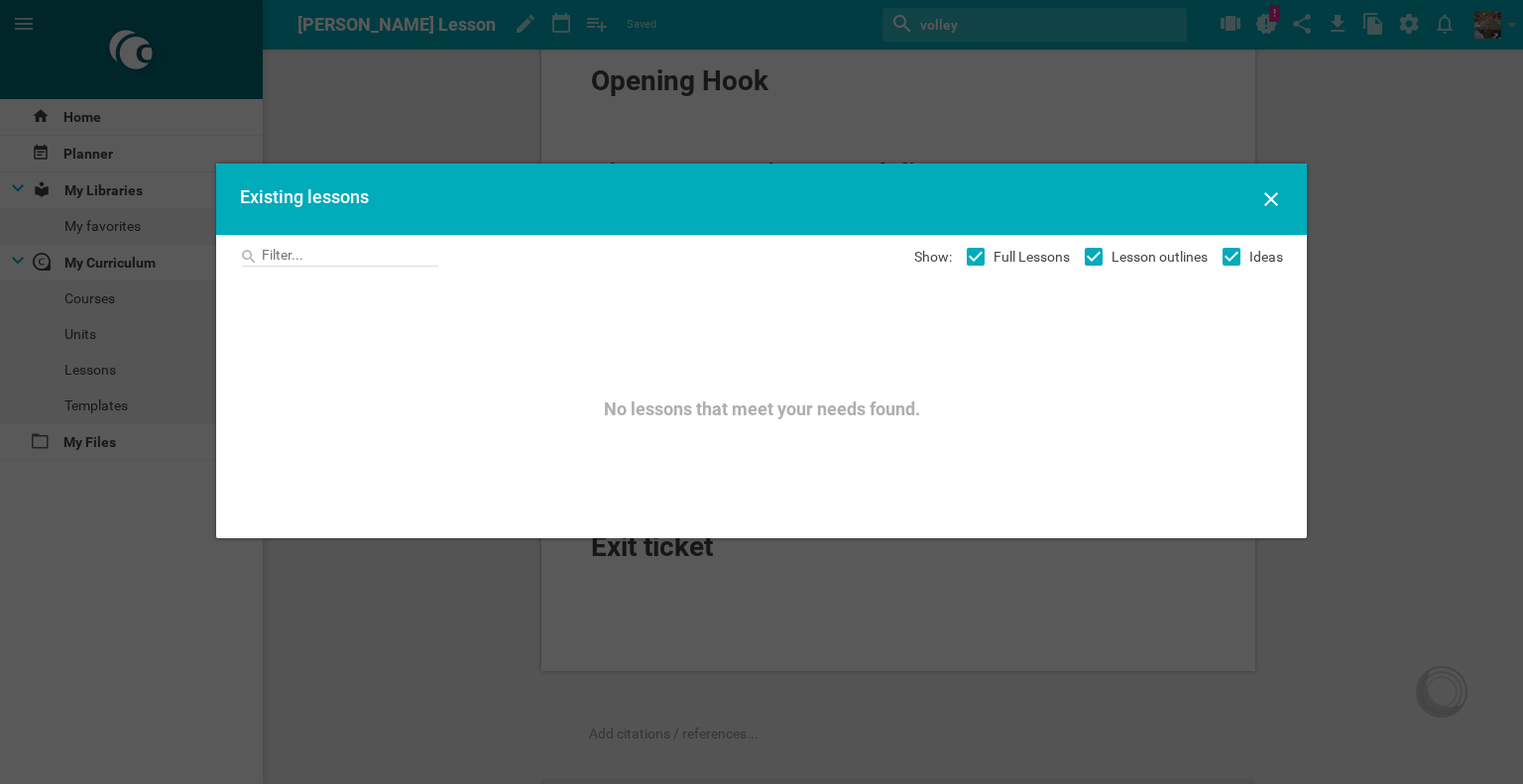 click 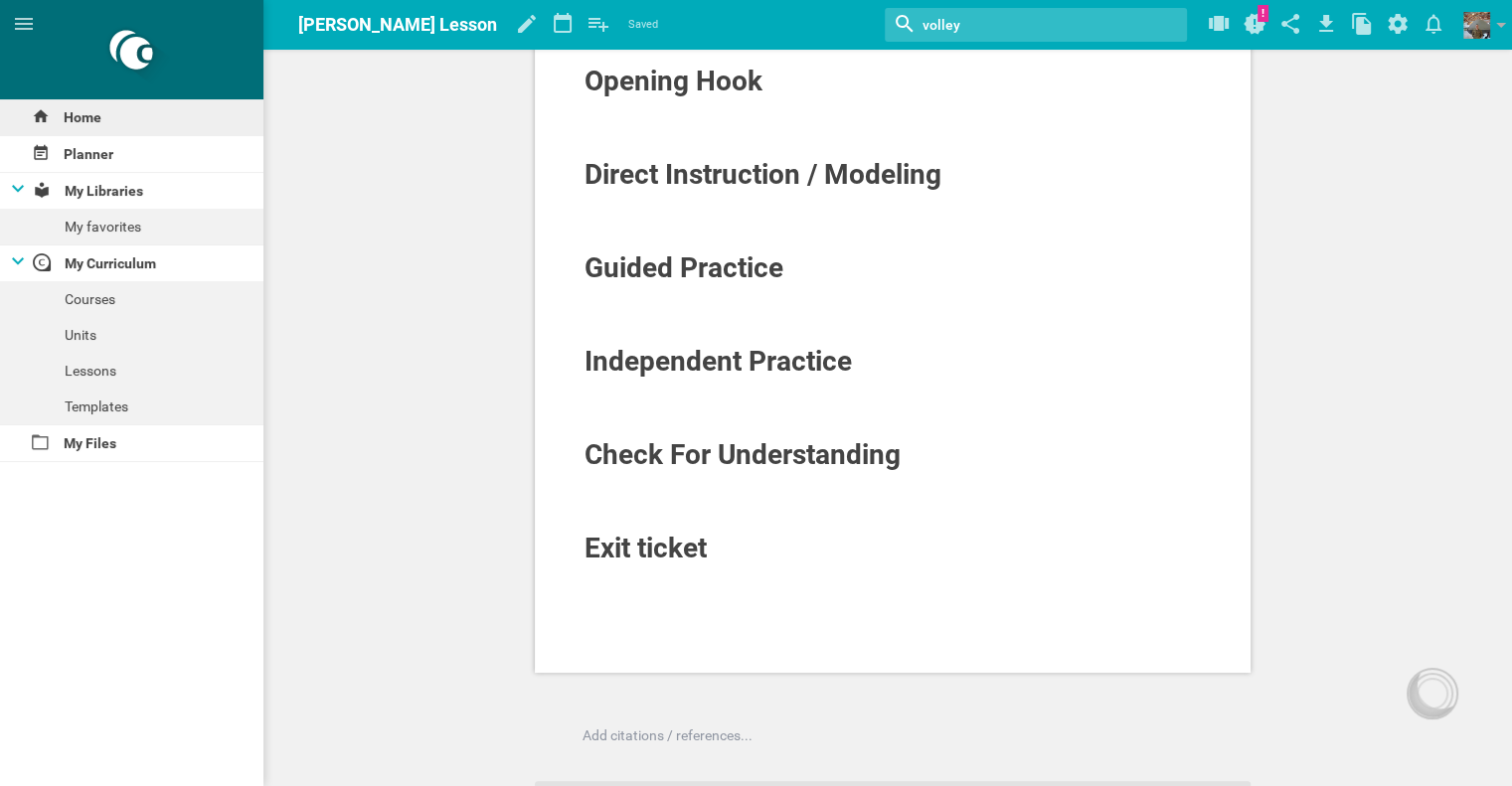 click on "Home" at bounding box center (131, 117) 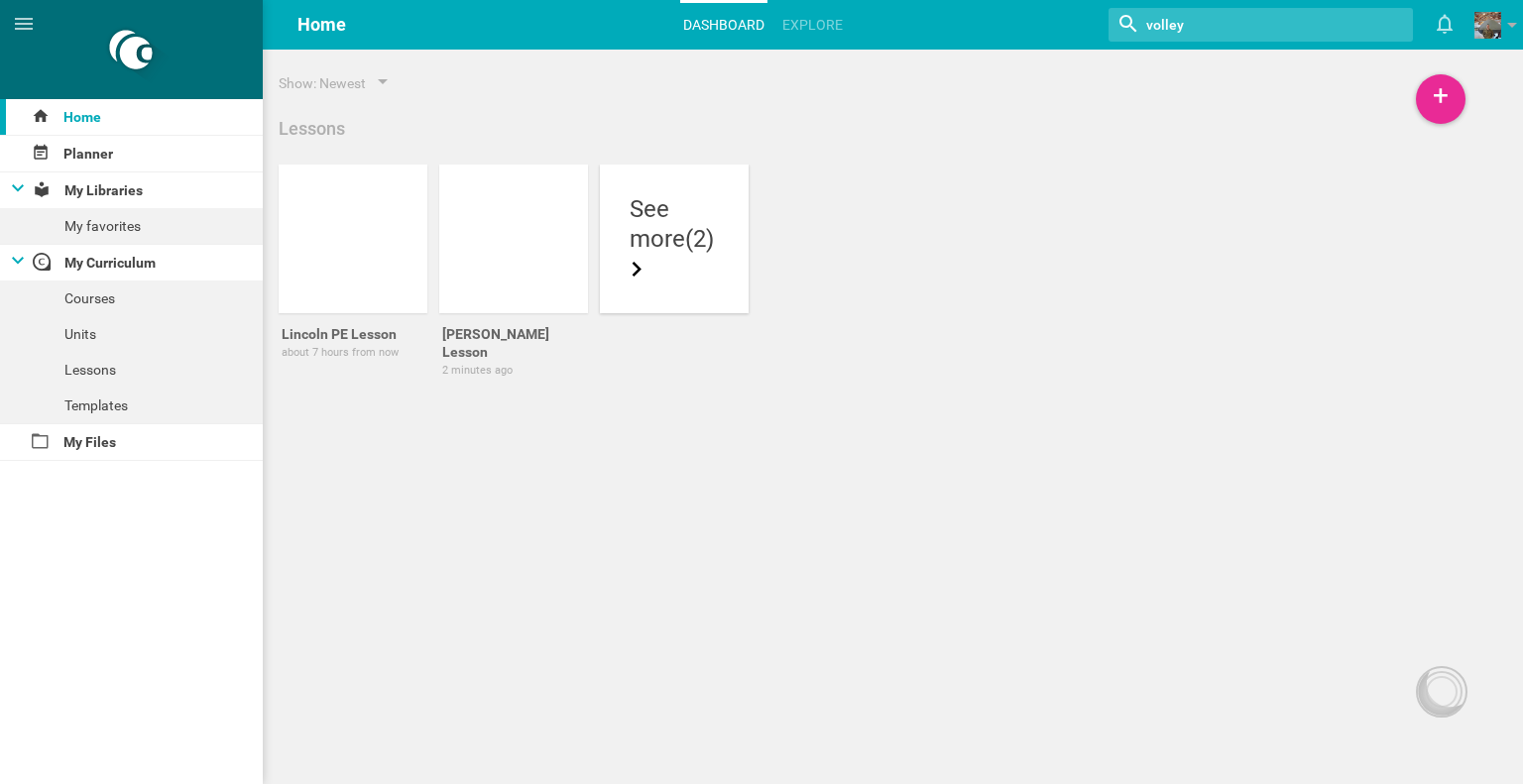 click on "more  (2)" at bounding box center [674, 254] 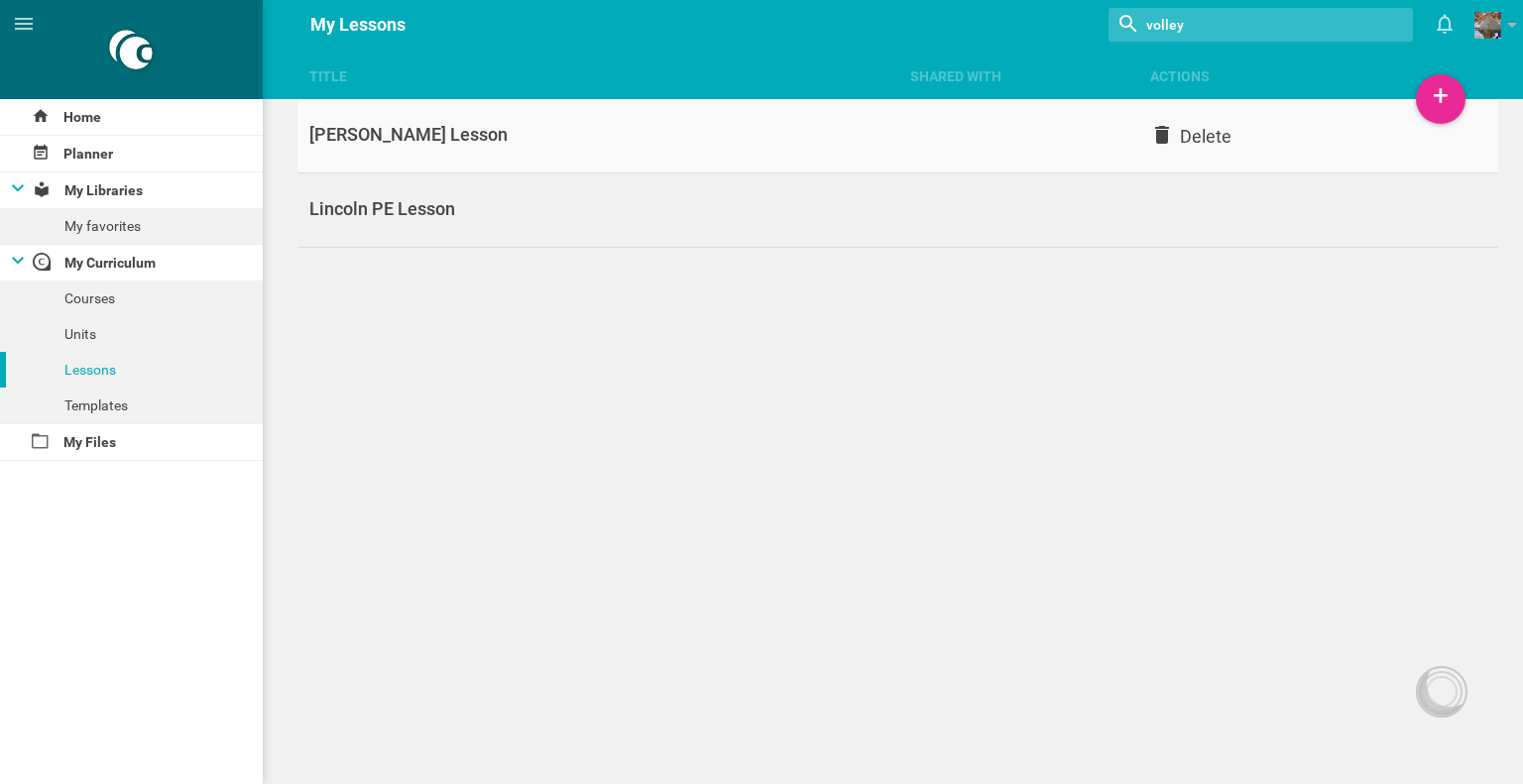 click on "Title Shared with Actions Home Planner My Libraries My favorites My Curriculum Courses Units Lessons Templates My Files My Lessons Nothing found with term "volley"   Moe is now following you View my profile Groups Create a school or team site My preferences Logout + Hightower Lesson Delete Lincoln PE Lesson Delete Upload from computer Import from Drive Import from Dropbox Cancel Done Add OpenCurriculum resource Drop a file here Cancel Done Insert competencies from... Pick one... From your  network Competencies added Cancel Done Maya Chat Activities and strategies How to... undefined Adding standards  will be explained soon Cancel Done Share lesson with others... Can edit Message Who has access: Only me and collaborators Michael Vanhart Is owner Link Only people with permission will be able to access this  lesson  using the link. Cancel Done Cancel OK Add a link within your Google Drive? Do you want us to add a link to this plan in your Google Drive? I am not interested Cancel Notifications Add a template..." at bounding box center [762, 392] 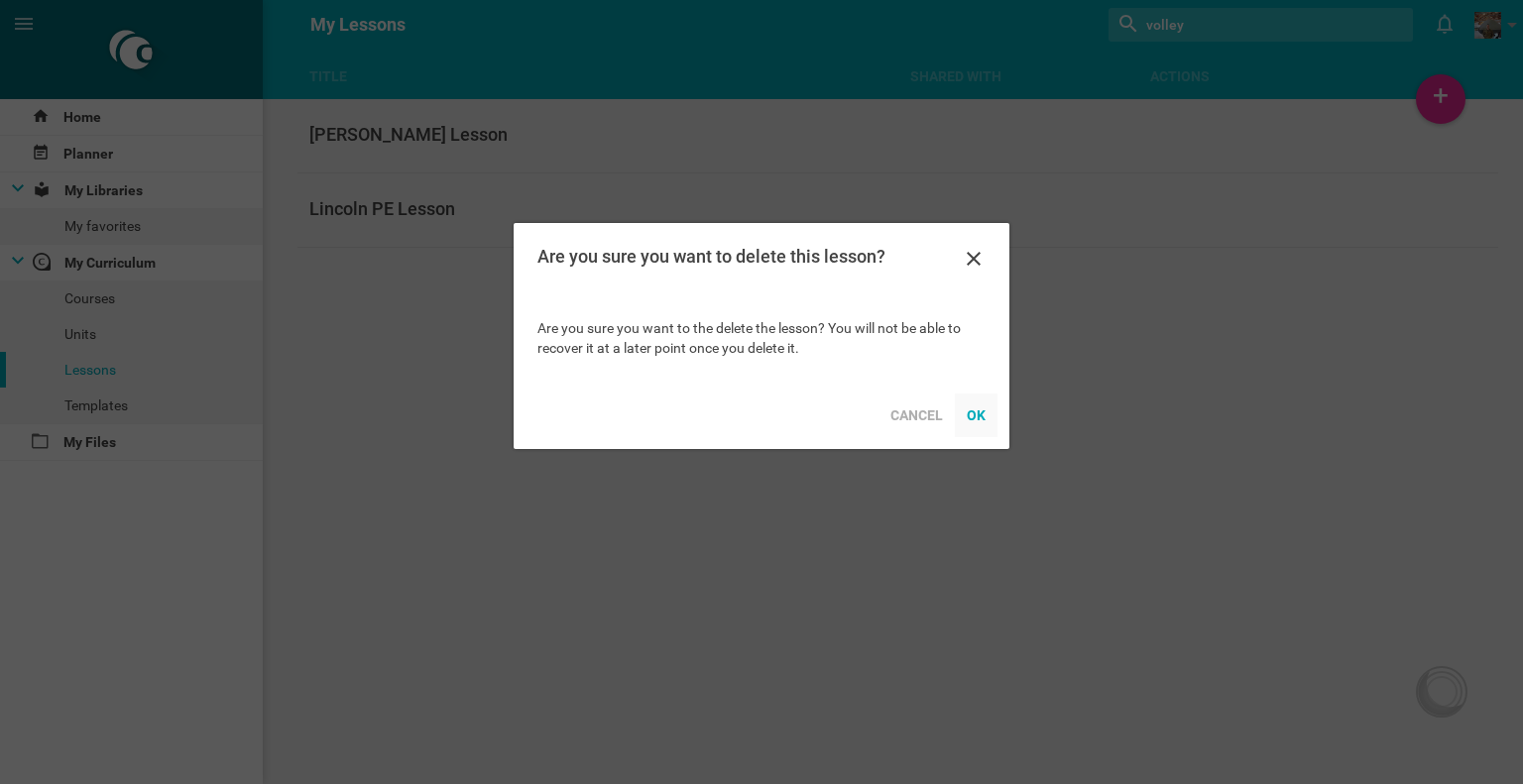 click on "OK" at bounding box center (976, 415) 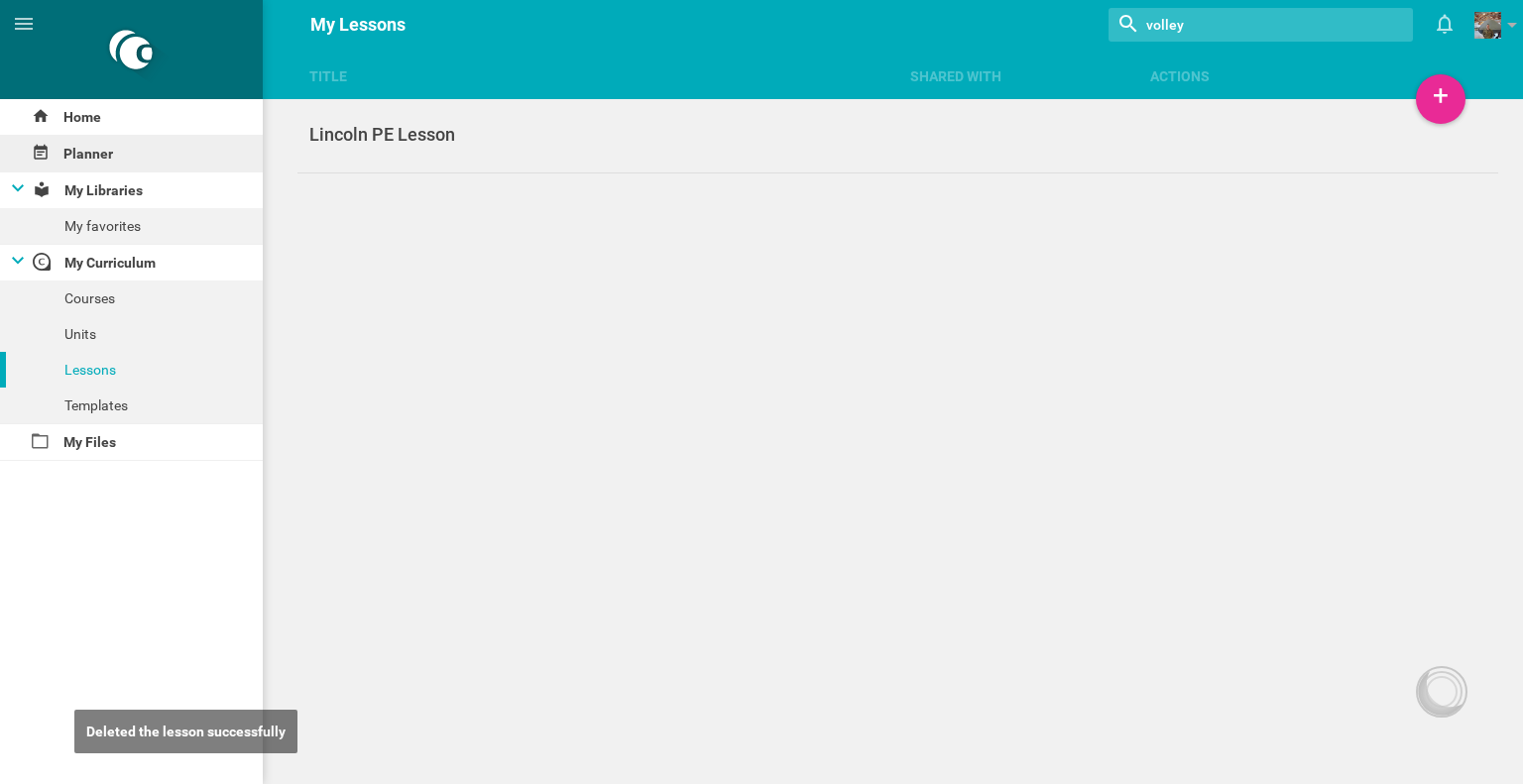 click on "Planner" at bounding box center [131, 154] 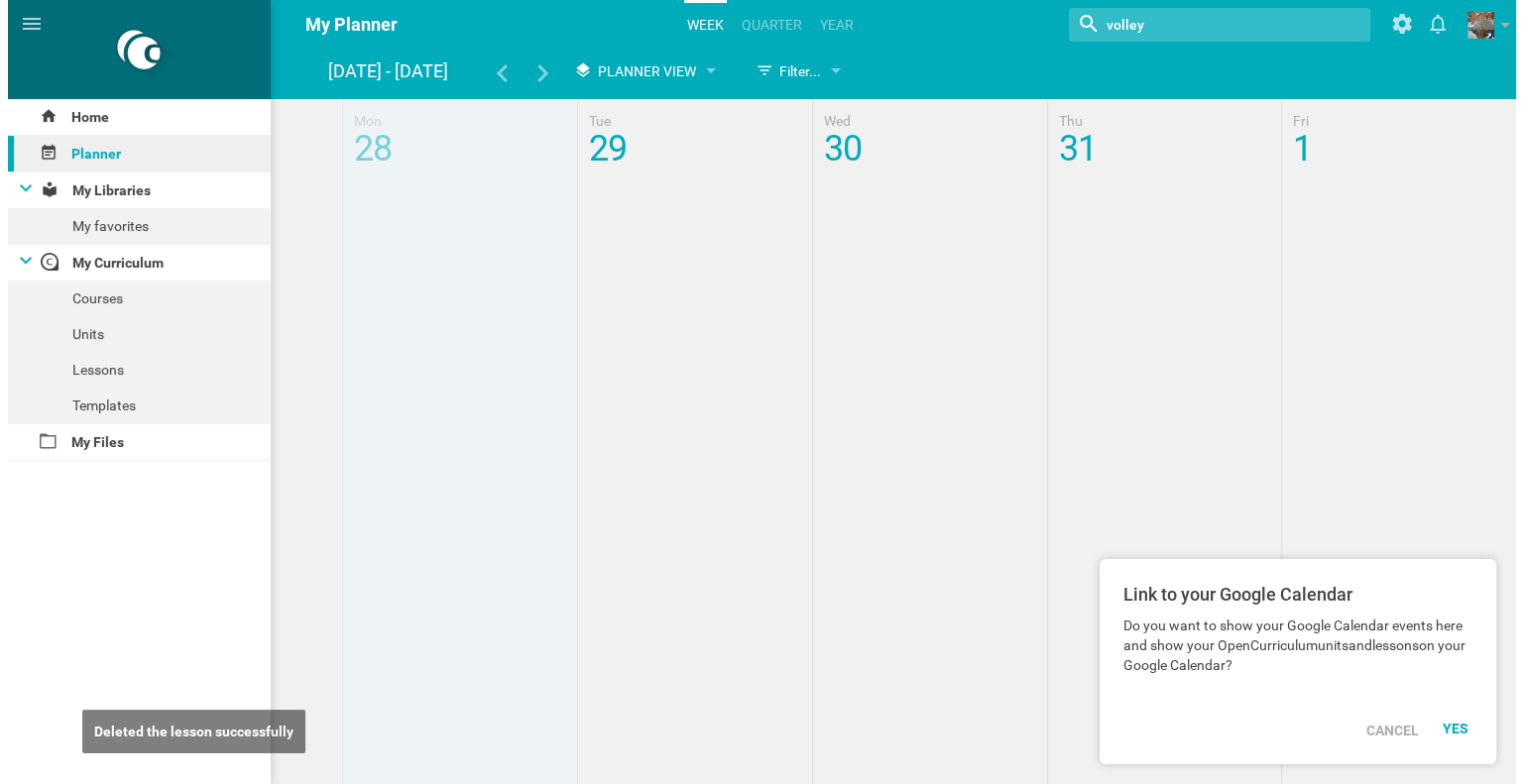 scroll, scrollTop: 0, scrollLeft: 0, axis: both 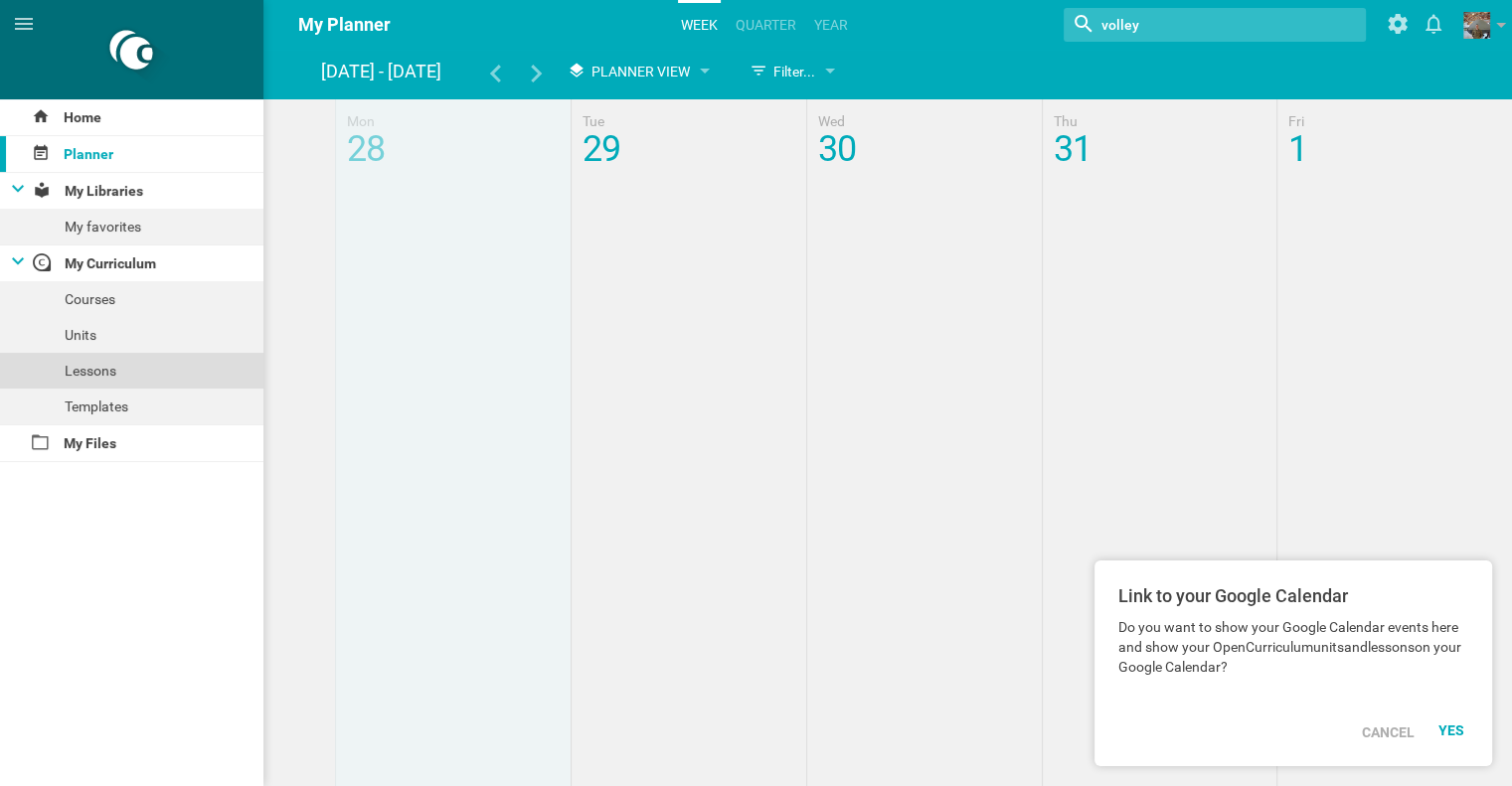drag, startPoint x: 101, startPoint y: 363, endPoint x: 78, endPoint y: 363, distance: 23 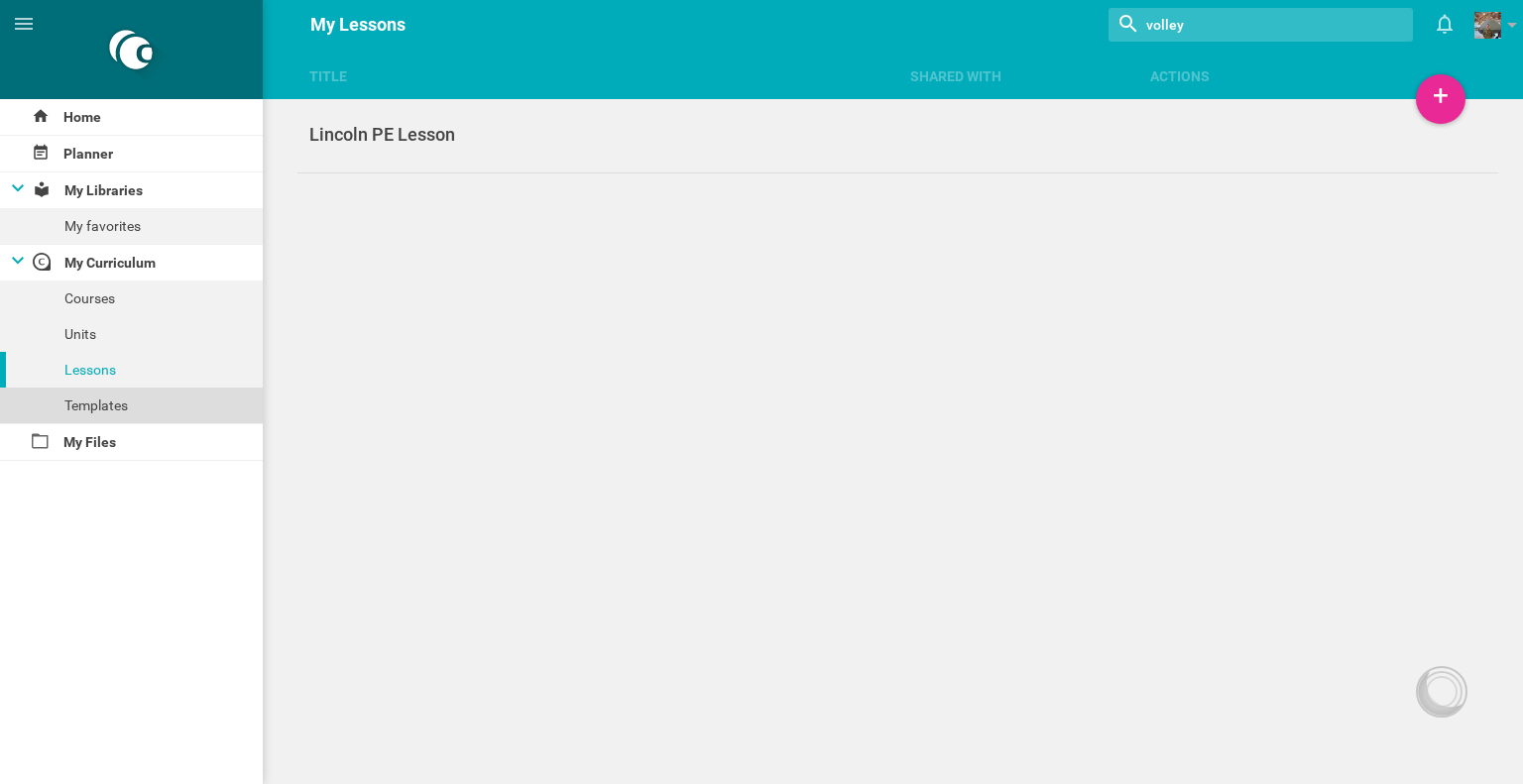 click on "Templates" at bounding box center [131, 405] 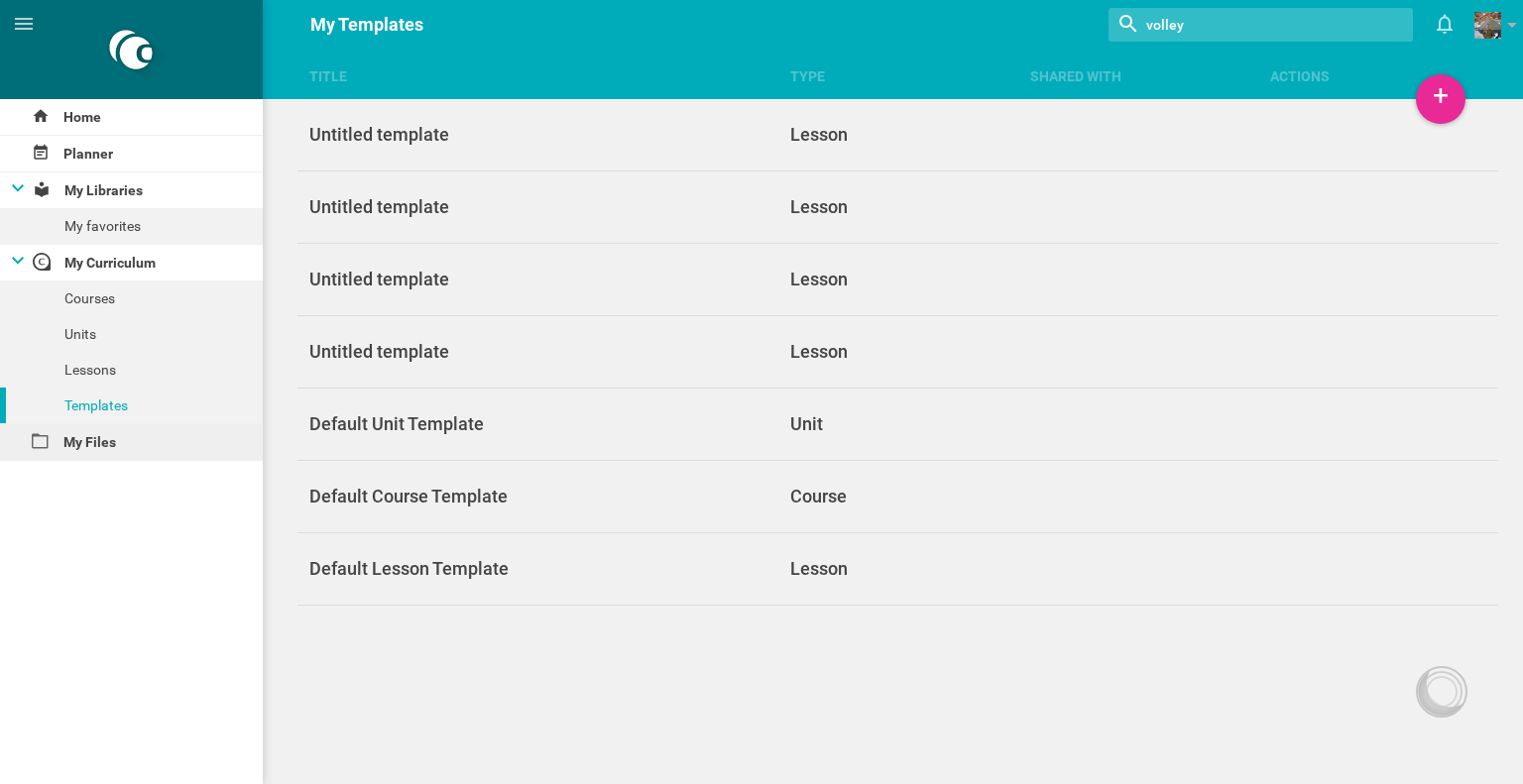 click on "My Files" at bounding box center (131, 442) 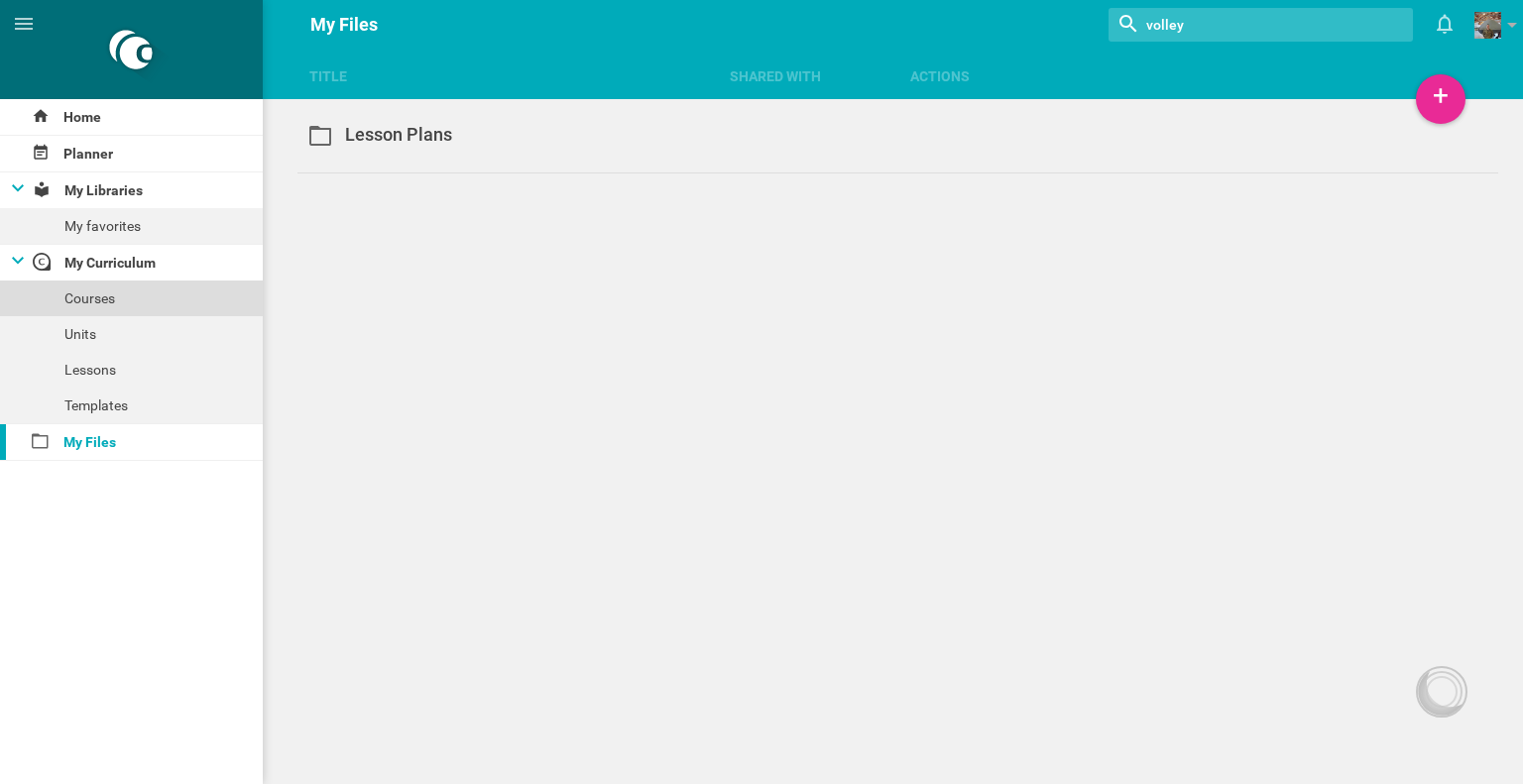 click on "Courses" at bounding box center [131, 298] 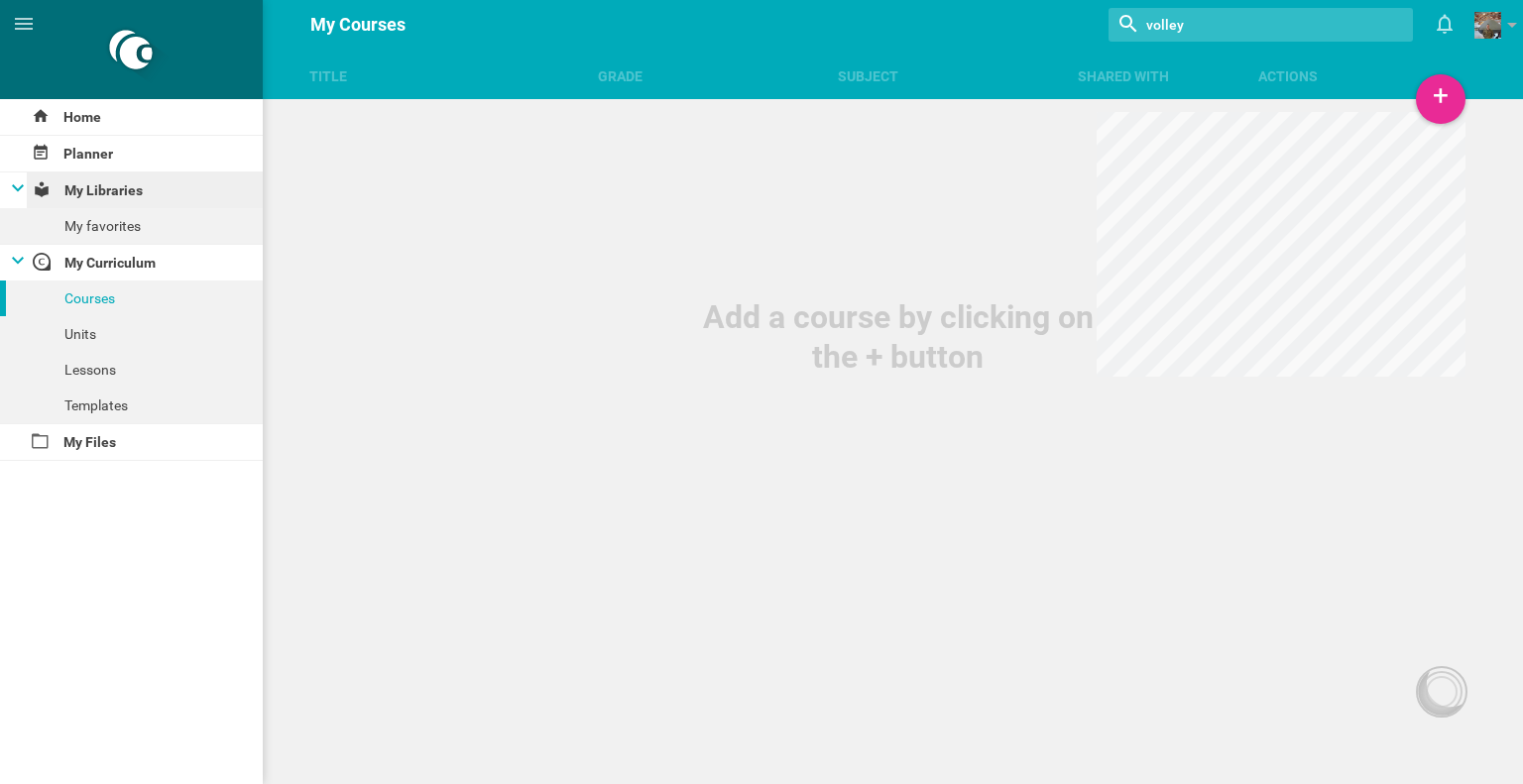 click on "My Libraries" at bounding box center (145, 190) 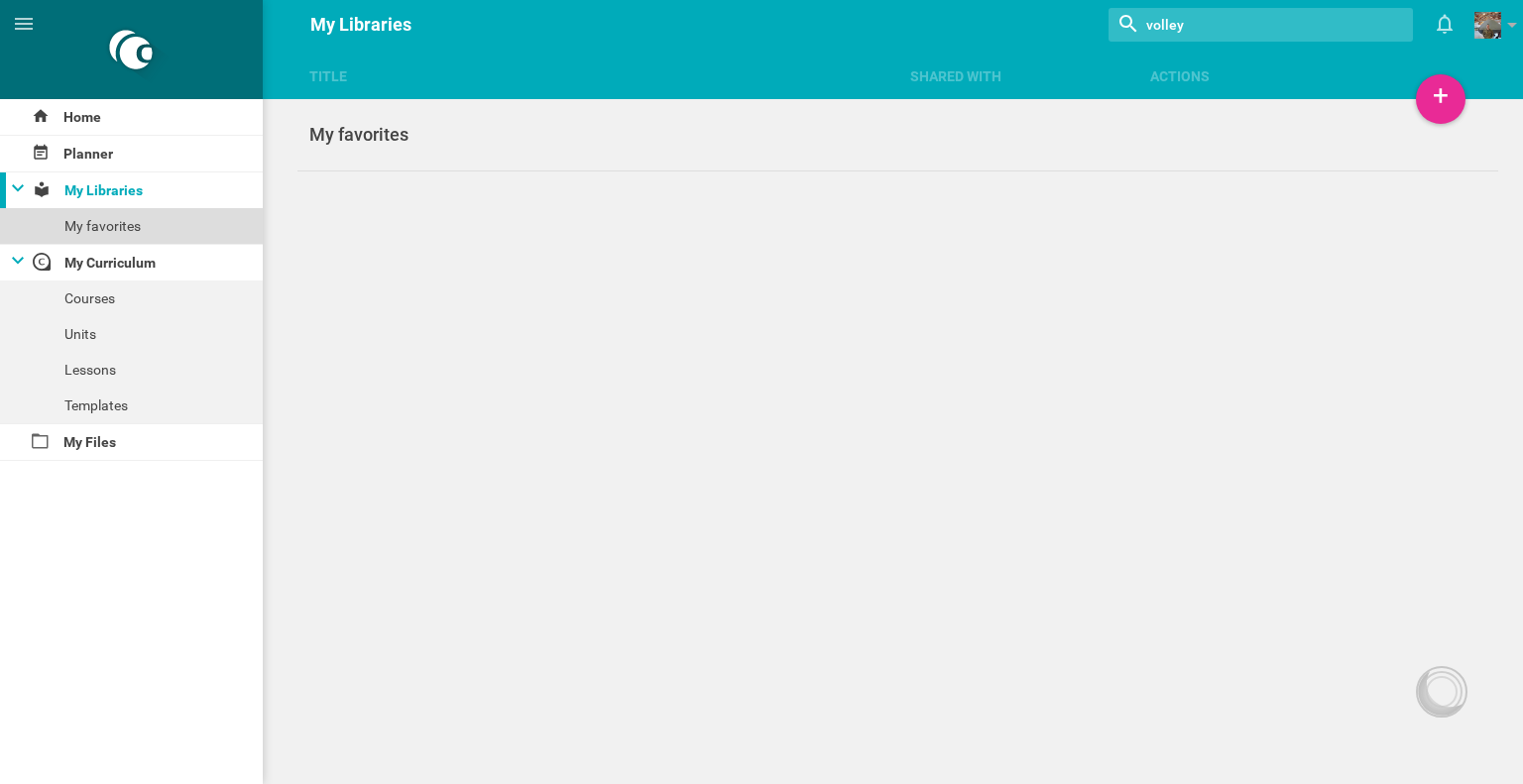 click on "My favorites" at bounding box center (131, 226) 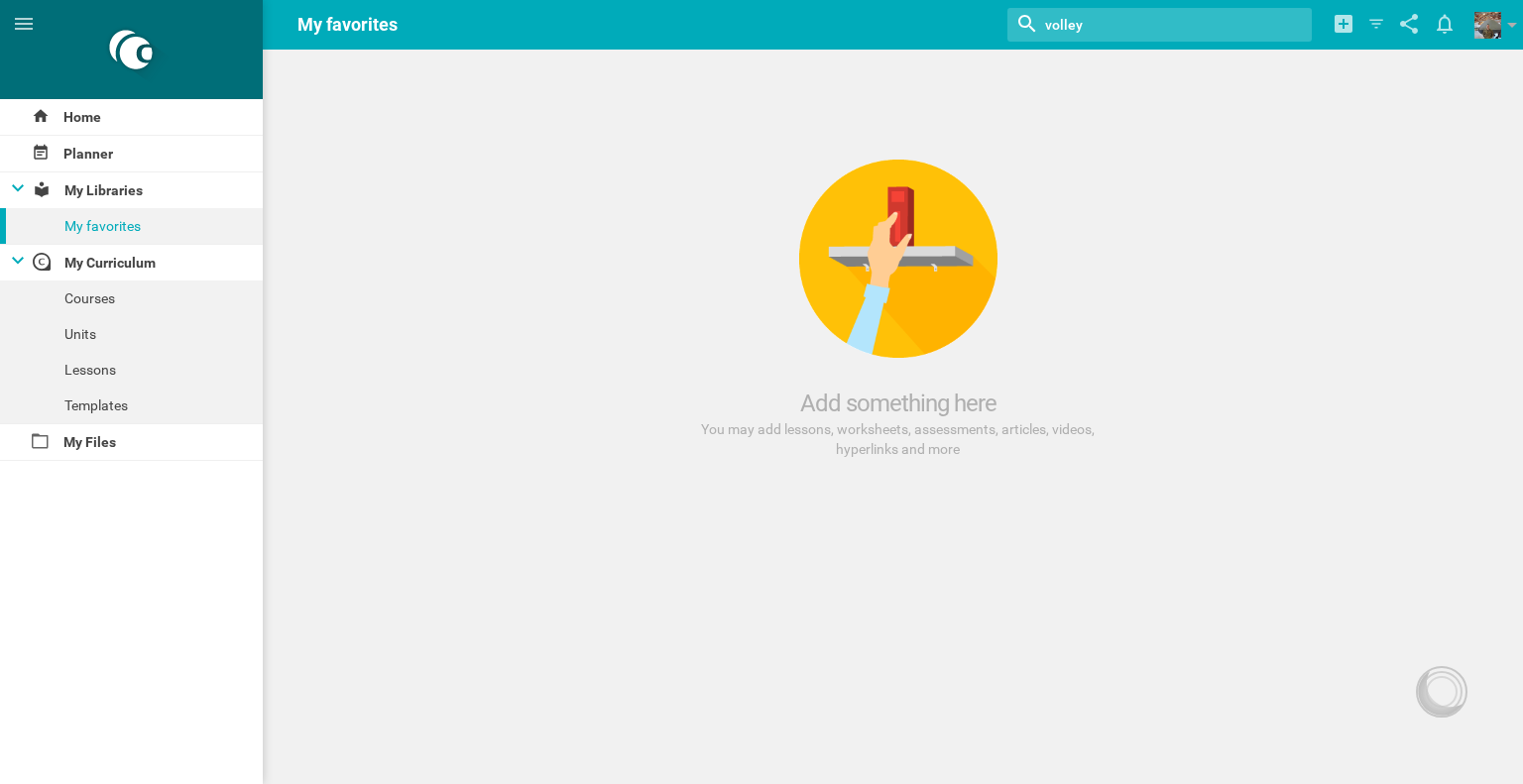 click at bounding box center [898, 259] 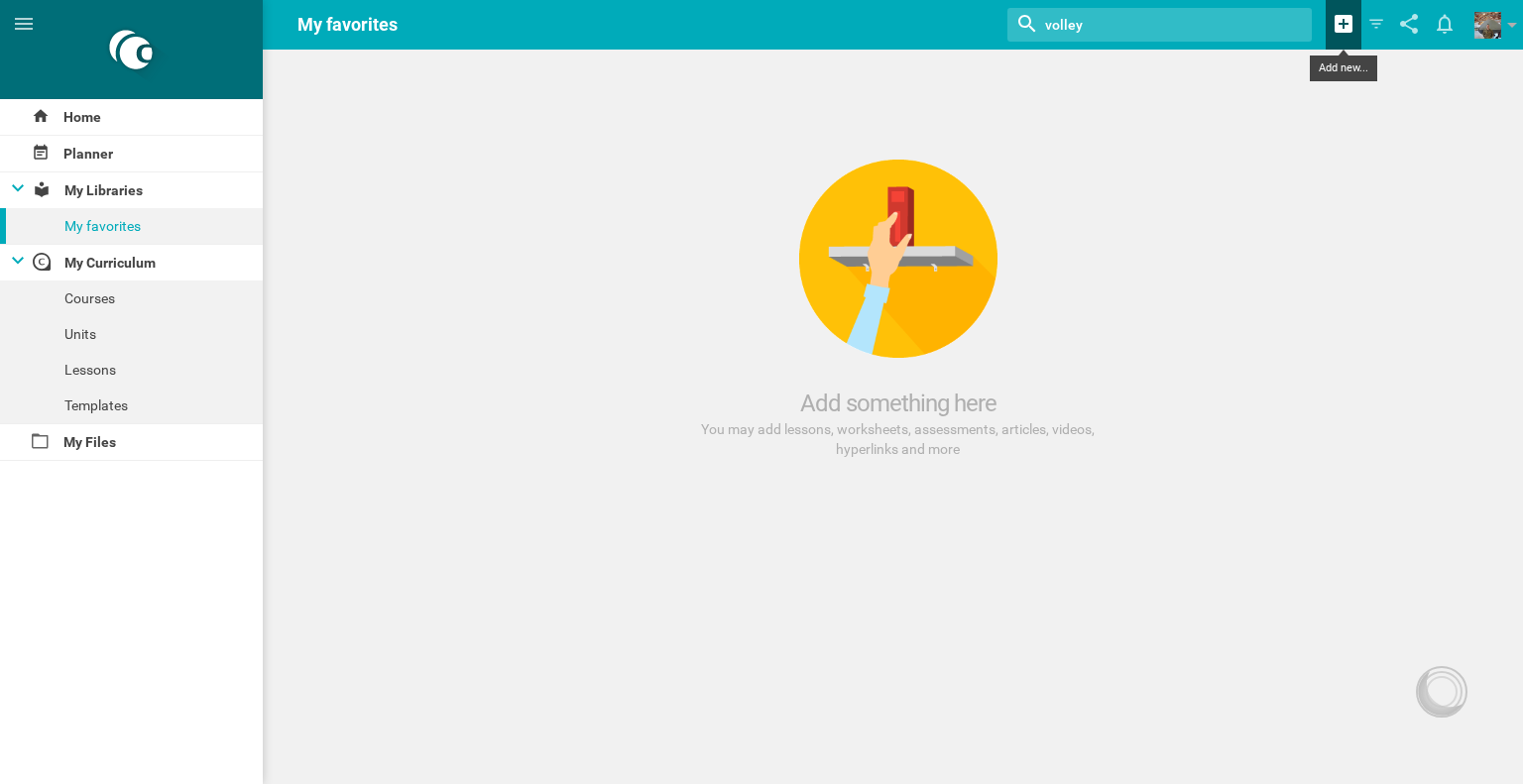 click 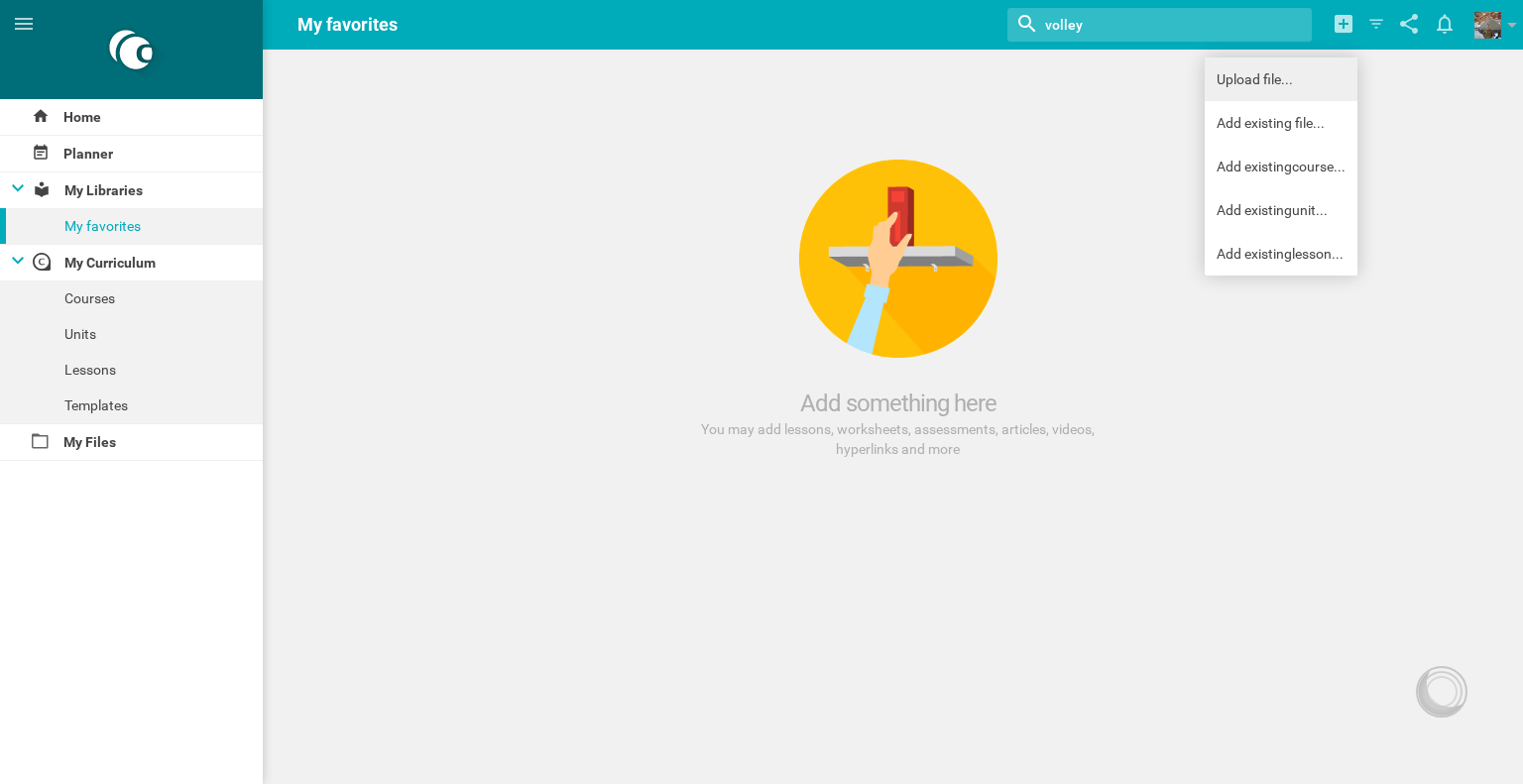 click on "Upload file..." at bounding box center (1281, 79) 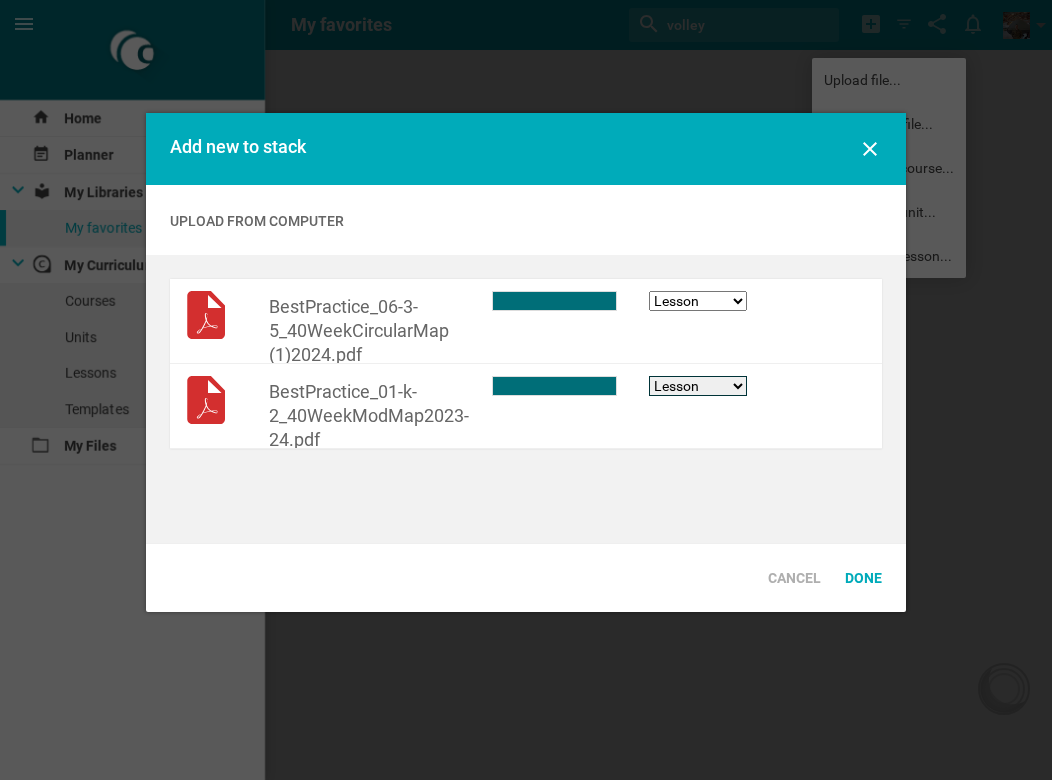 click on "Lesson Activity Worksheet Assessment Exercise Lecture" at bounding box center (698, 386) 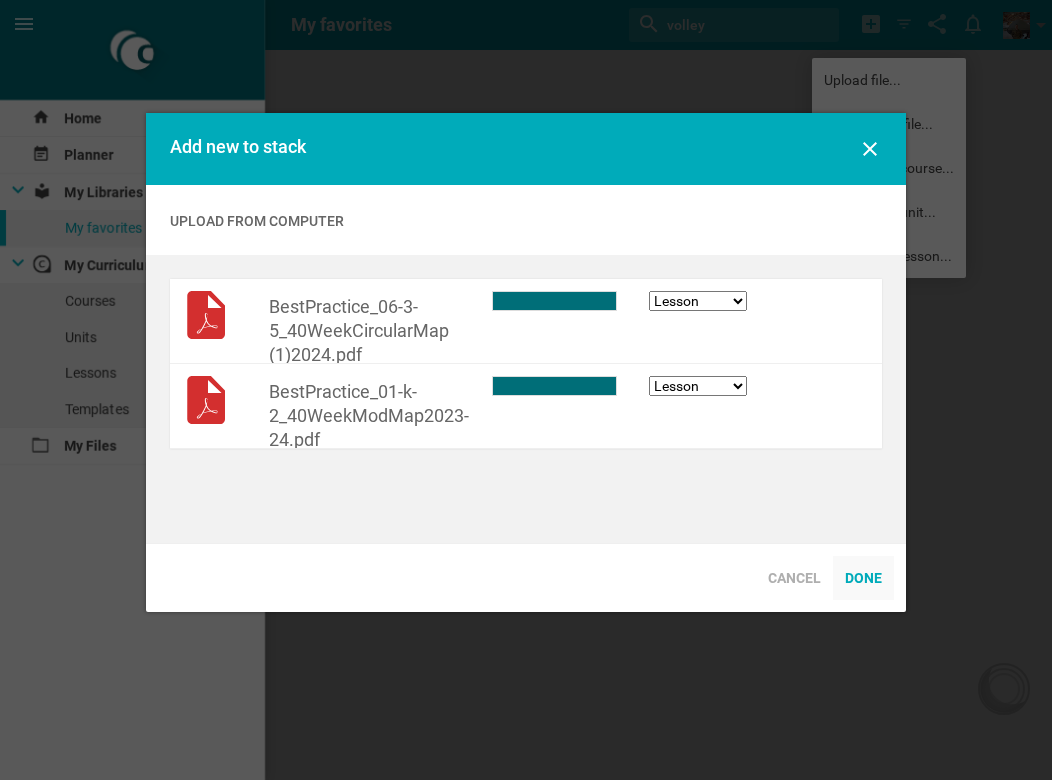 click on "Done" at bounding box center [863, 578] 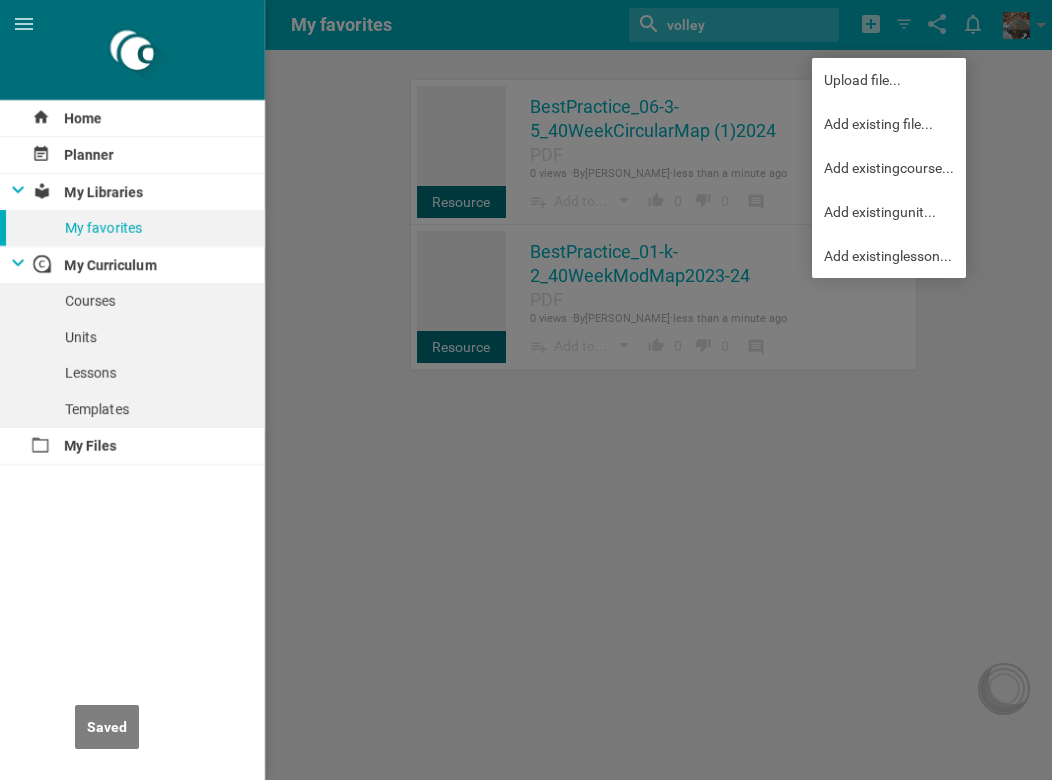 click at bounding box center (526, 390) 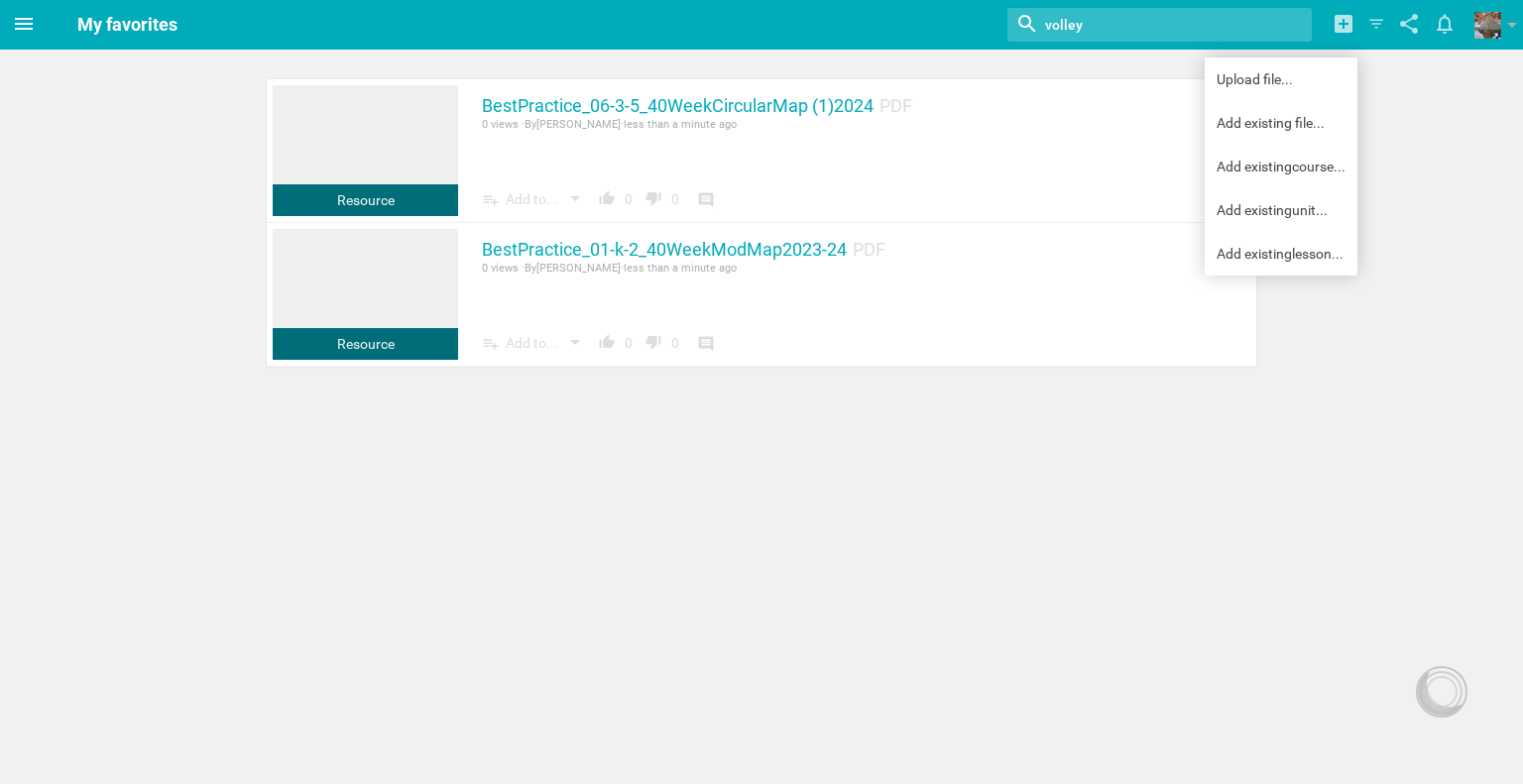 click 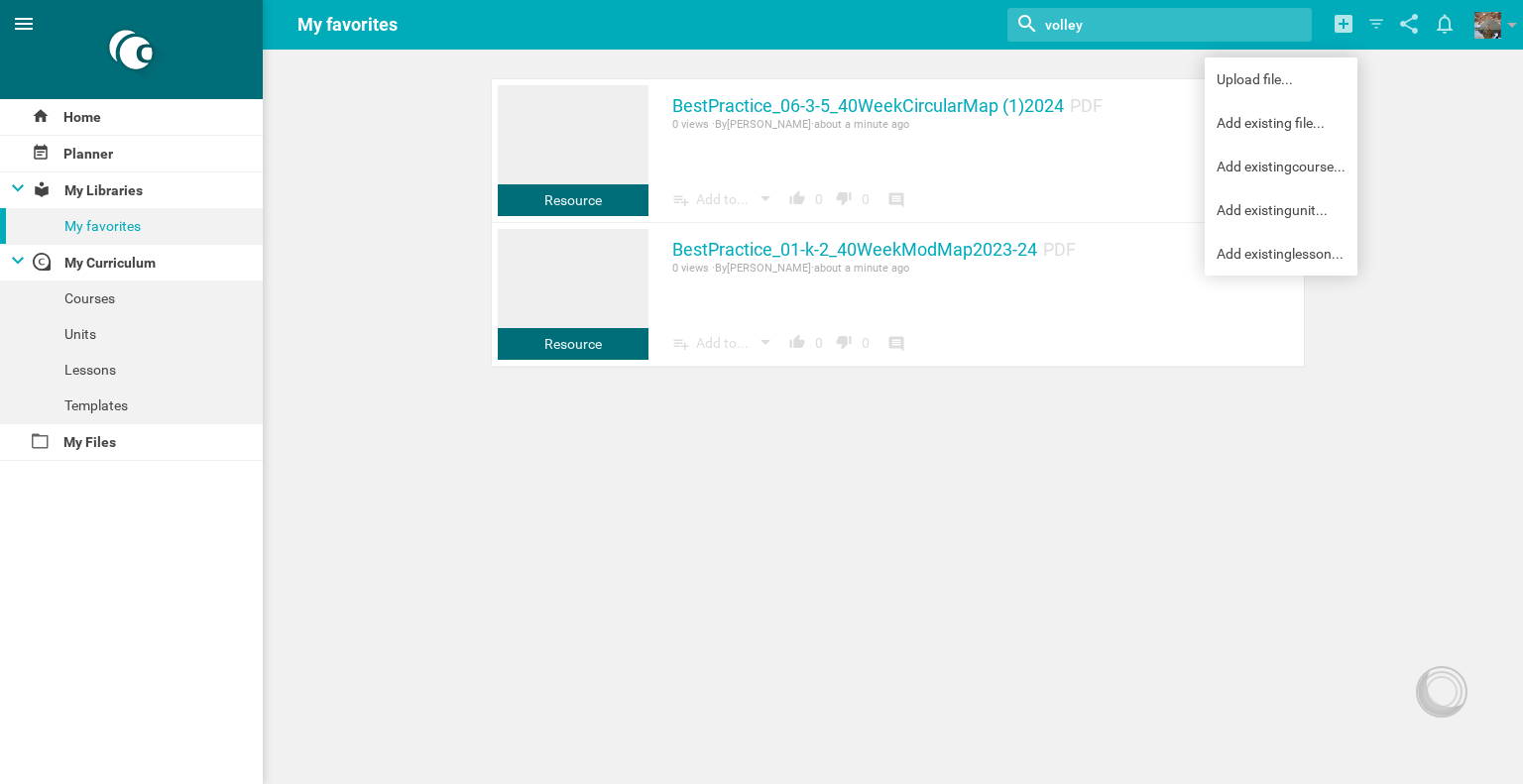 click 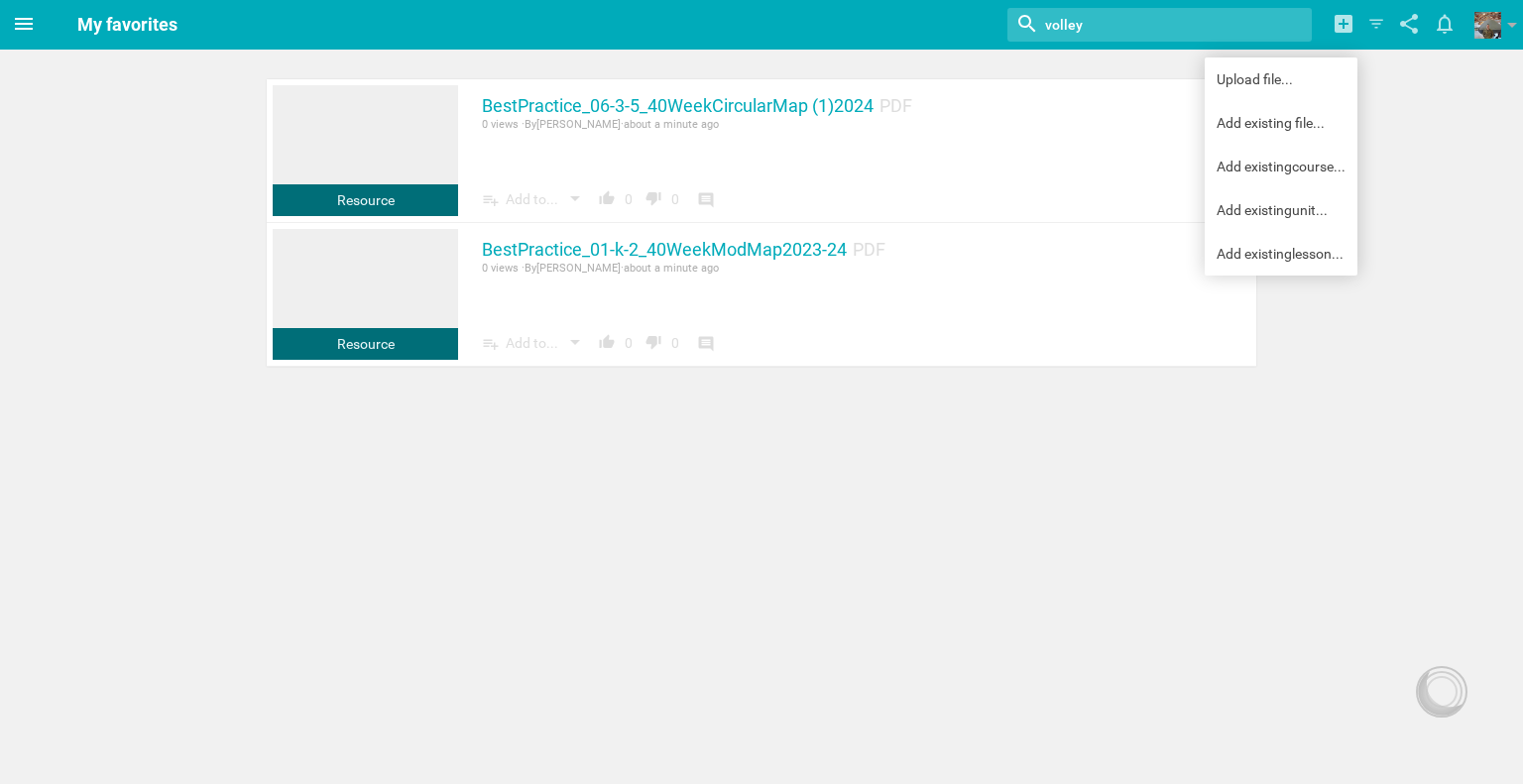 click 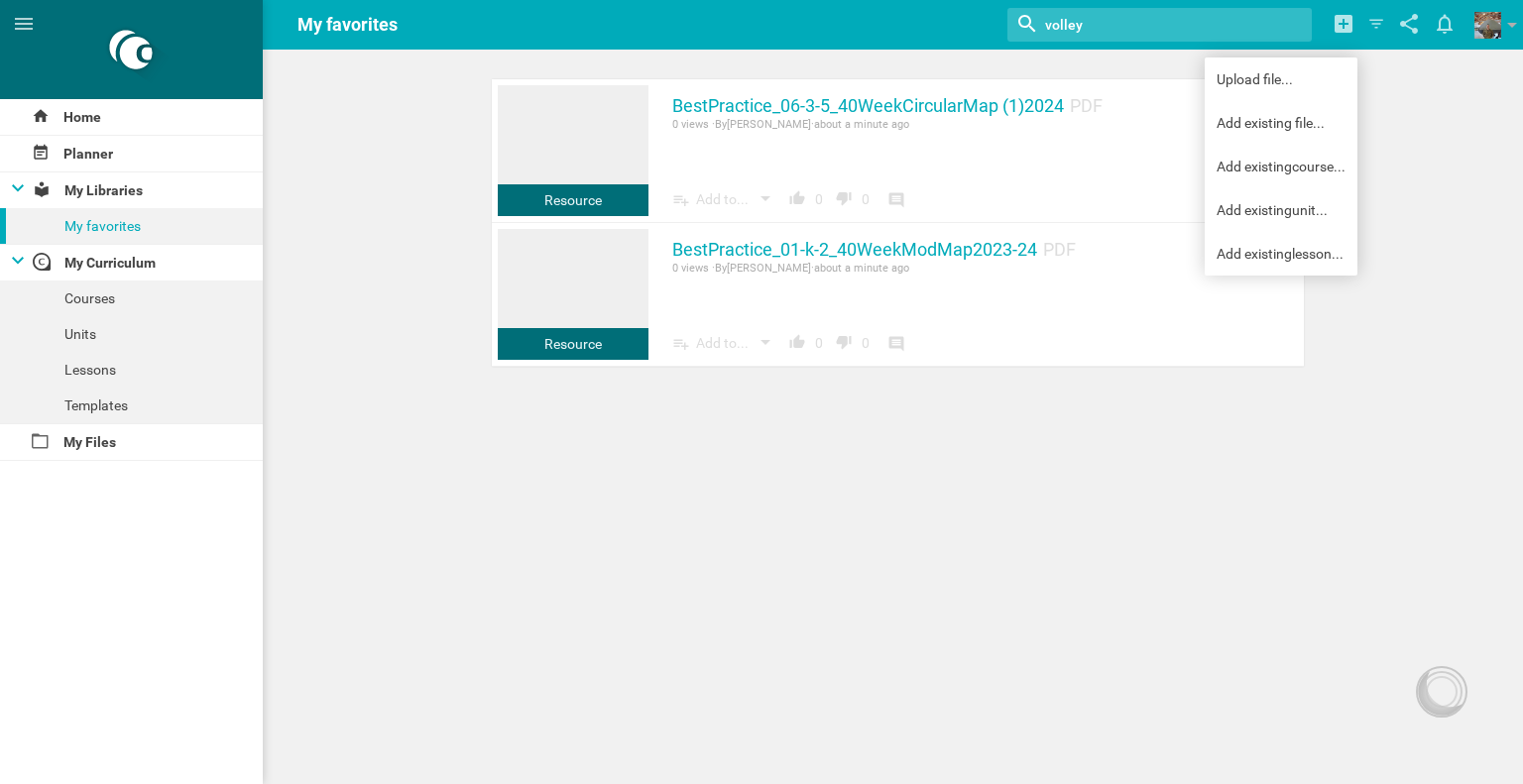drag, startPoint x: 21, startPoint y: 0, endPoint x: 435, endPoint y: 494, distance: 644.54015 